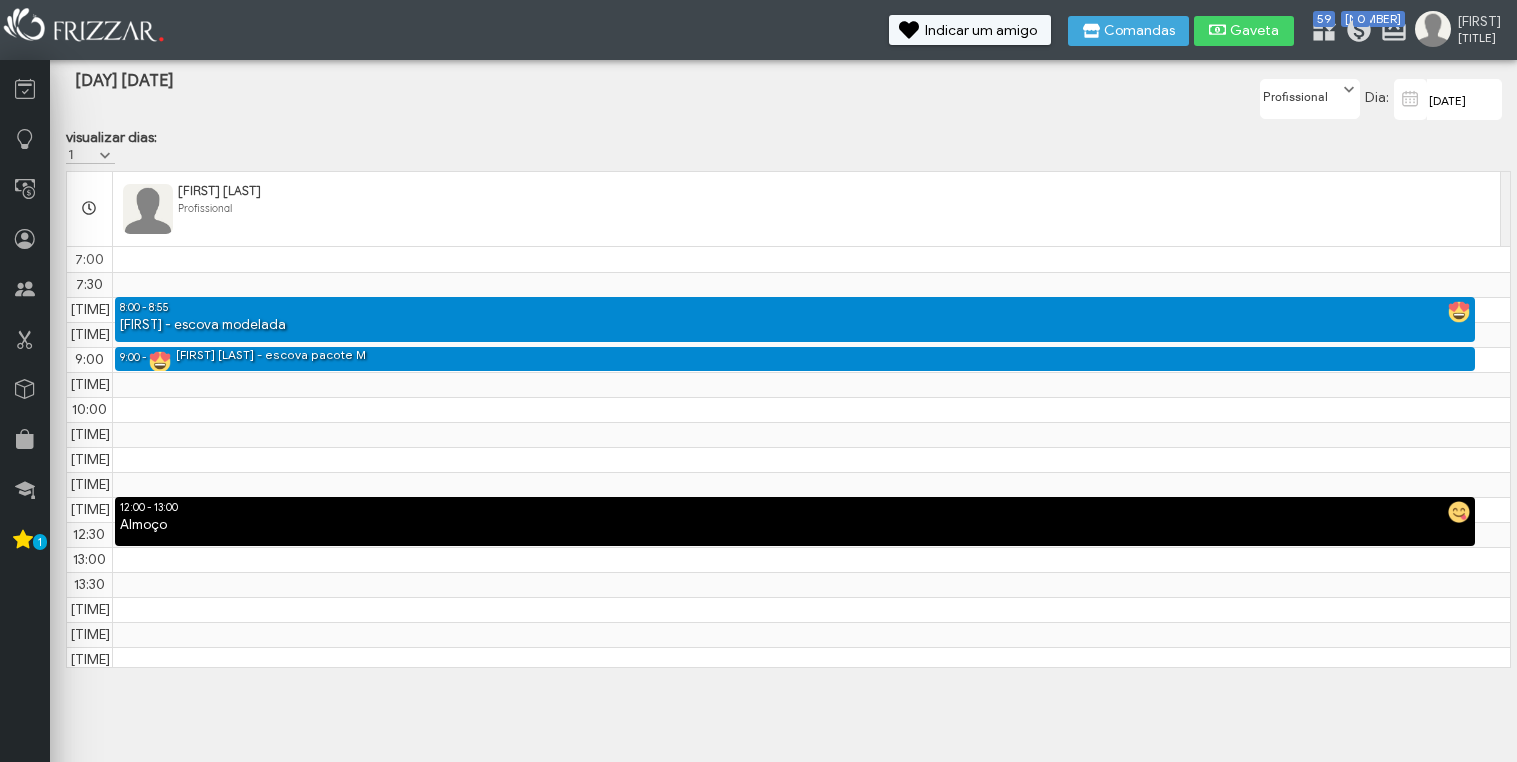 scroll, scrollTop: 0, scrollLeft: 0, axis: both 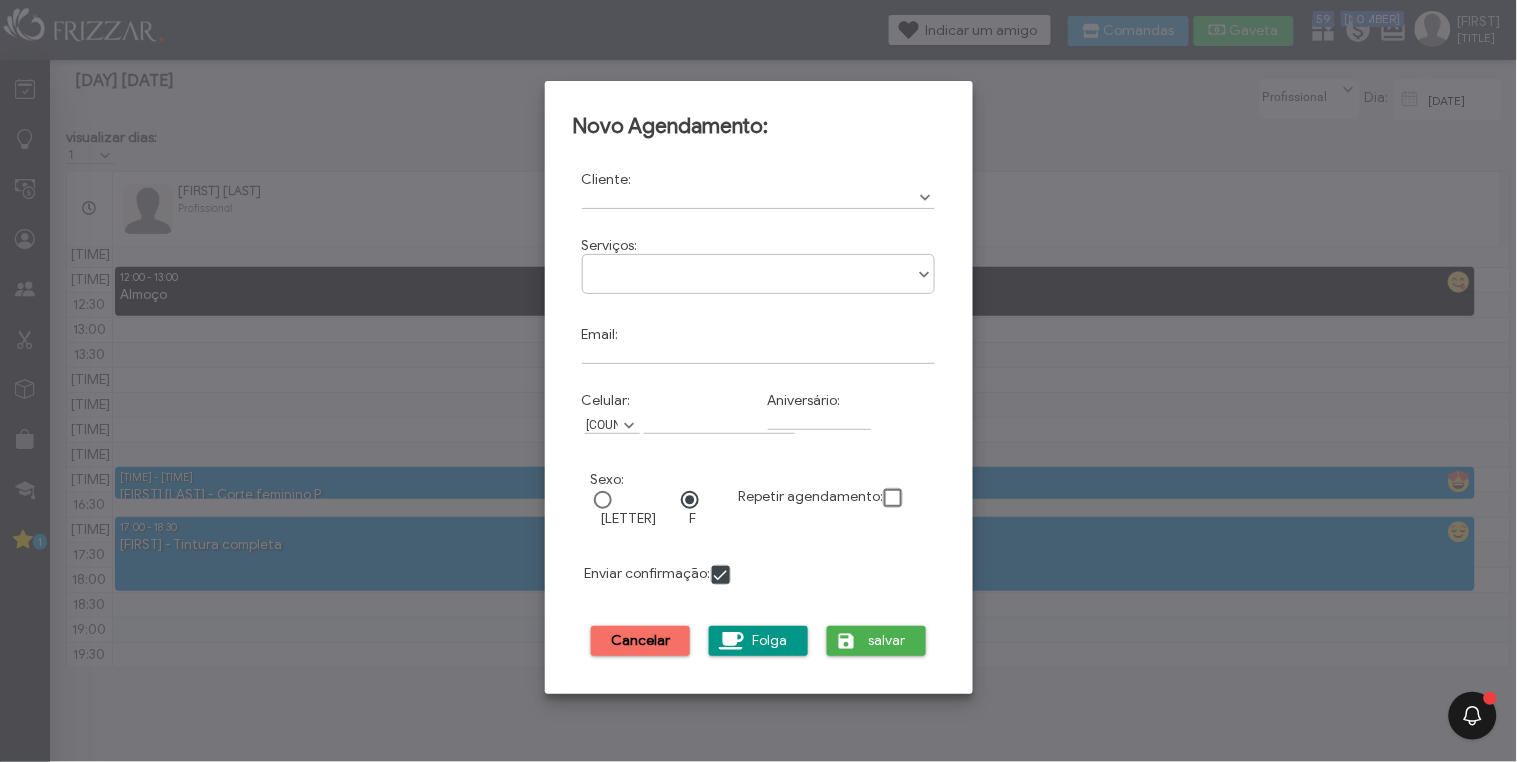 click on "Cancelar" at bounding box center (641, 641) 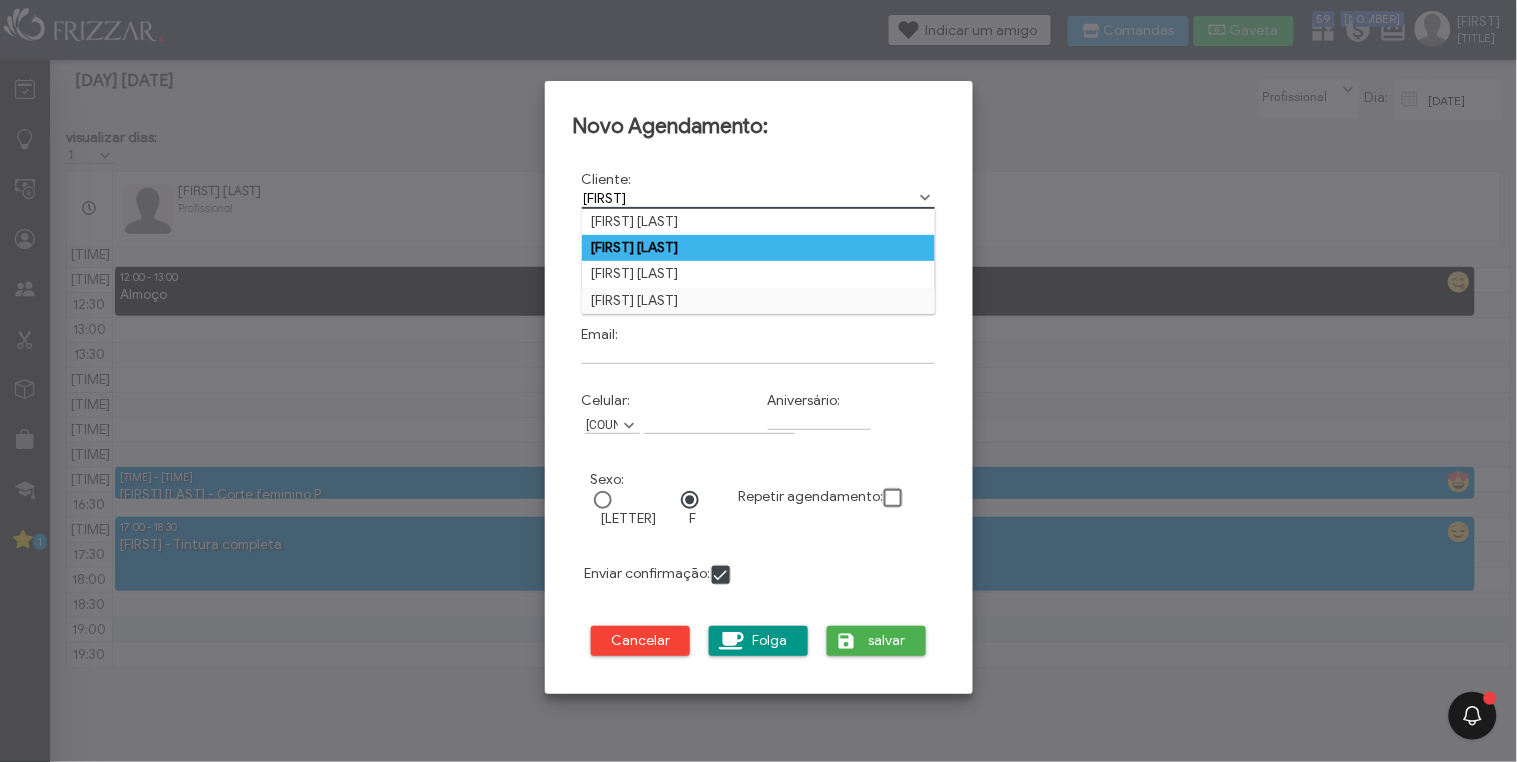 type on "rica" 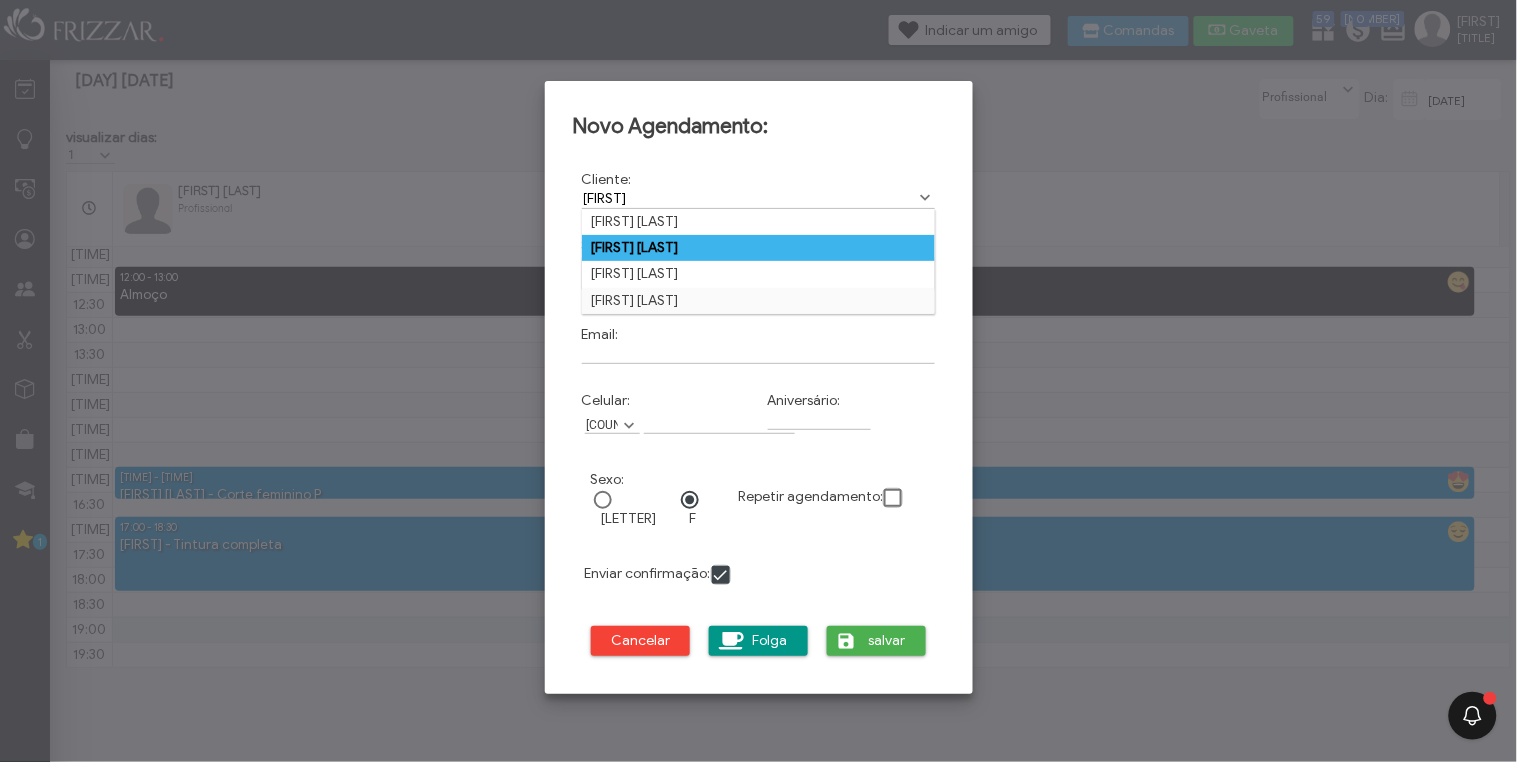 click on "hellen petrica" at bounding box center [759, 248] 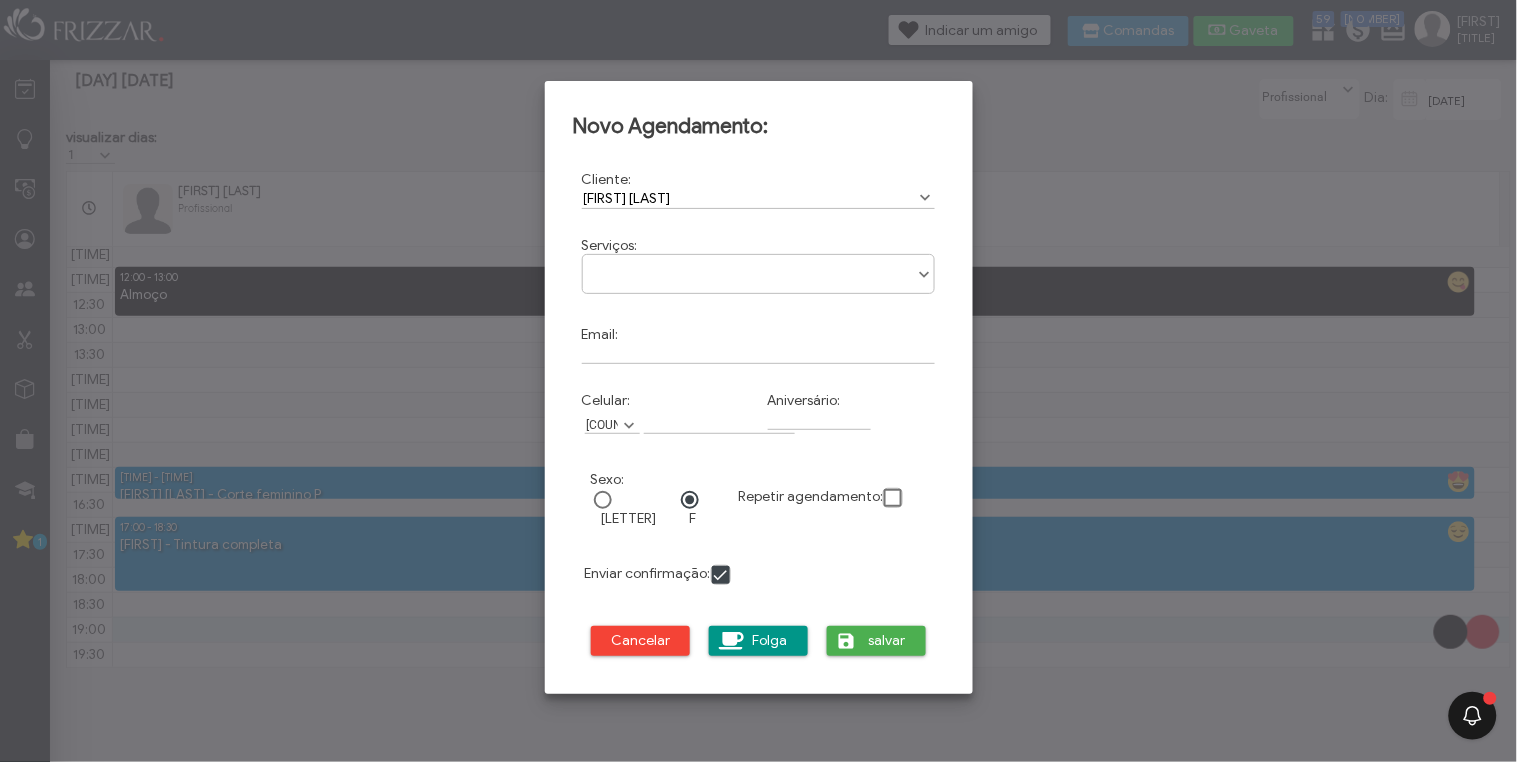 click on "ui-button
[PERSON]
Gerente
Minha Conta
Home
Treinamento
Sair [NUMBER] [NUMBER]" at bounding box center [758, 381] 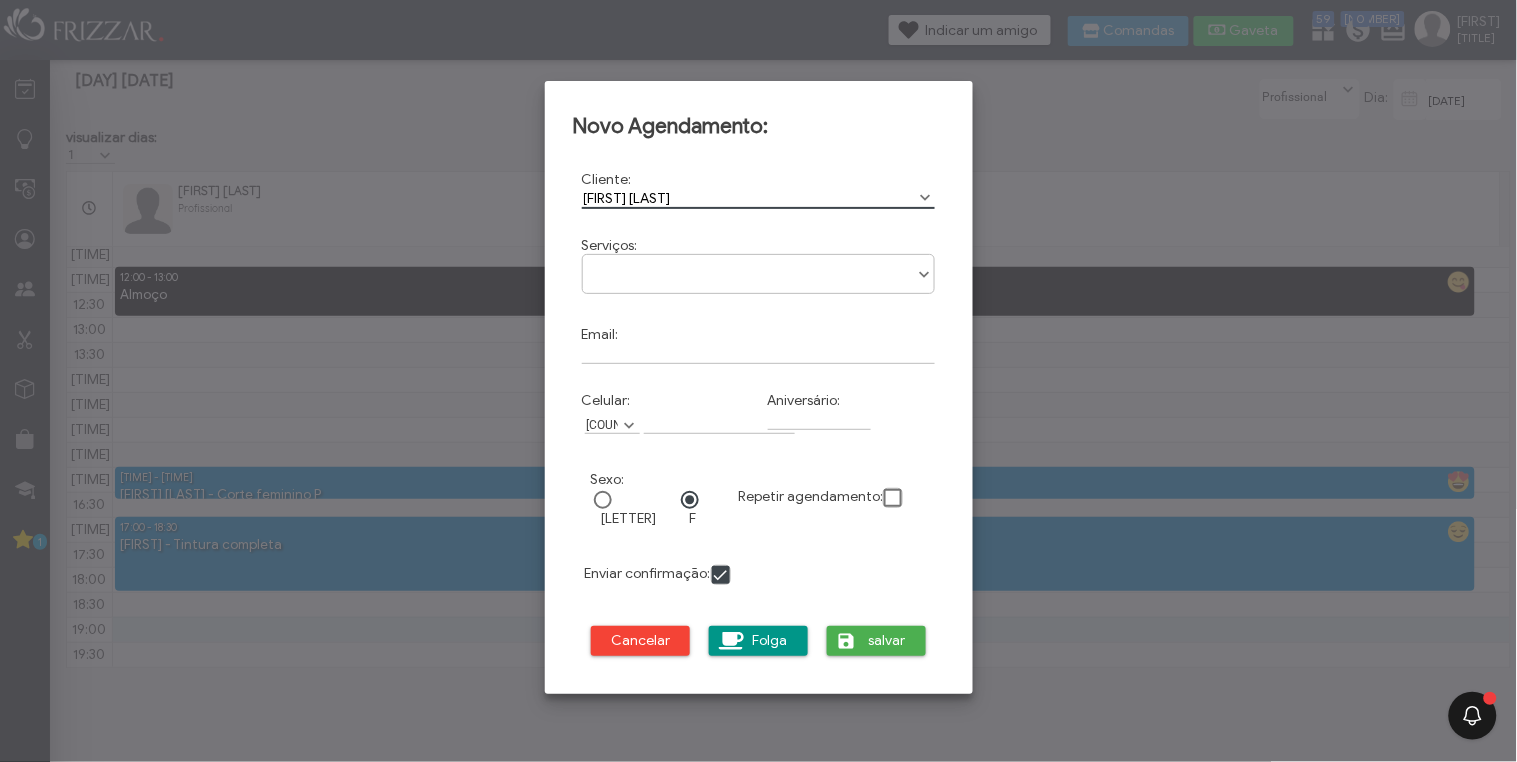 click on "hellen petrica" at bounding box center (759, 198) 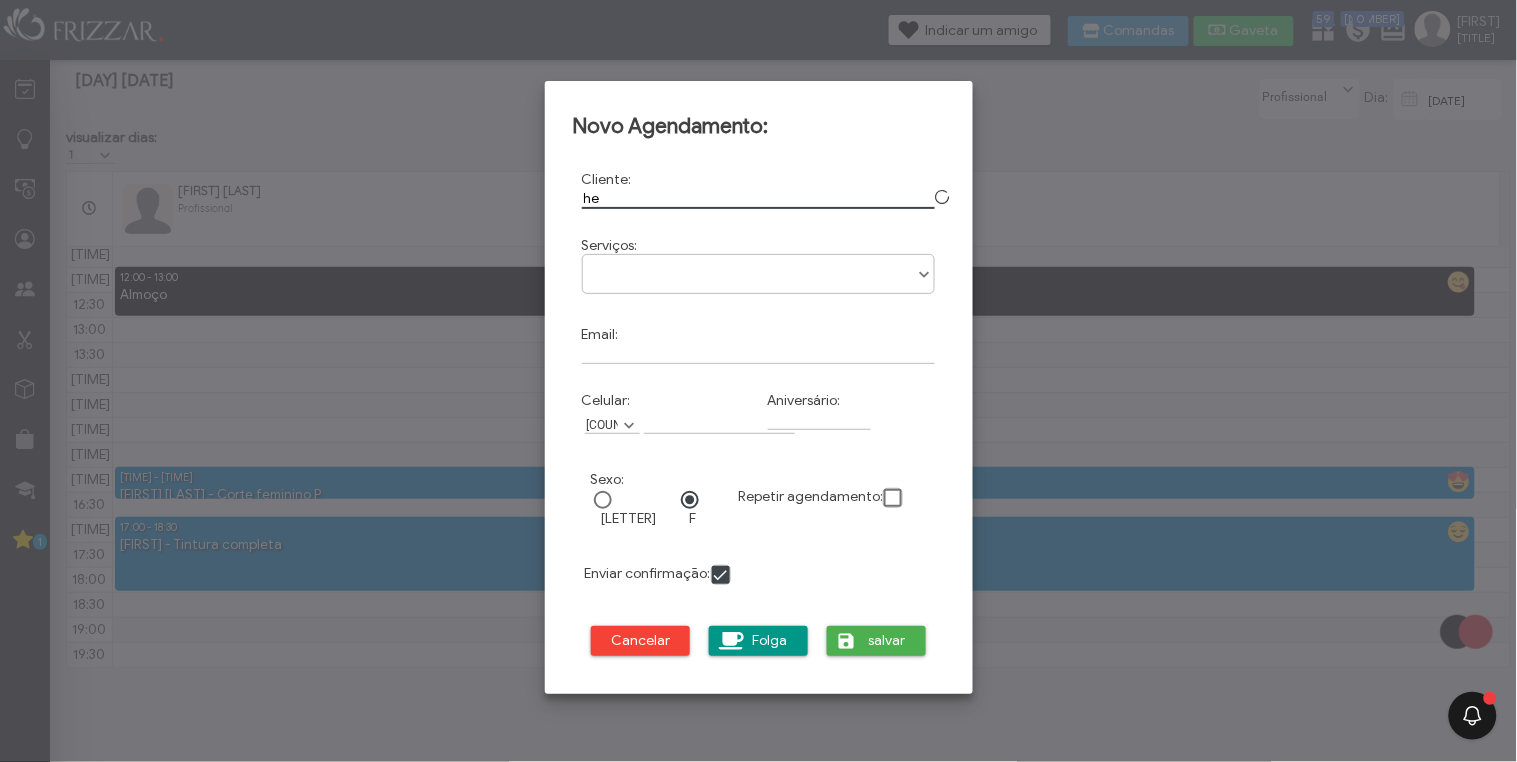 type on "h" 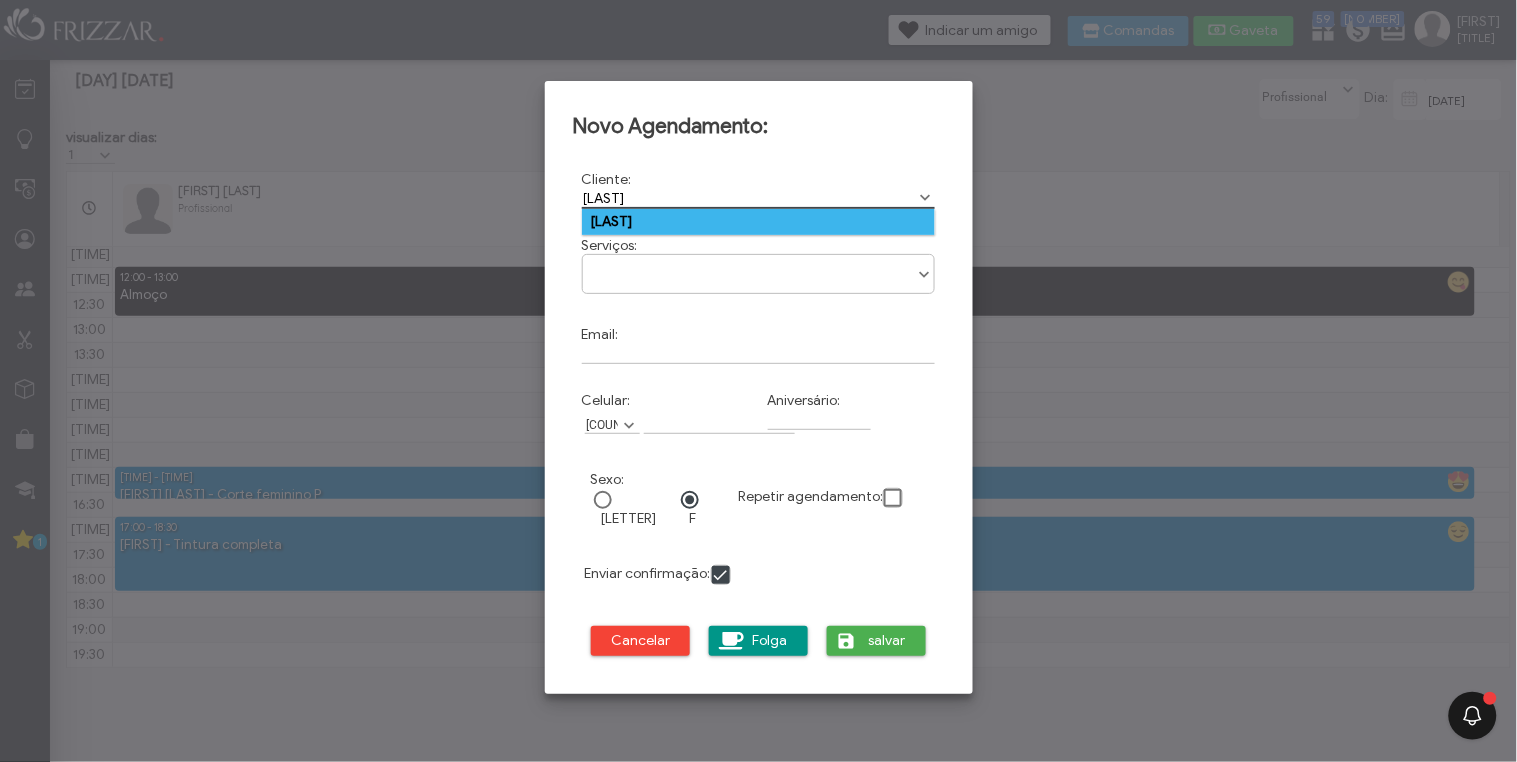 type on "bartz" 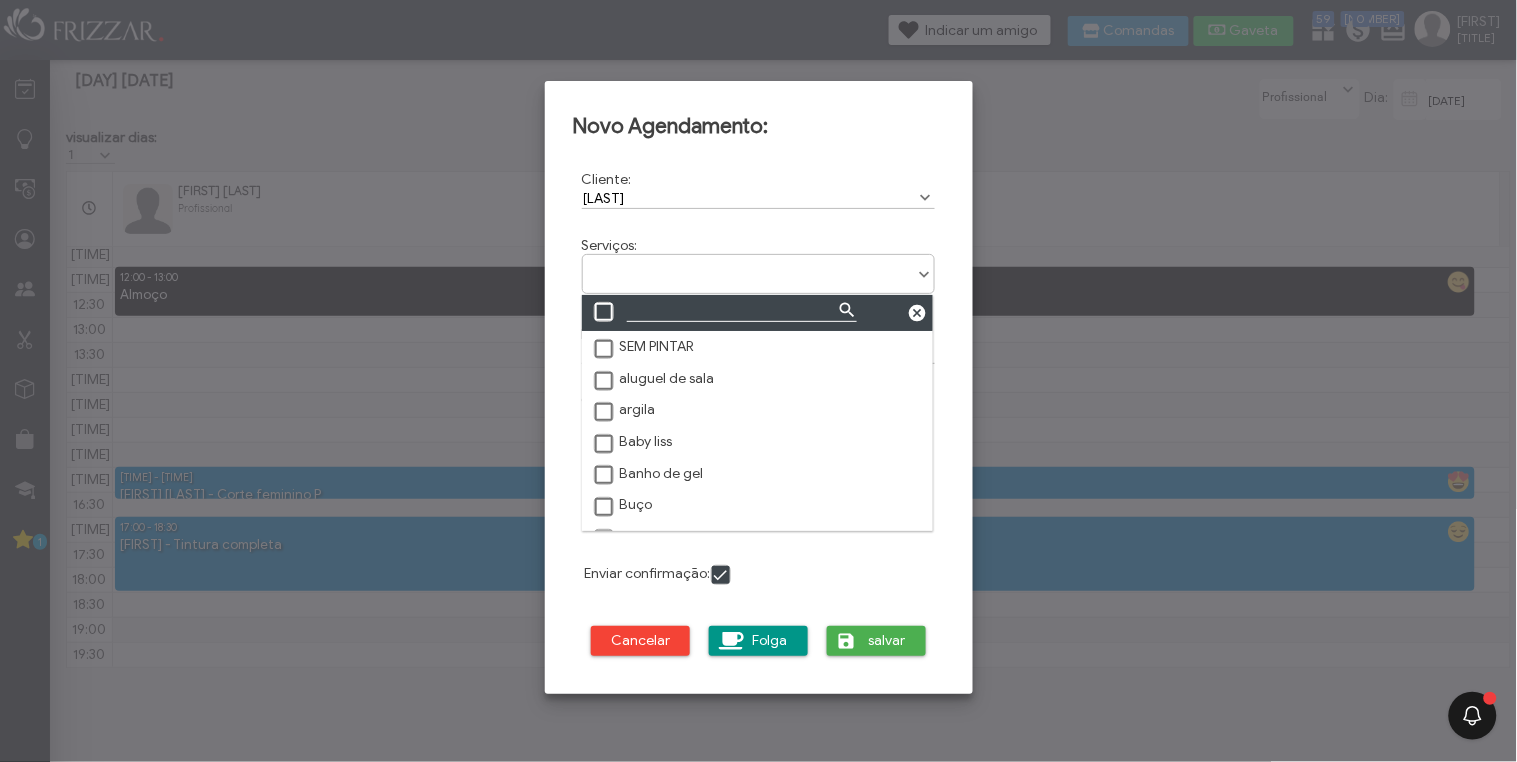 click at bounding box center [759, 267] 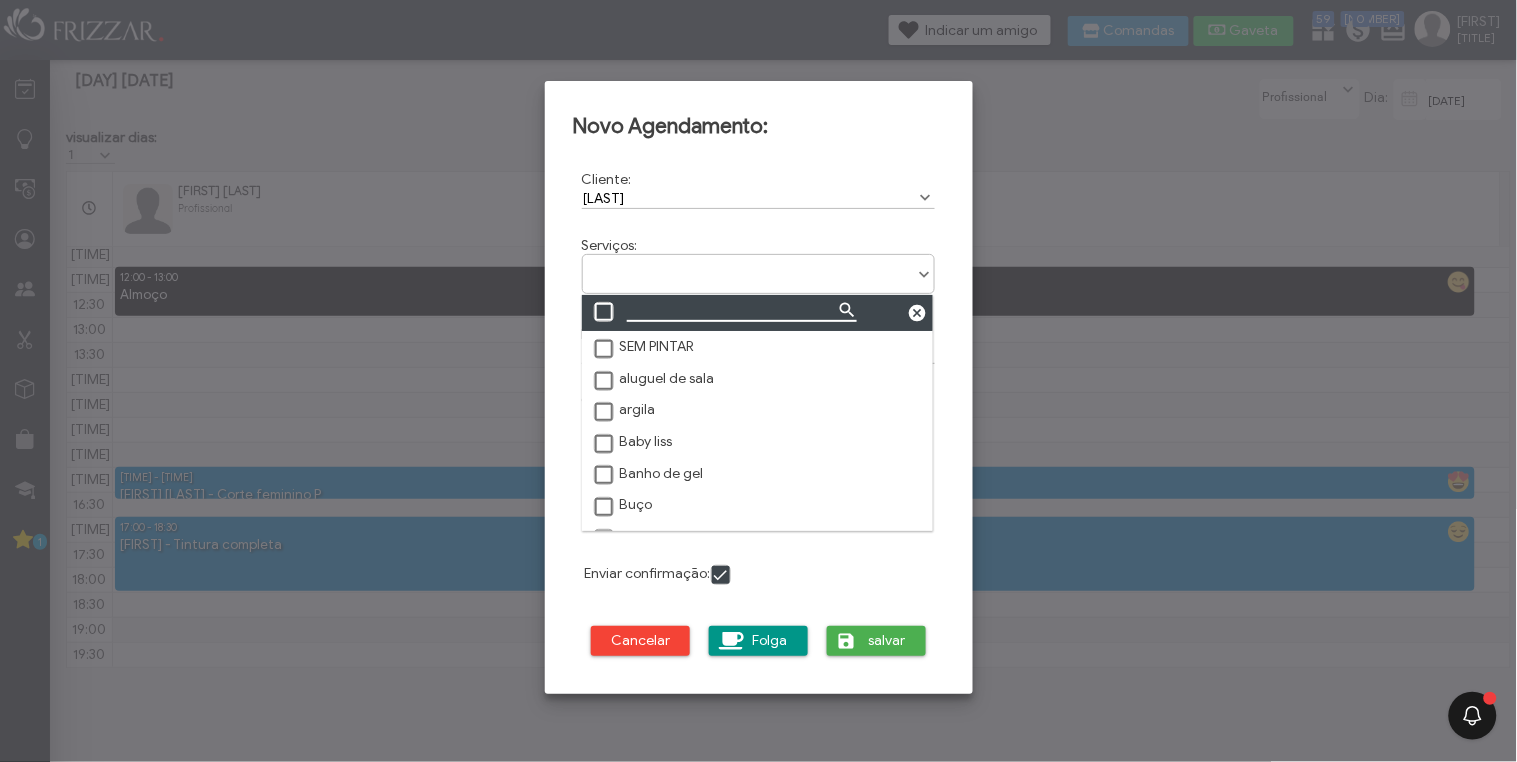 click at bounding box center [742, 312] 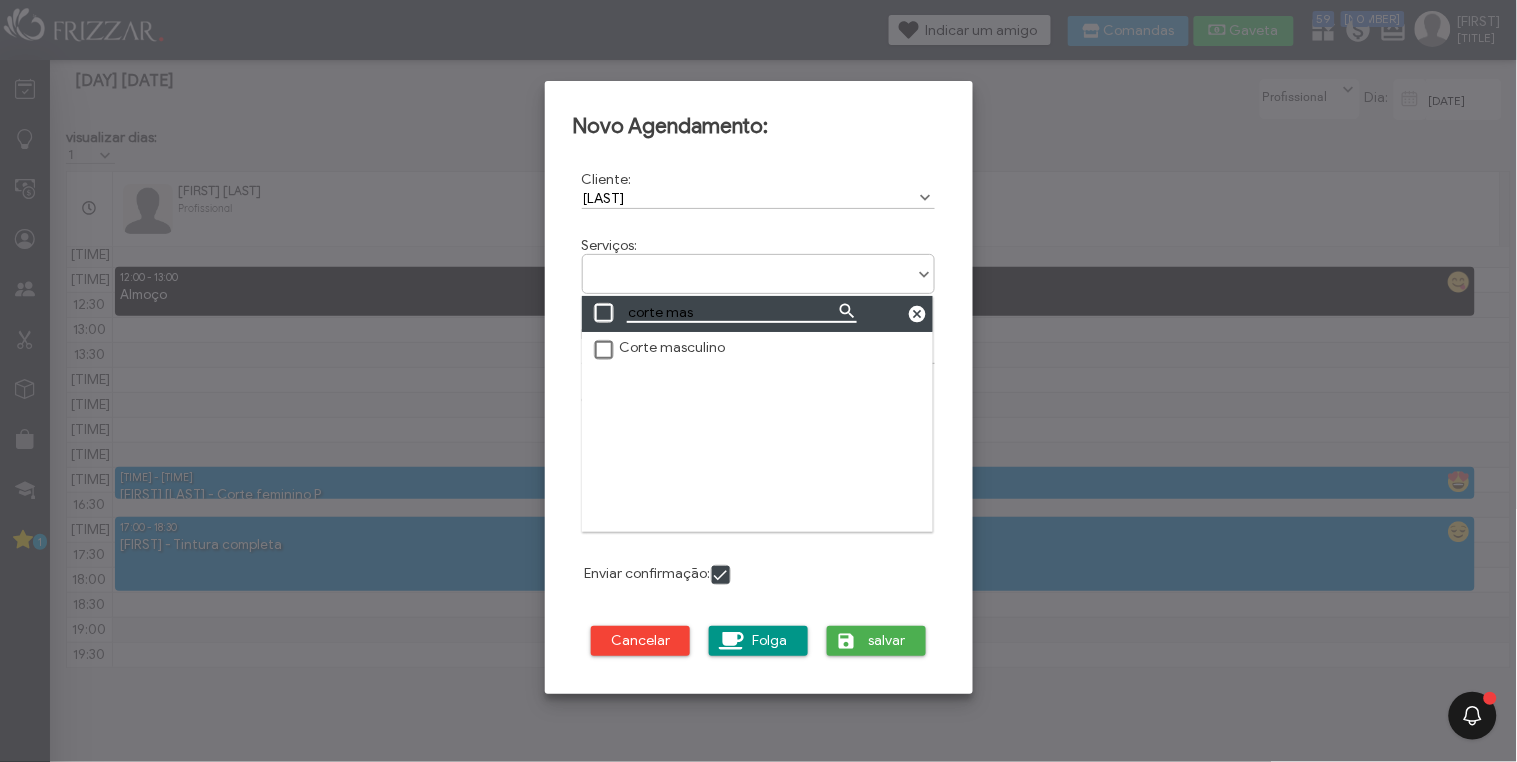 type on "corte mas" 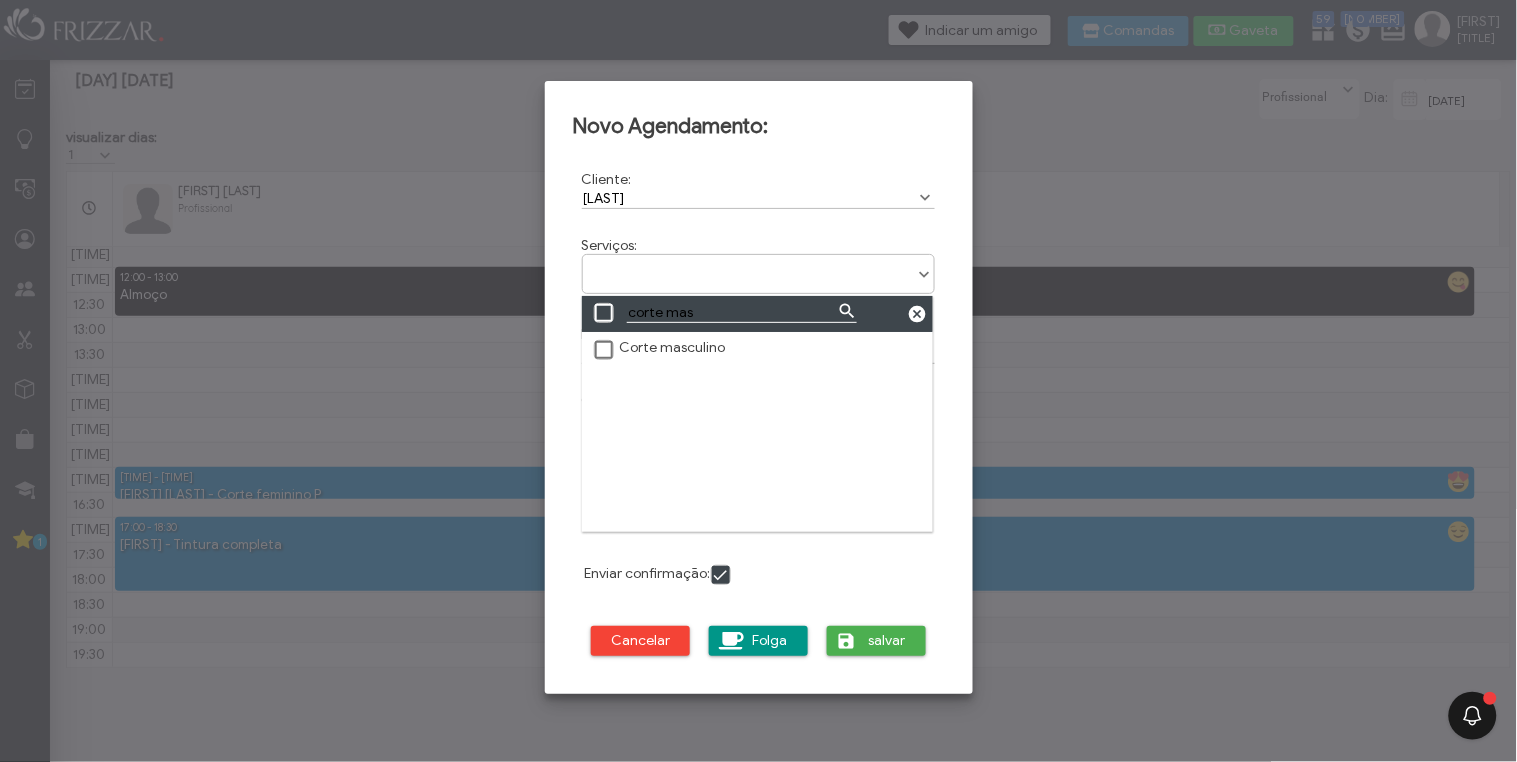 click at bounding box center [605, 351] 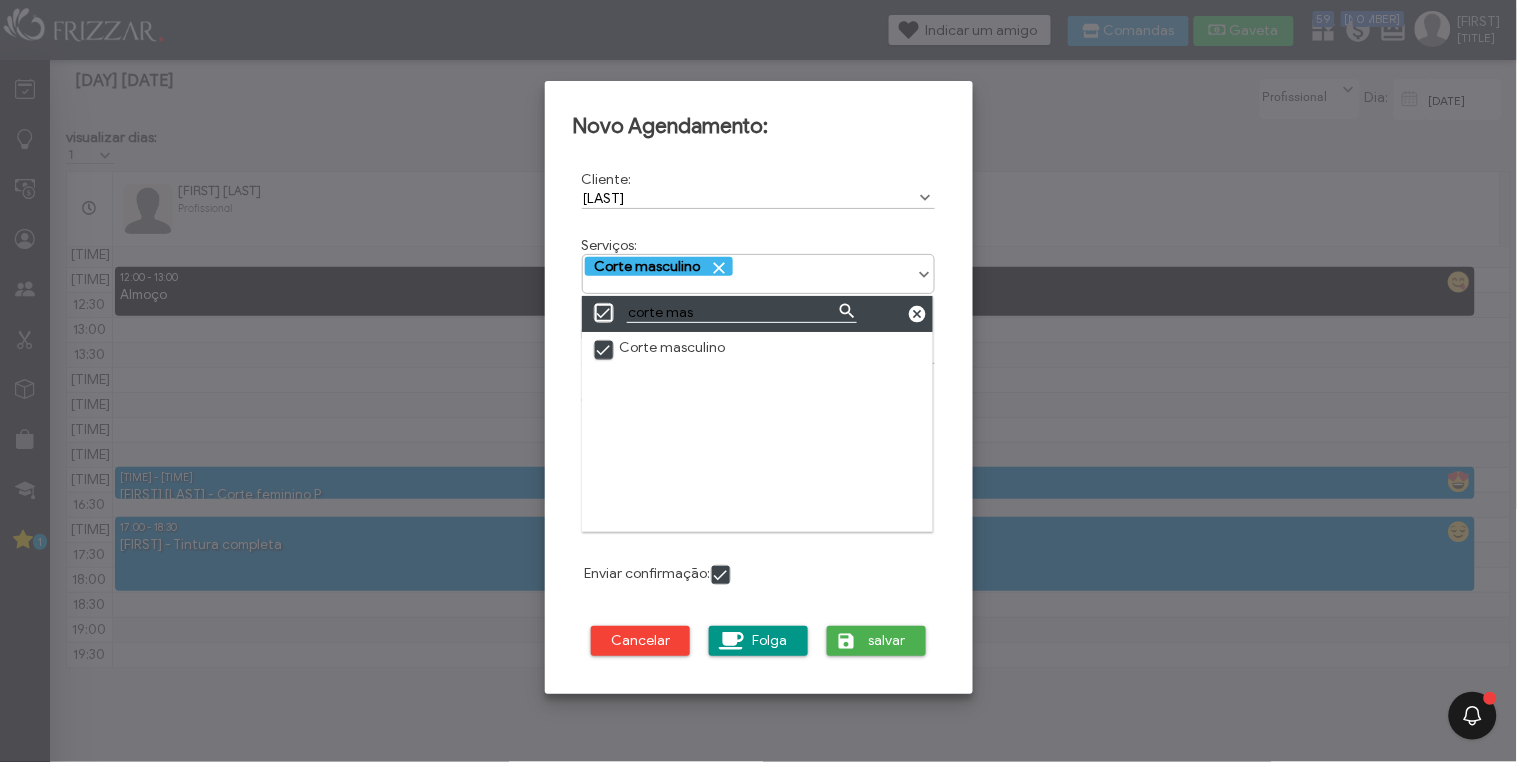 scroll, scrollTop: 10, scrollLeft: 10, axis: both 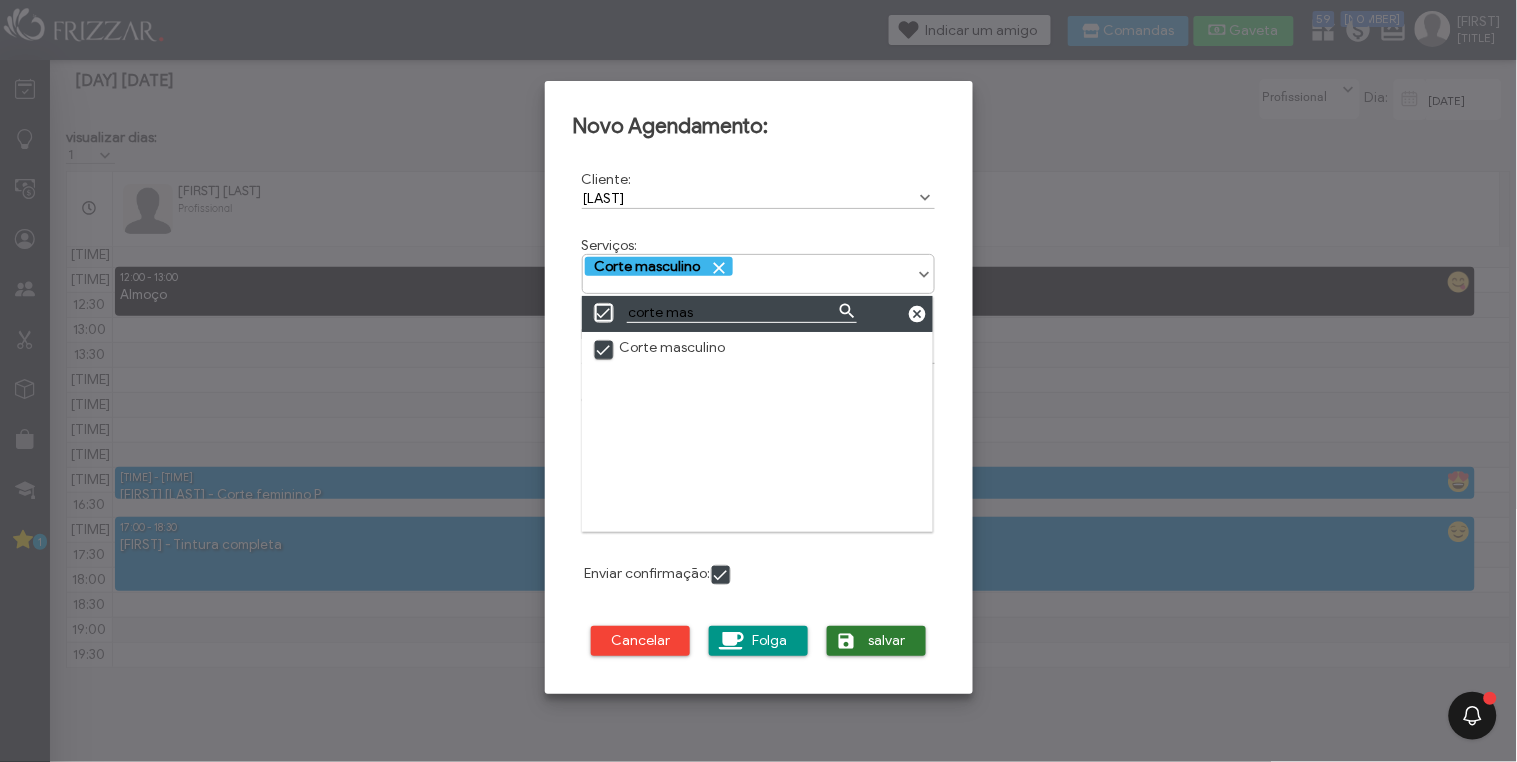 click on "salvar" at bounding box center (888, 641) 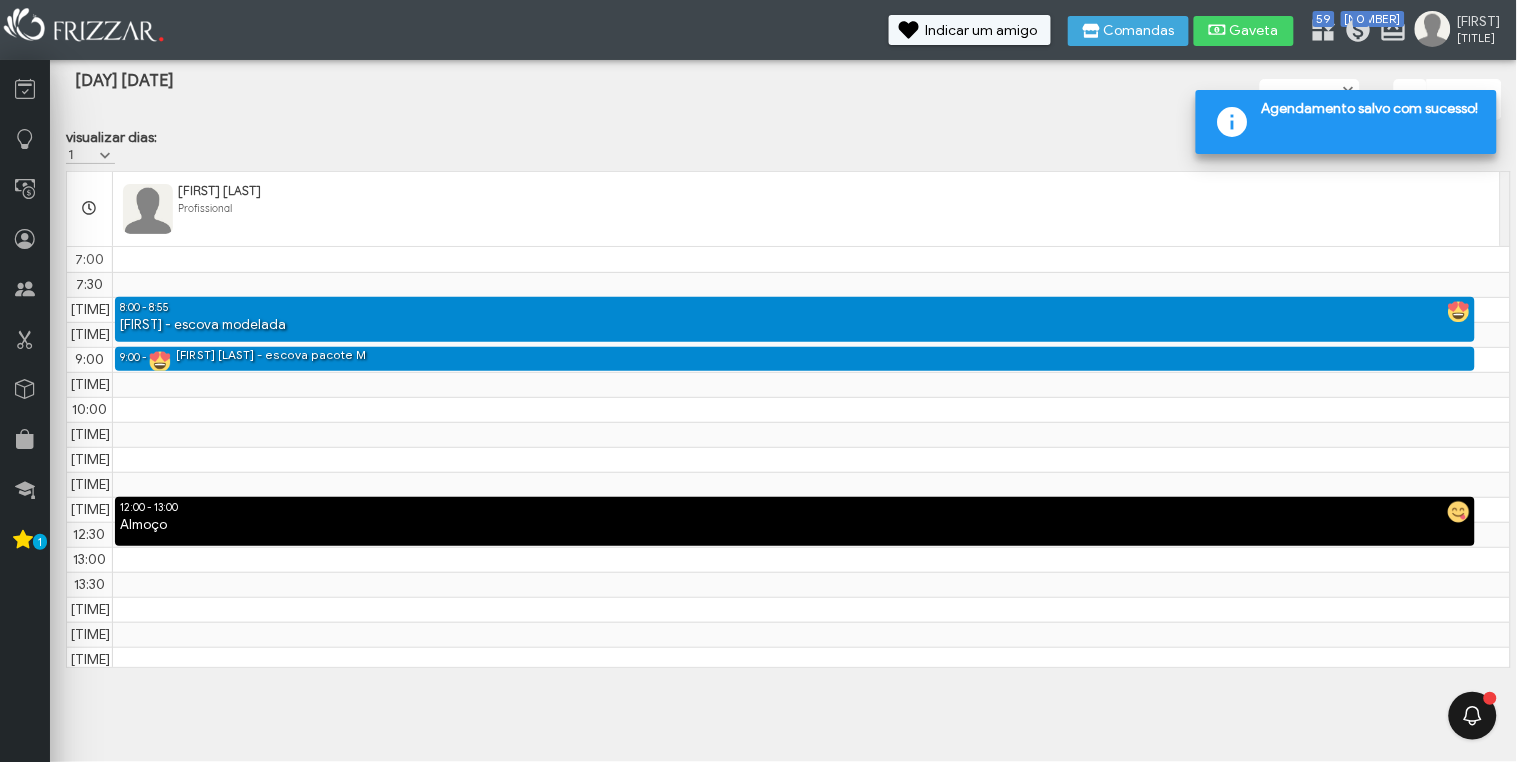 scroll, scrollTop: 230, scrollLeft: 0, axis: vertical 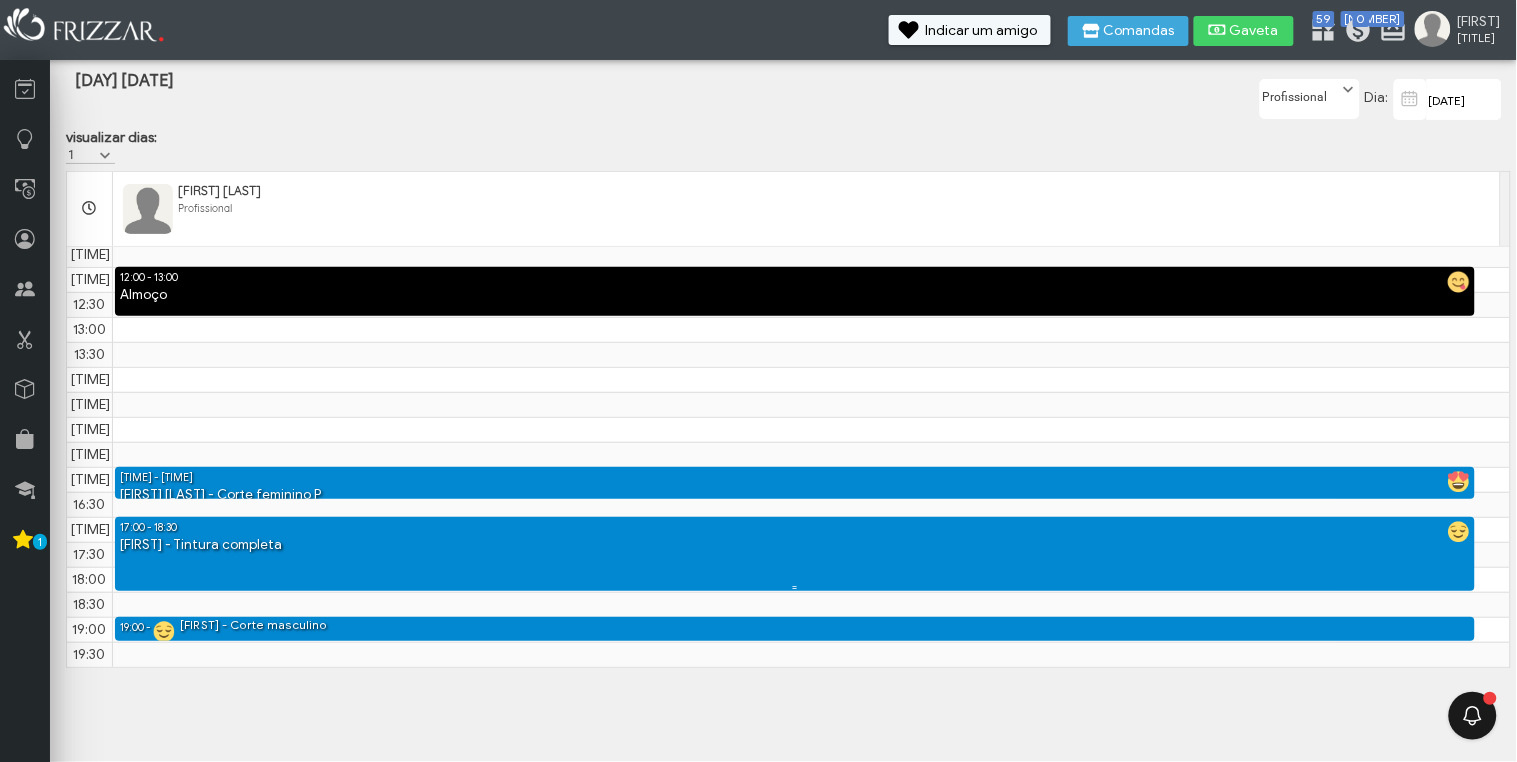 click on "Lucianita - Tintura completa" at bounding box center (795, 545) 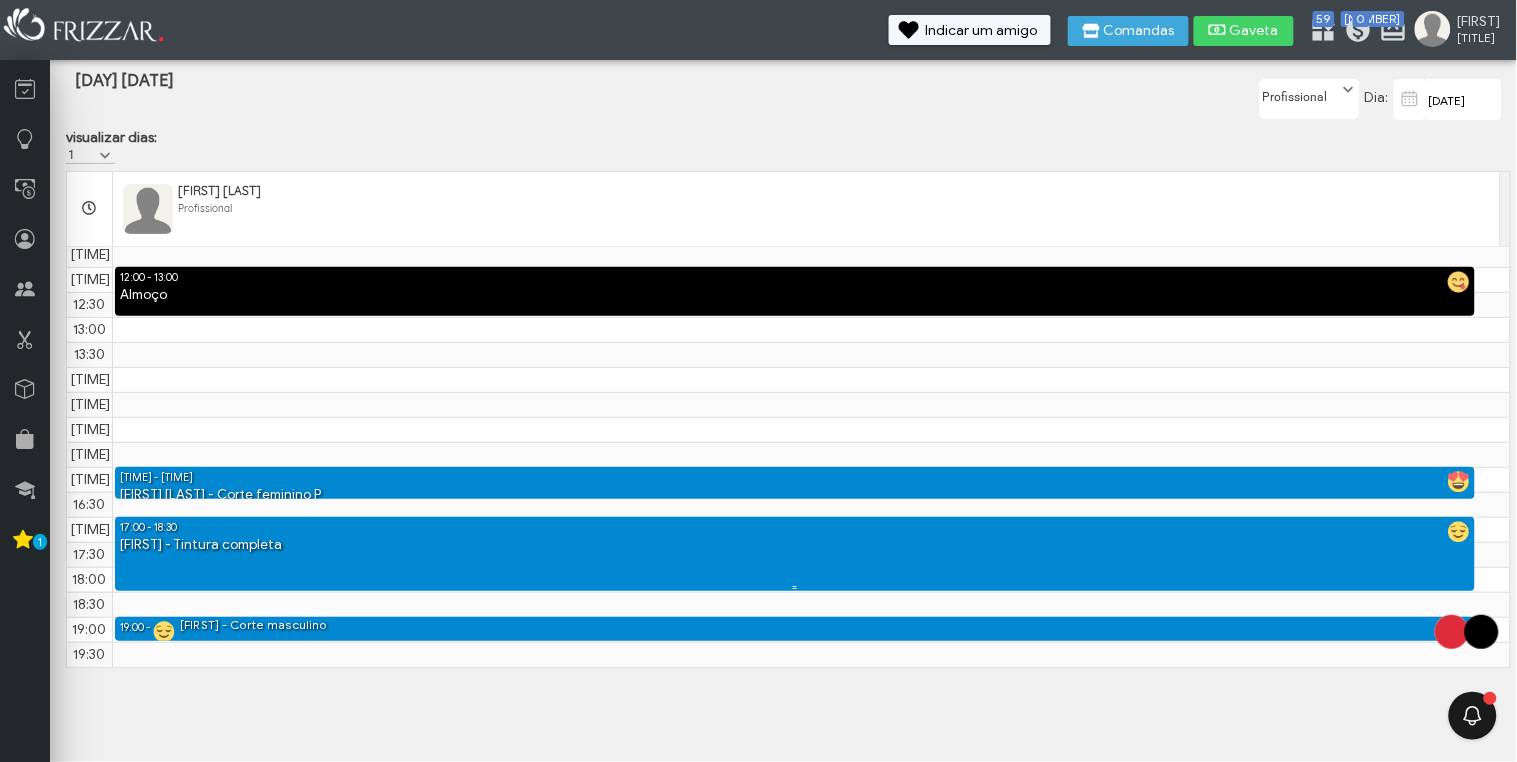 click on "Lucianita - Tintura completa" at bounding box center (795, 545) 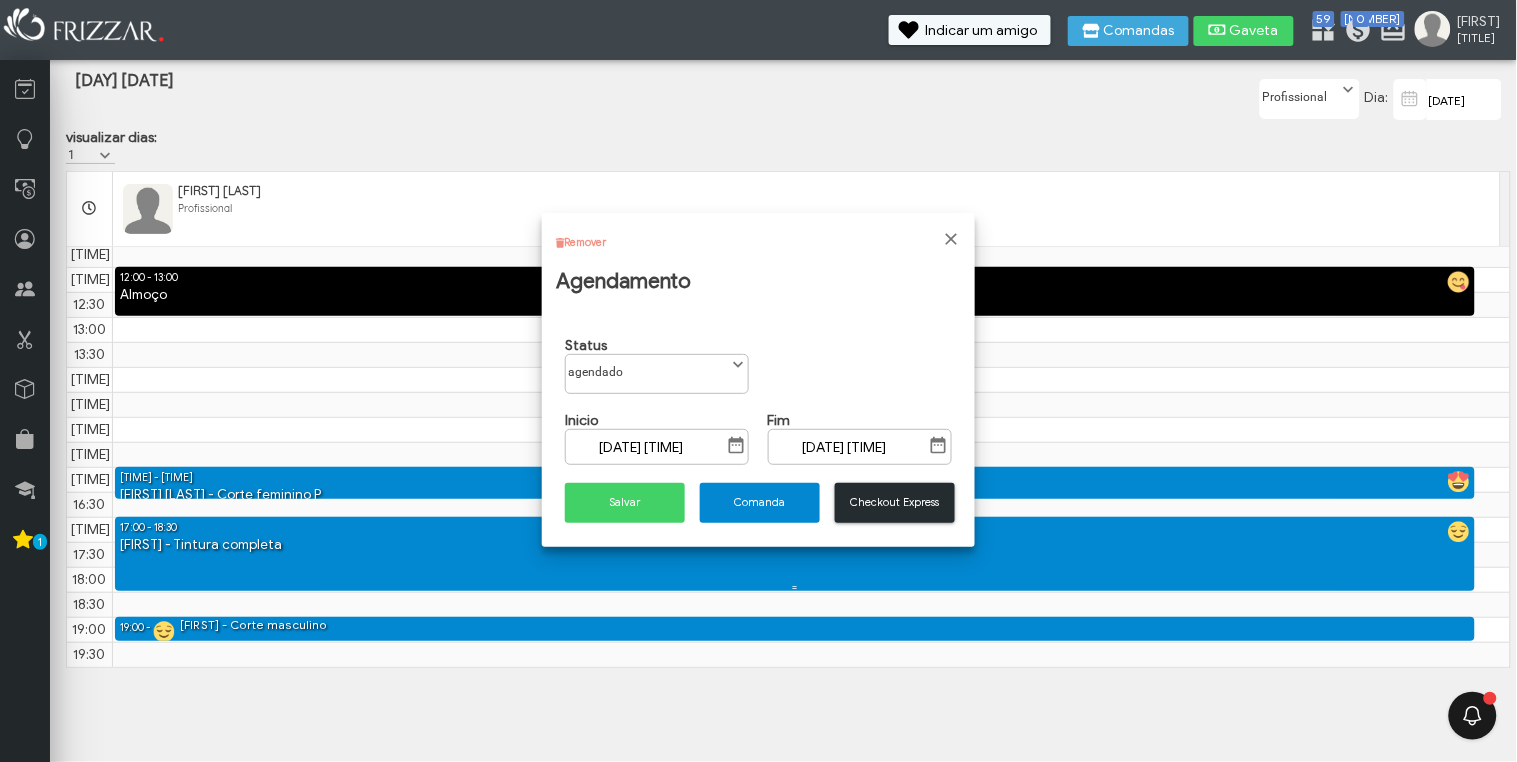 scroll, scrollTop: 10, scrollLeft: 84, axis: both 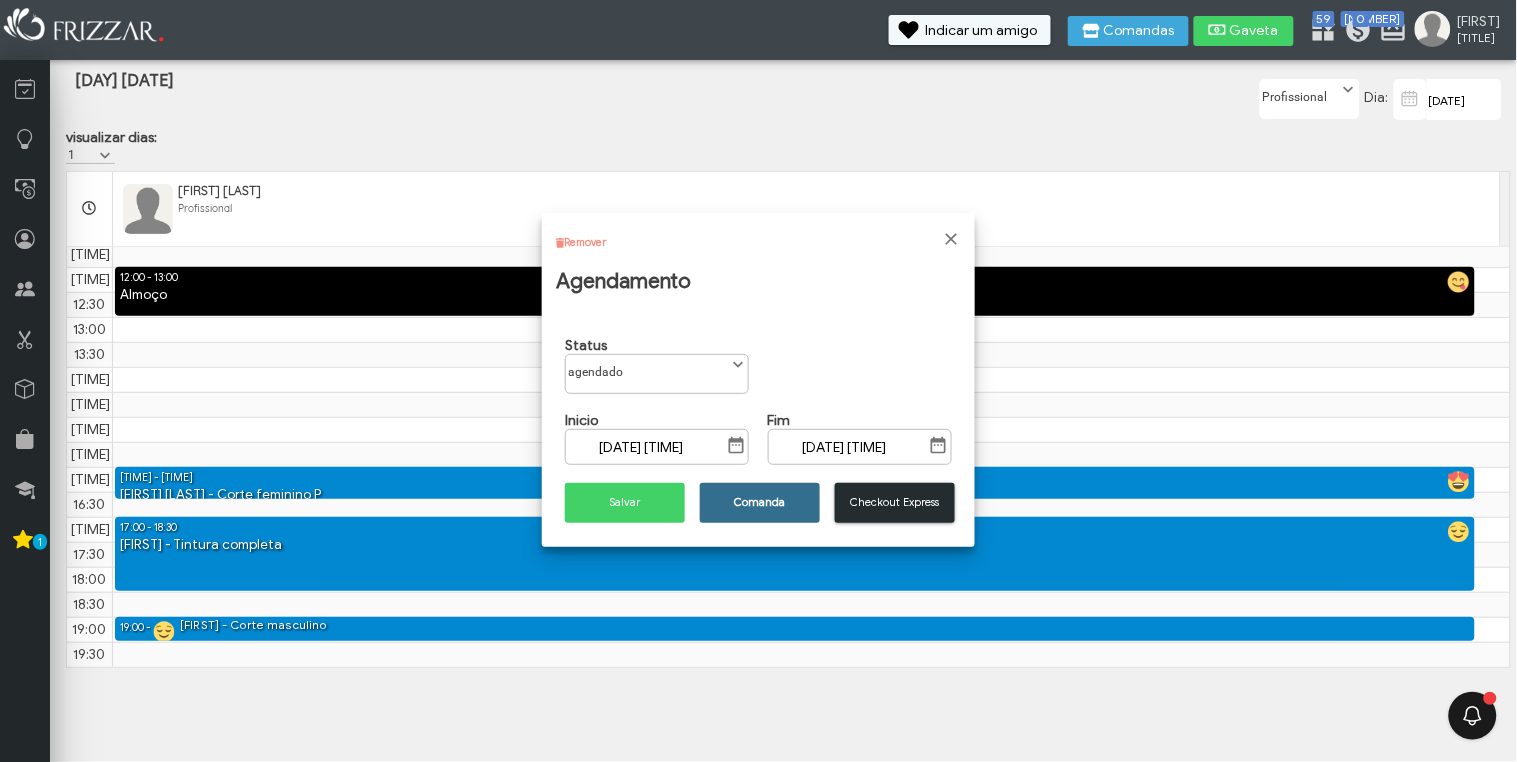 click on "Comanda" at bounding box center [760, 502] 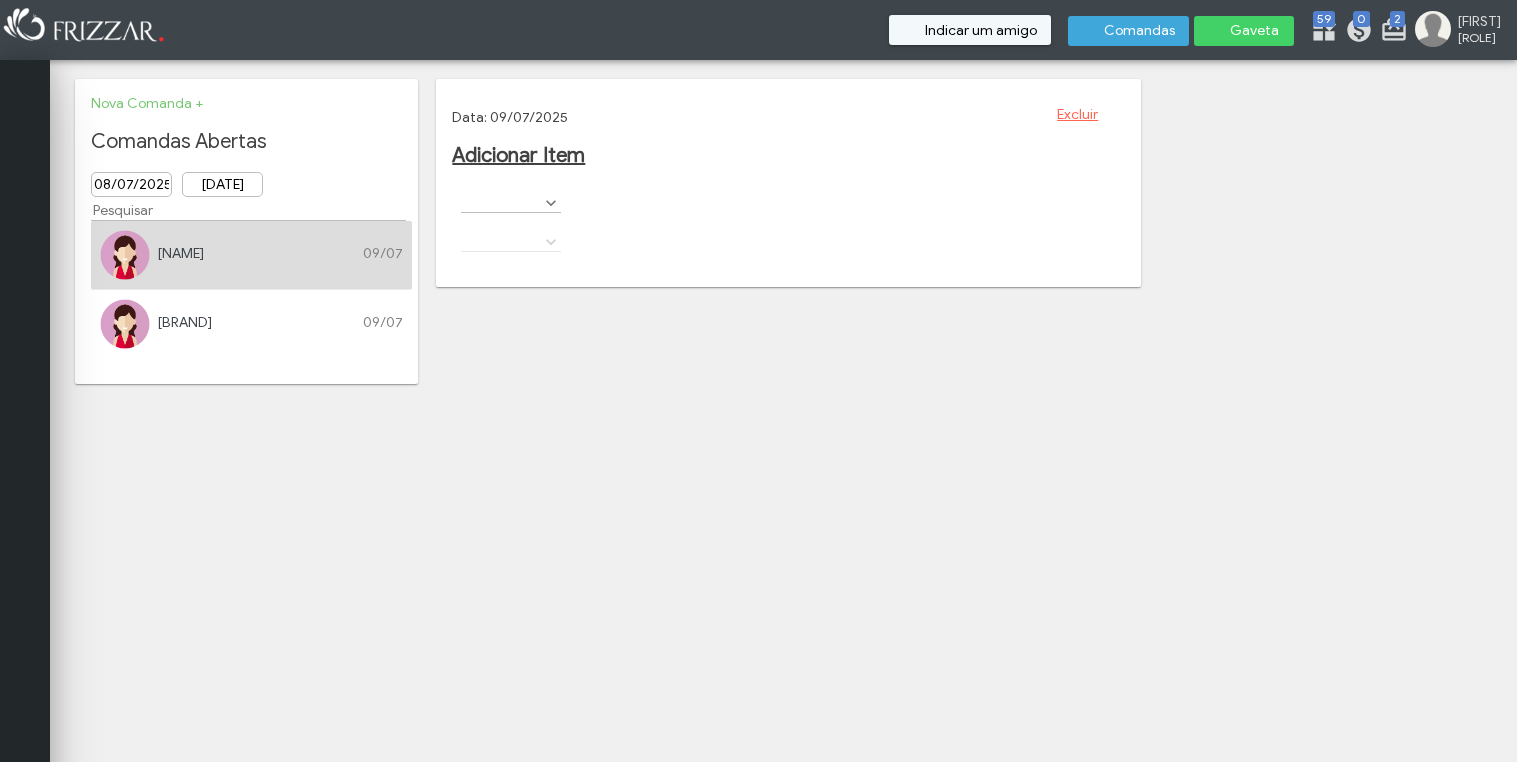 scroll, scrollTop: 0, scrollLeft: 0, axis: both 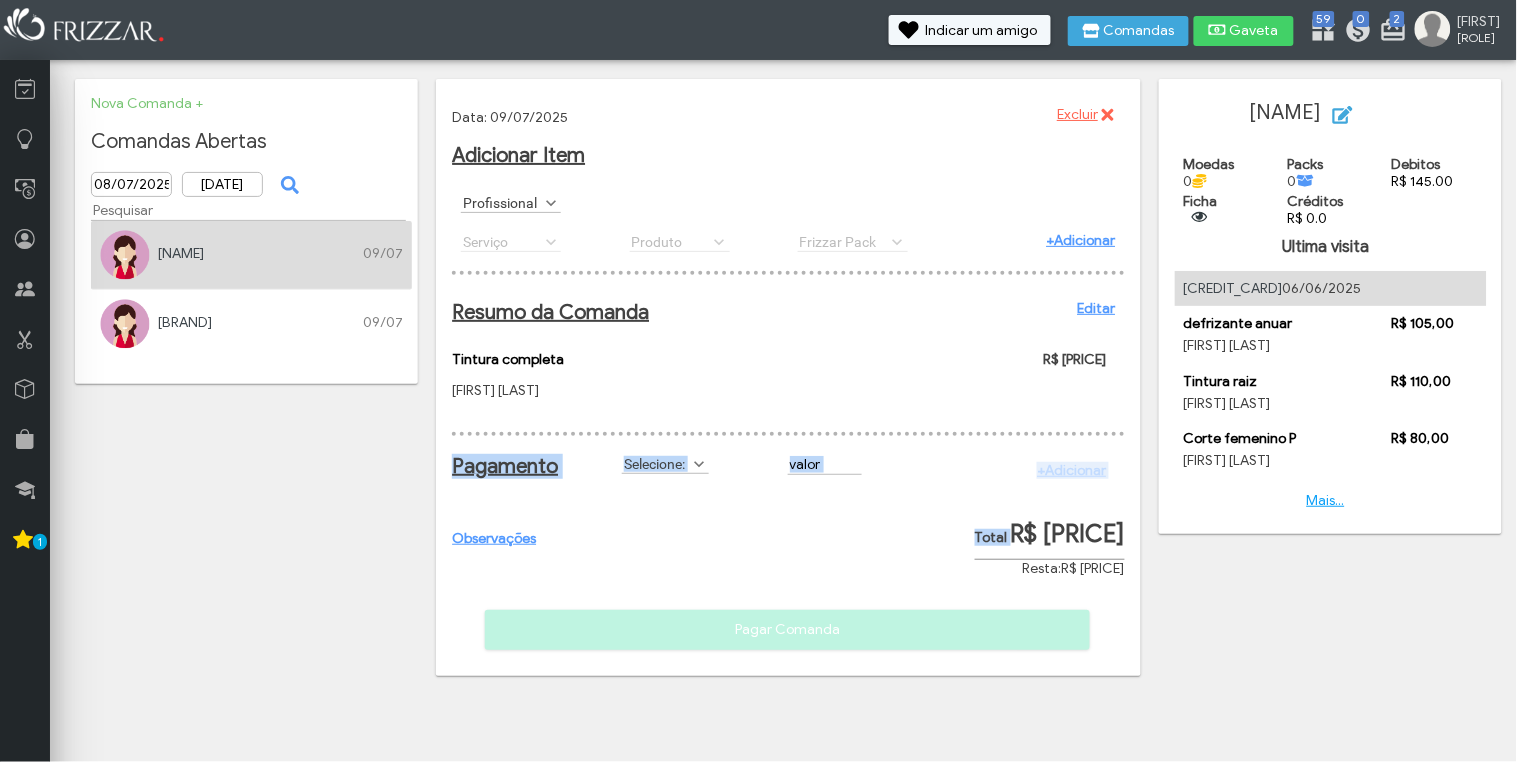 drag, startPoint x: 0, startPoint y: 0, endPoint x: 1015, endPoint y: 563, distance: 1160.6869 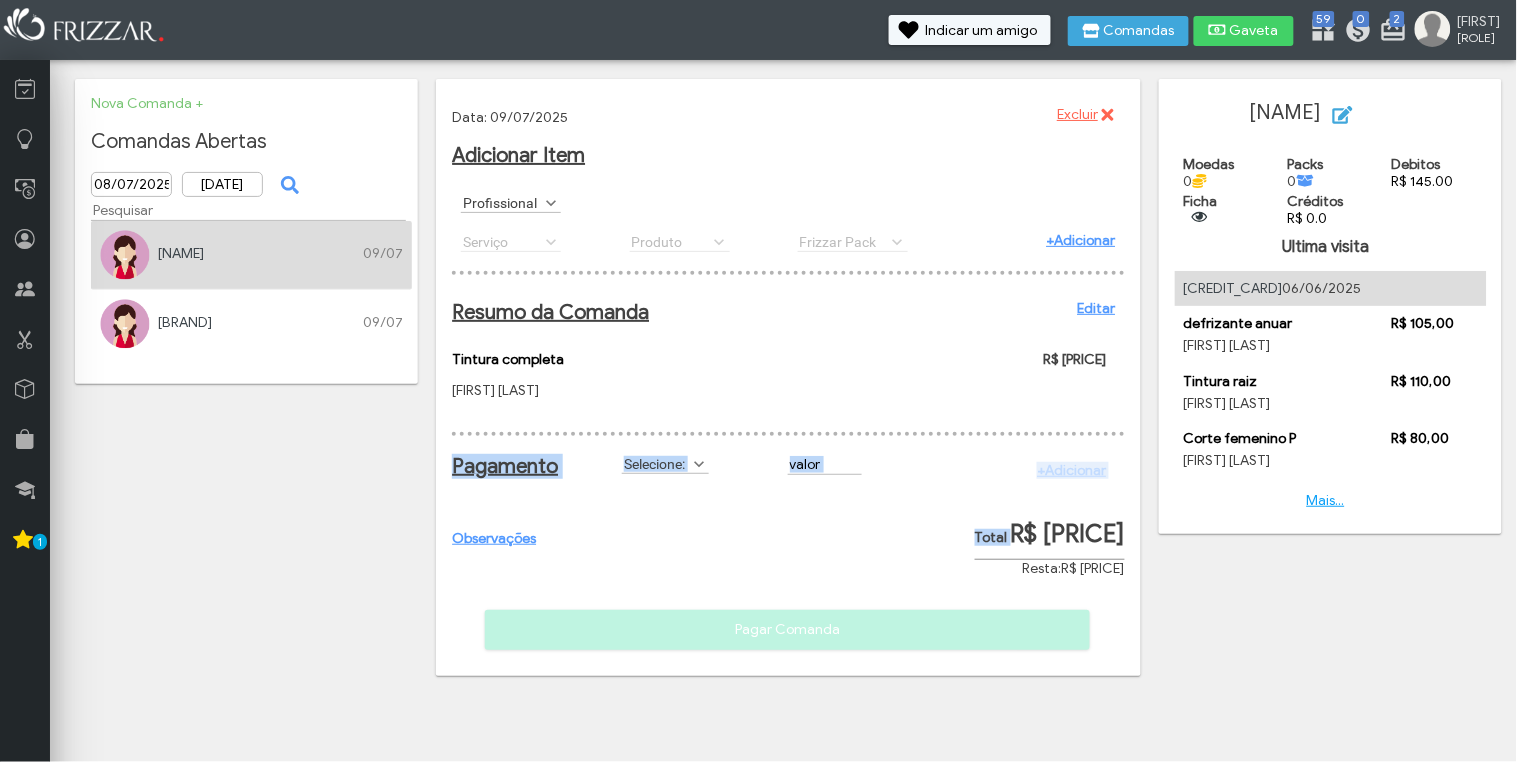 scroll, scrollTop: 0, scrollLeft: 0, axis: both 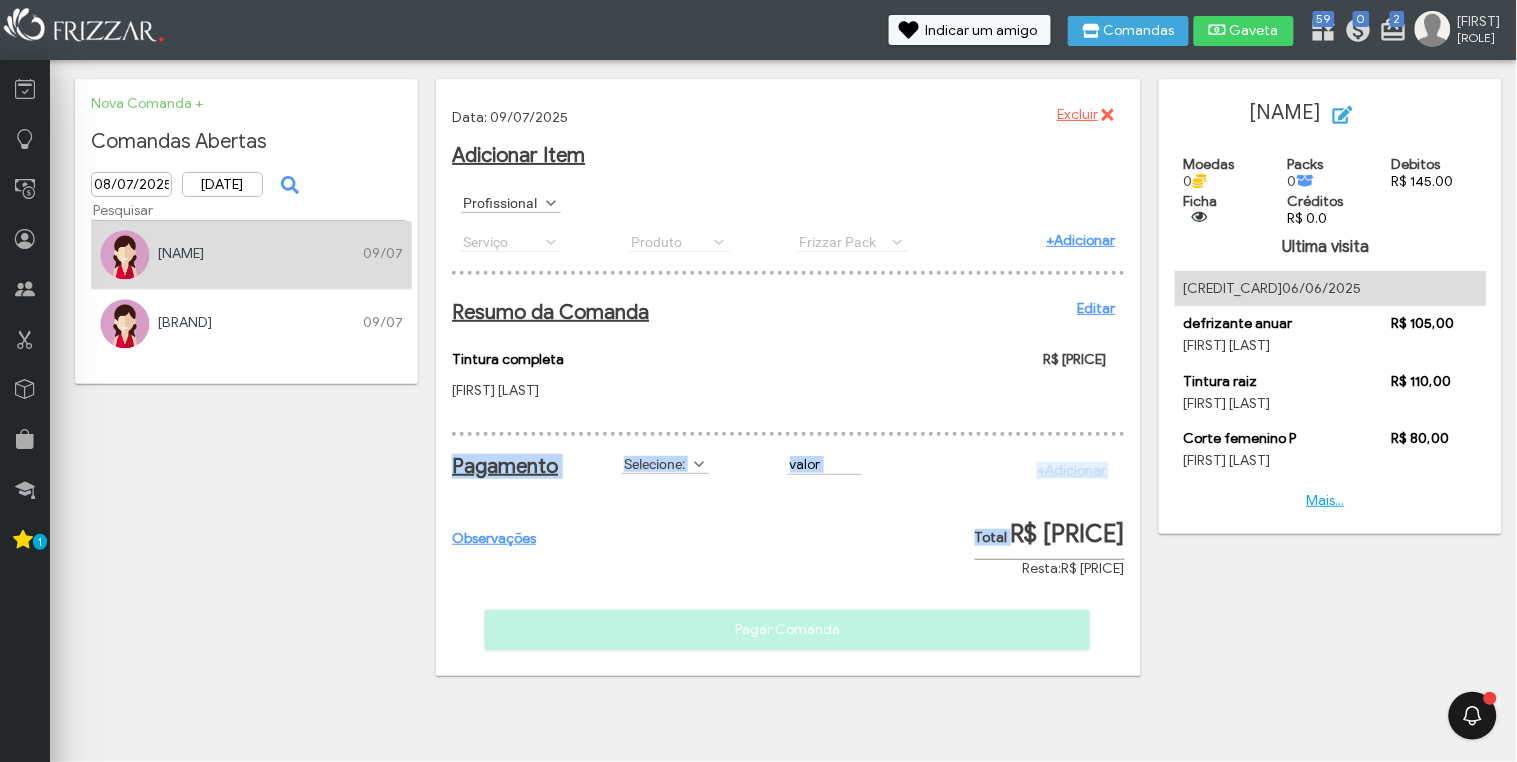click on "Editar" at bounding box center [1097, 308] 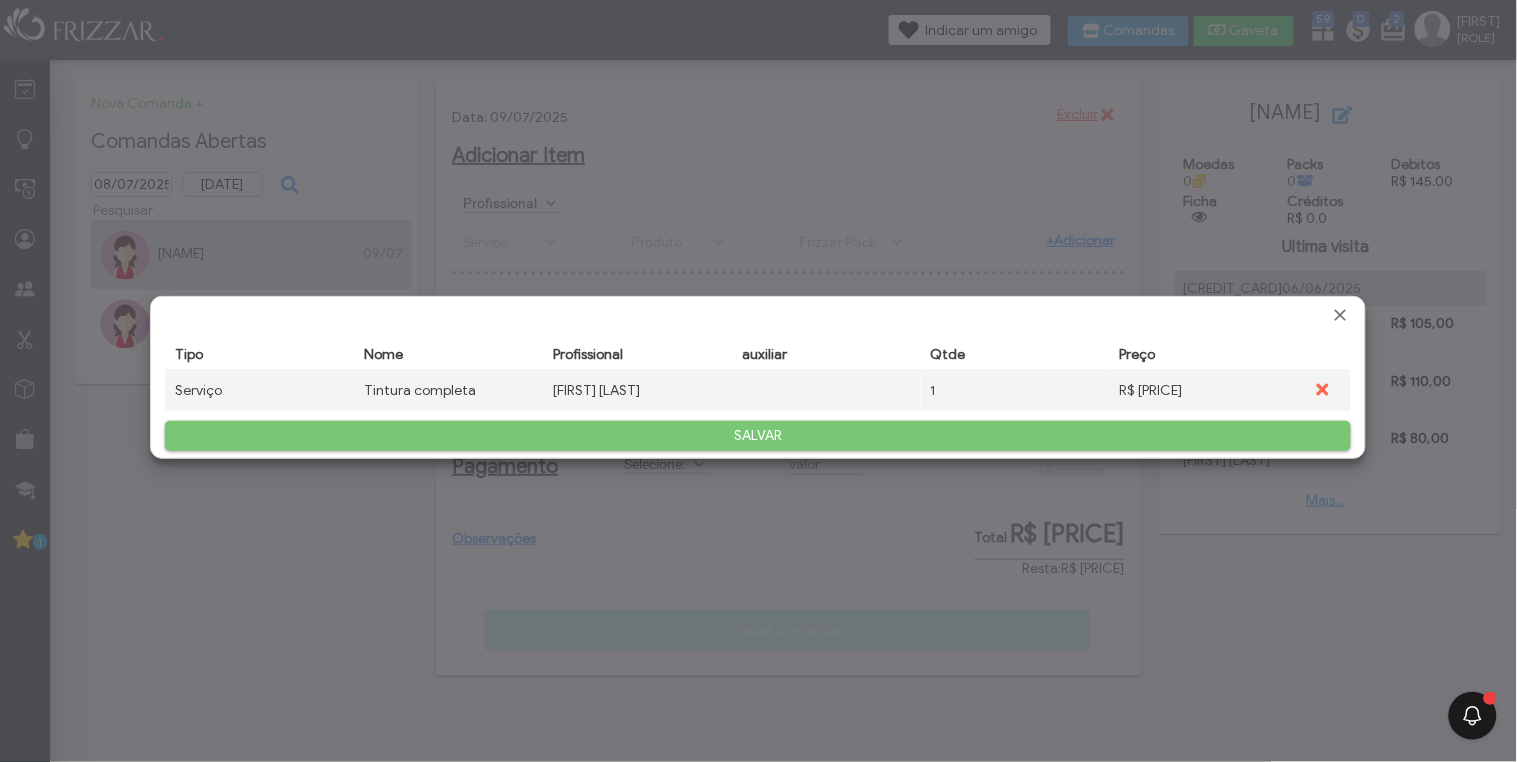 click on "R$ 120,00" at bounding box center [1204, 390] 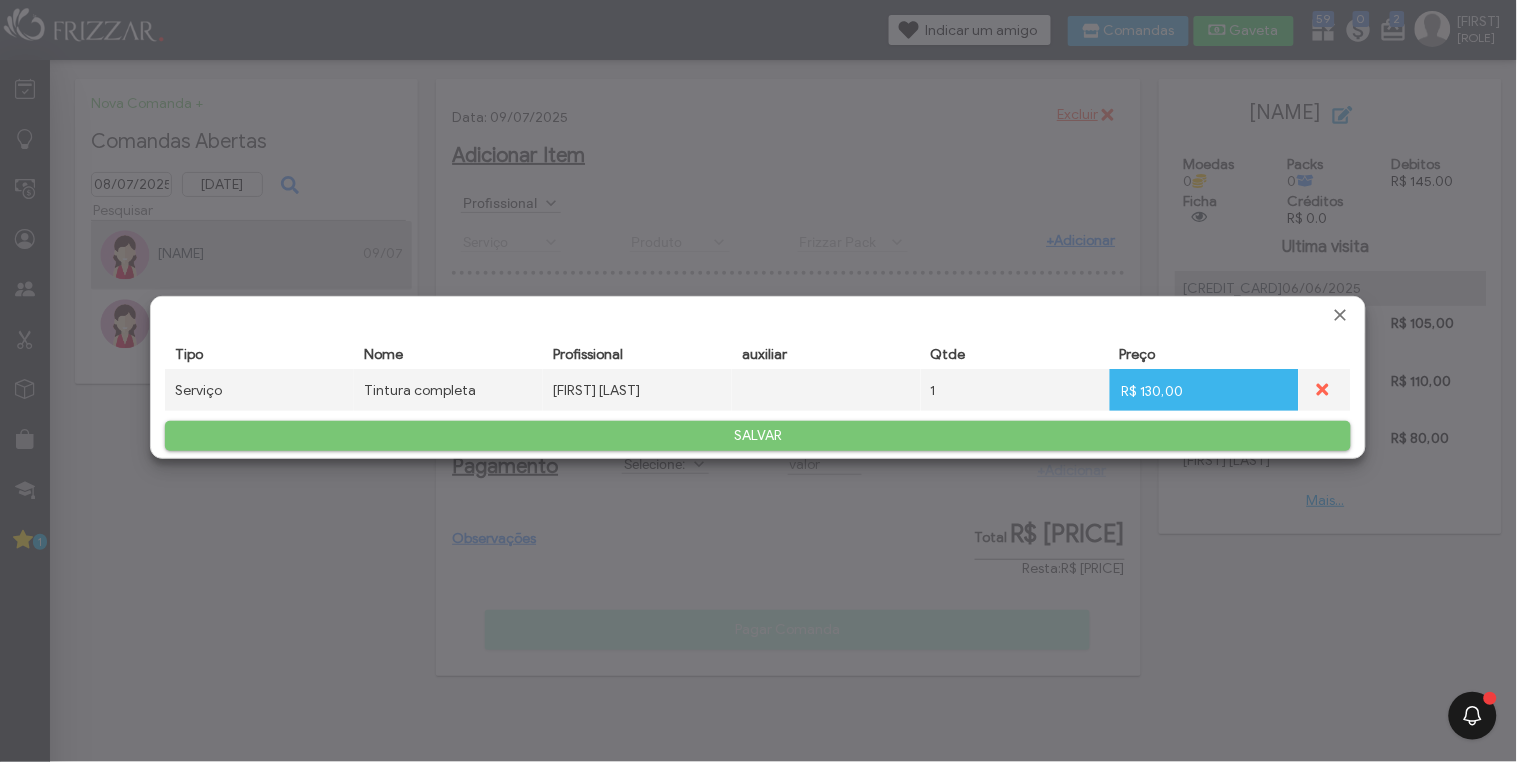 click on "SALVAR" at bounding box center [758, 436] 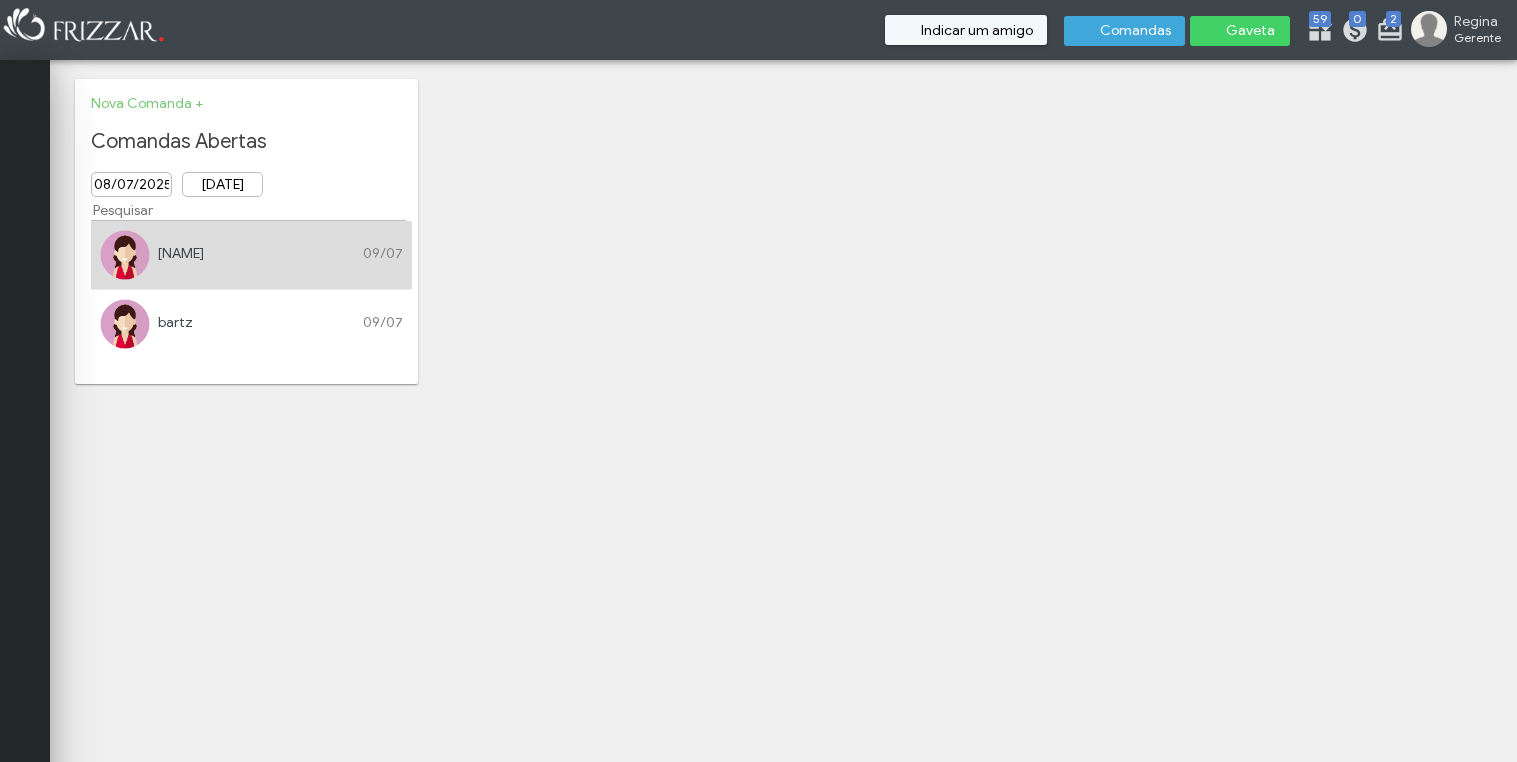 scroll, scrollTop: 0, scrollLeft: 0, axis: both 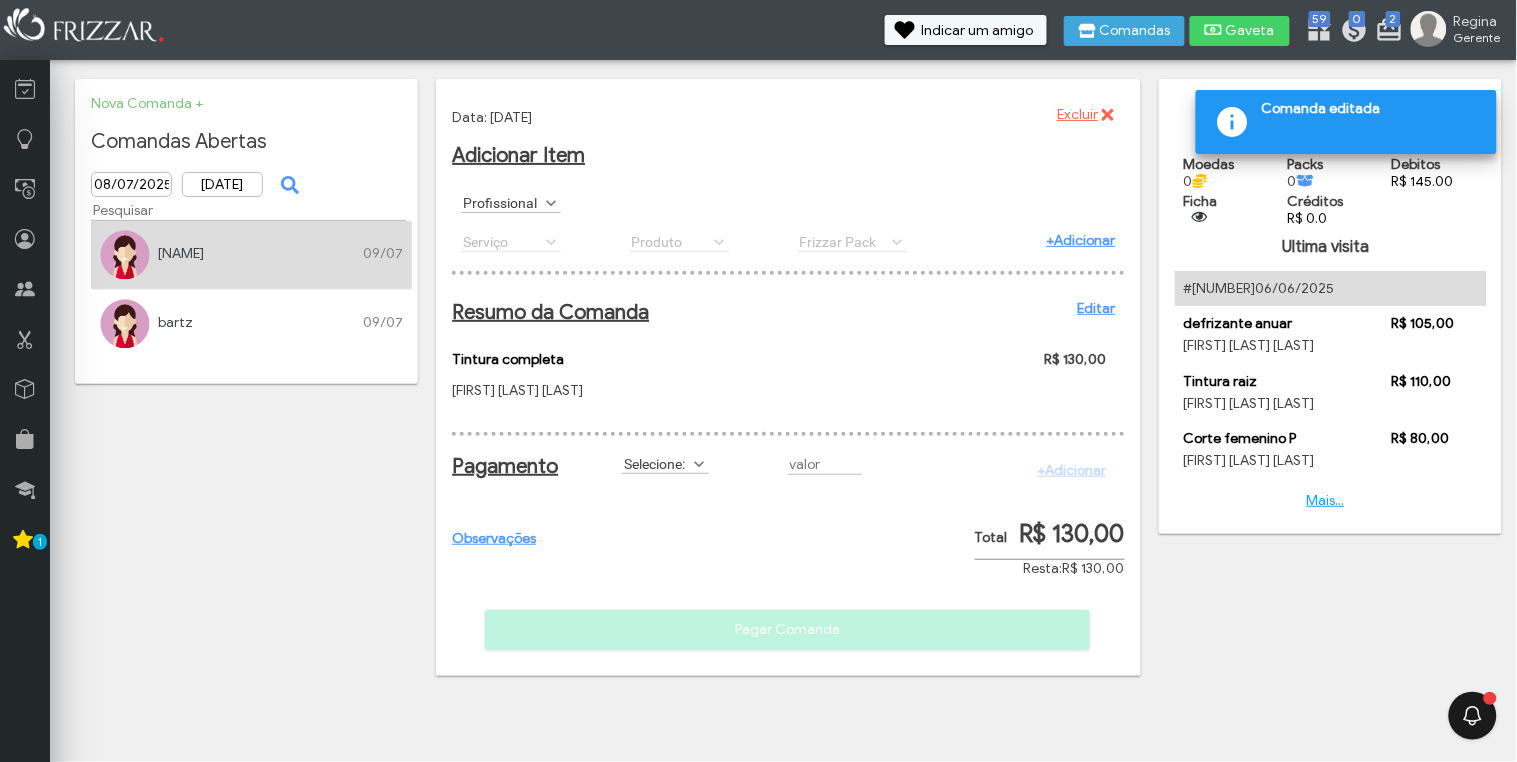 click at bounding box center [699, 464] 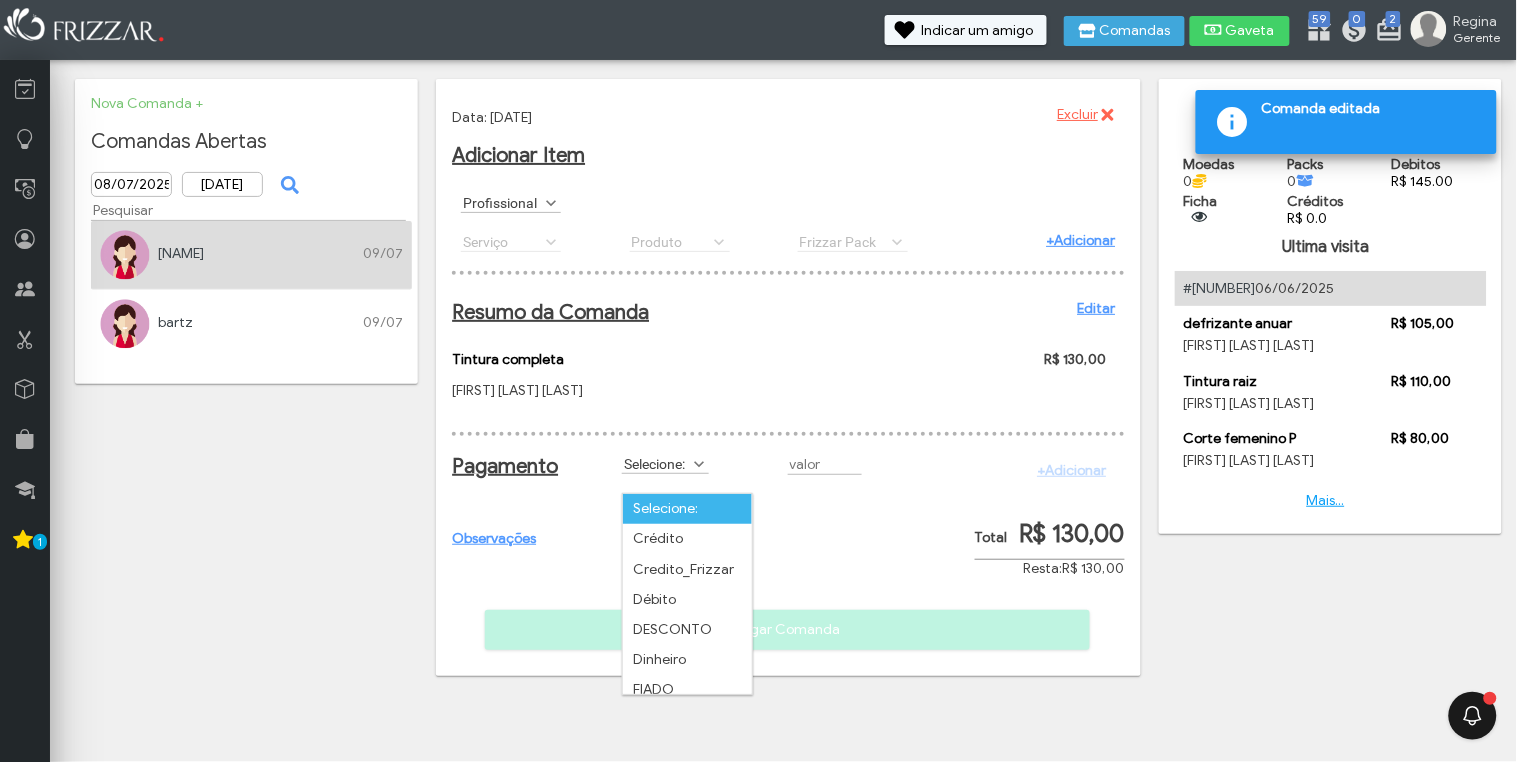 scroll, scrollTop: 10, scrollLeft: 84, axis: both 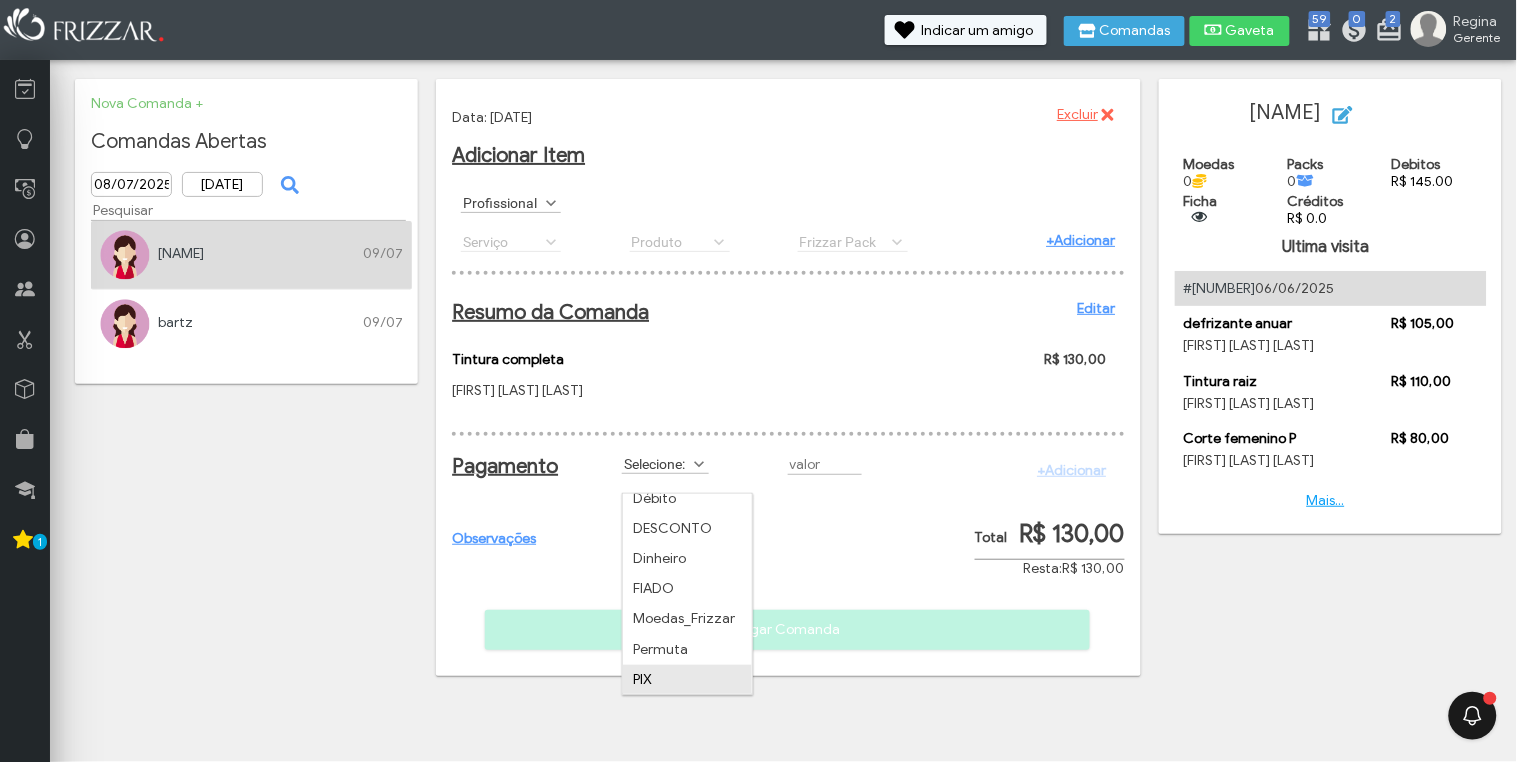 click on "PIX" at bounding box center [687, 680] 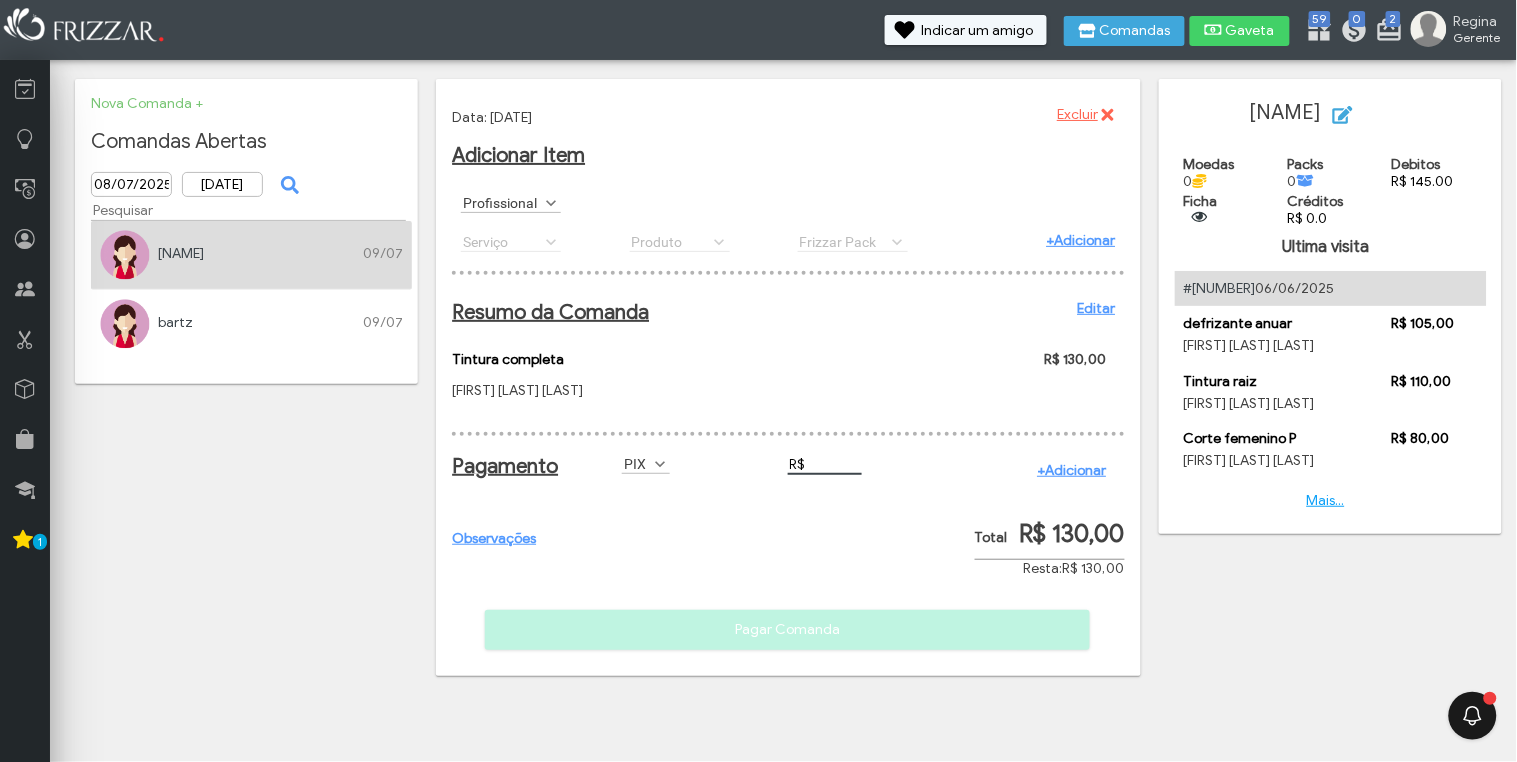 click on "R$" at bounding box center (825, 464) 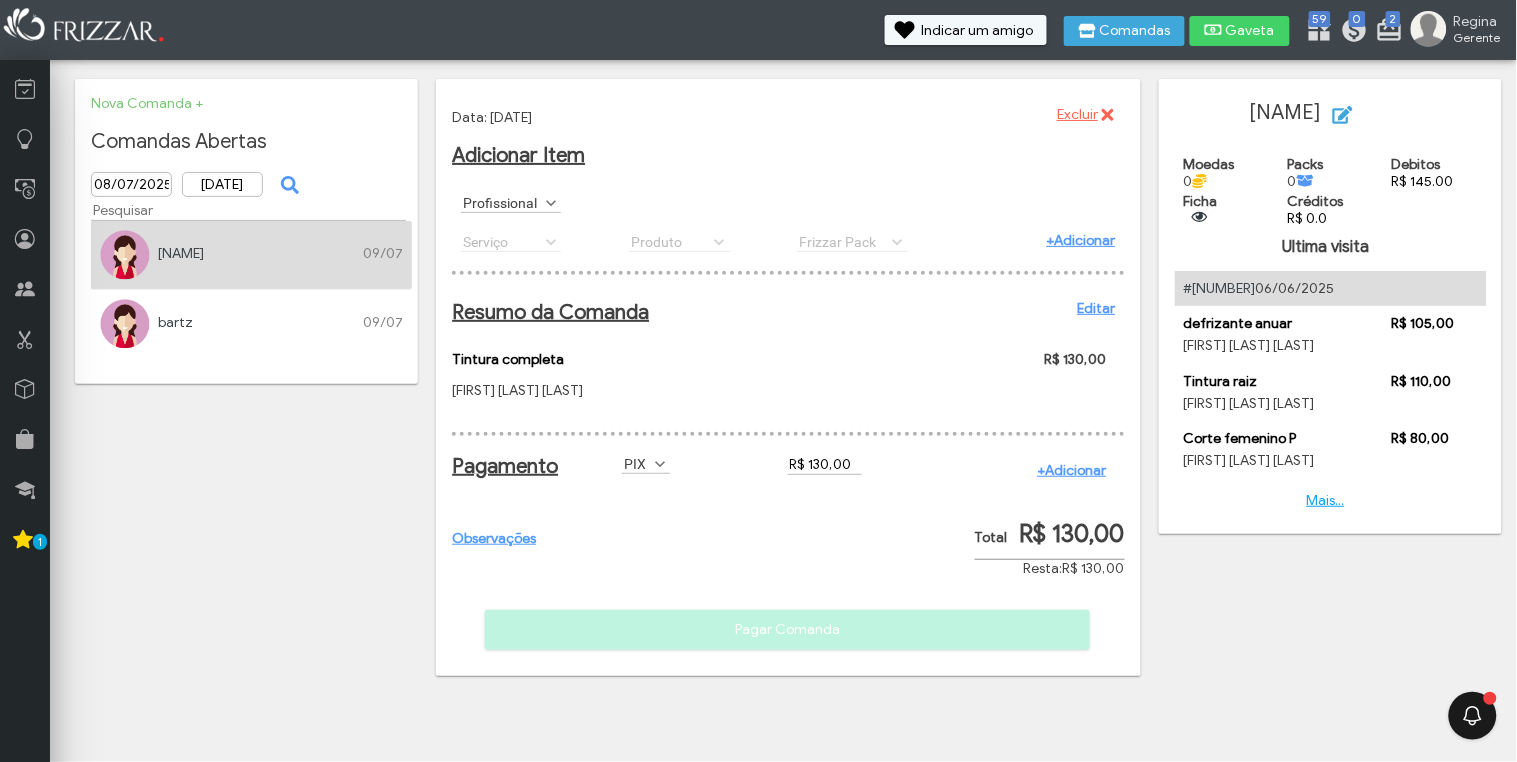 click on "+Adicionar" at bounding box center [1071, 470] 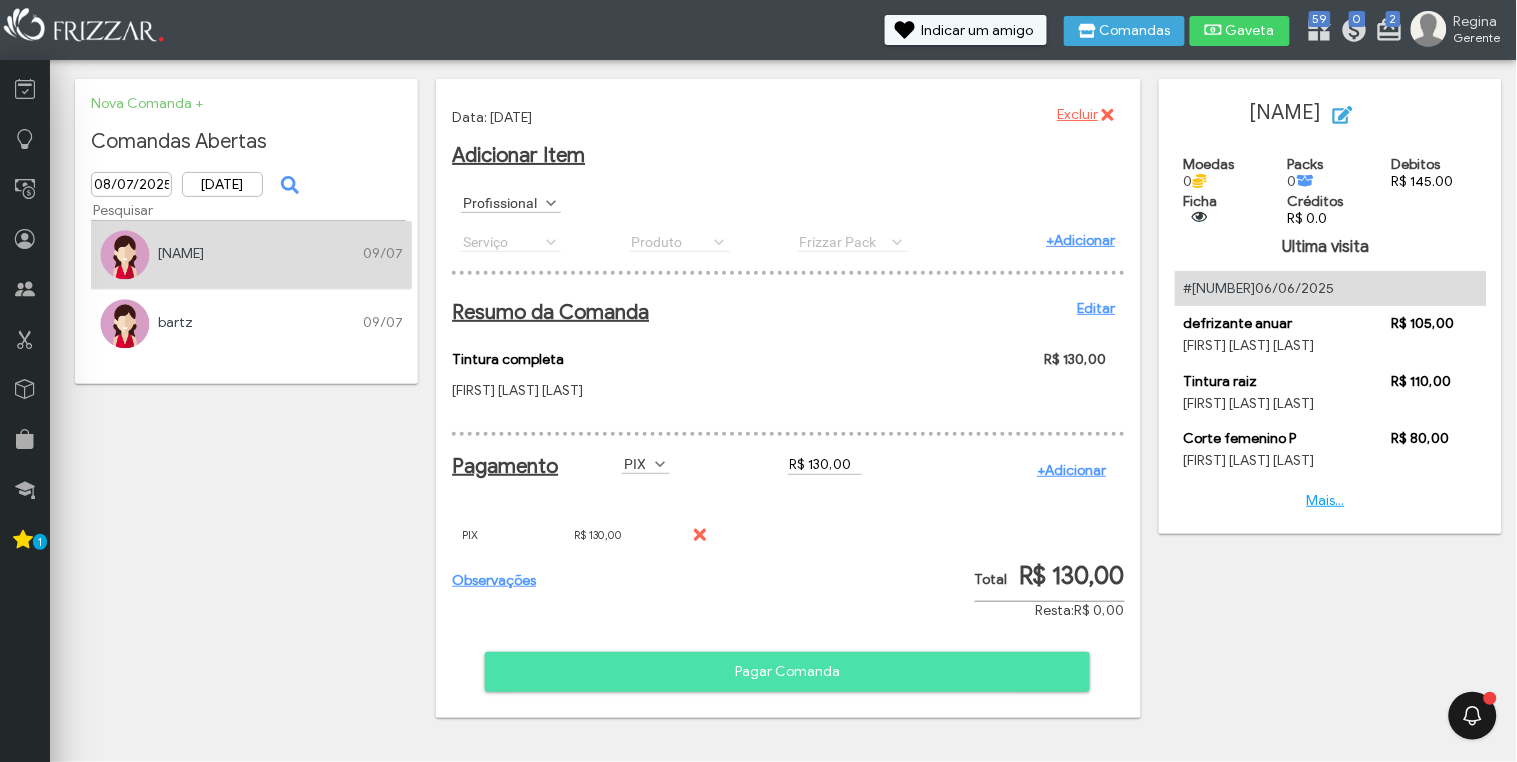 click on "Pagar Comanda" at bounding box center [787, 672] 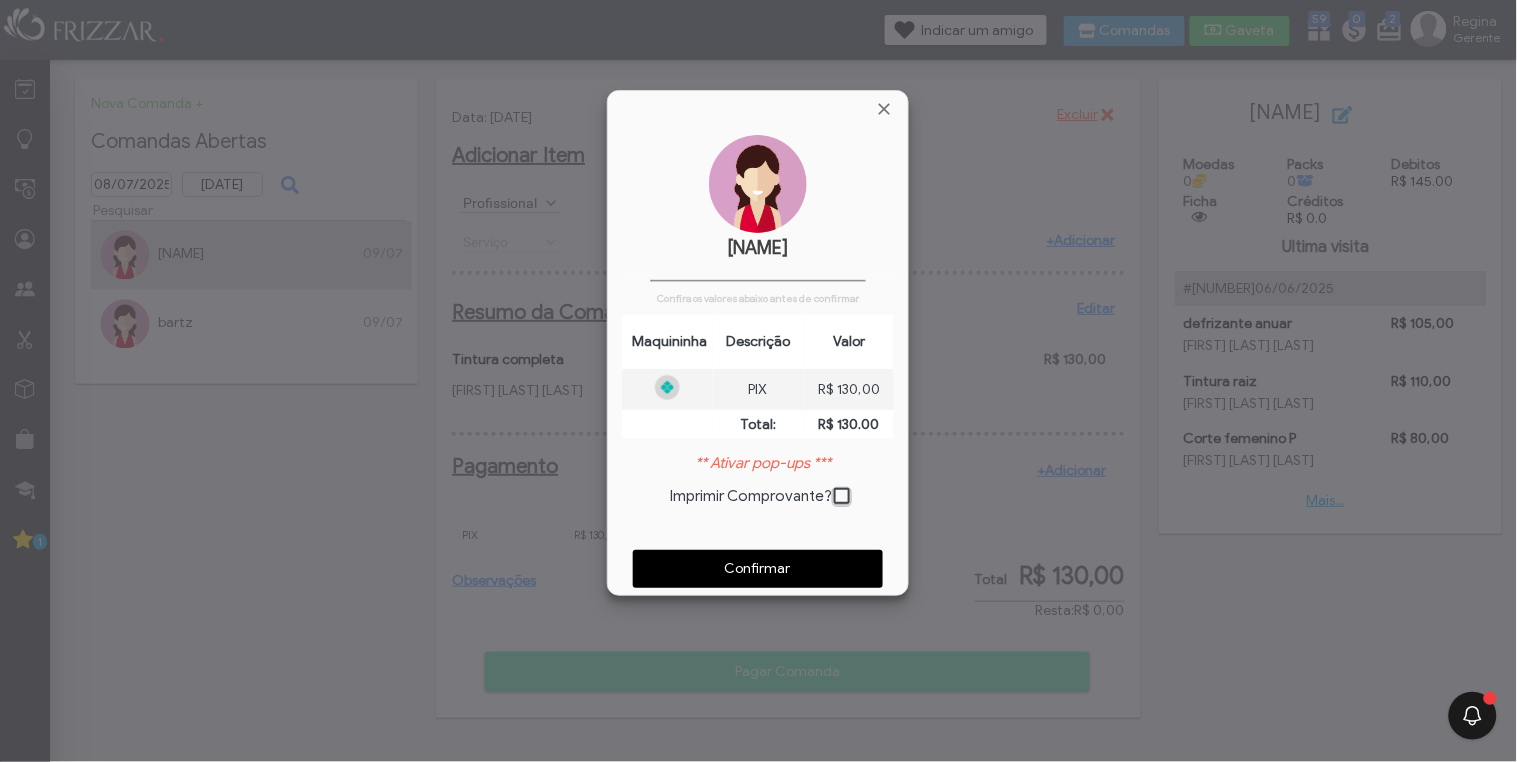 scroll, scrollTop: 10, scrollLeft: 10, axis: both 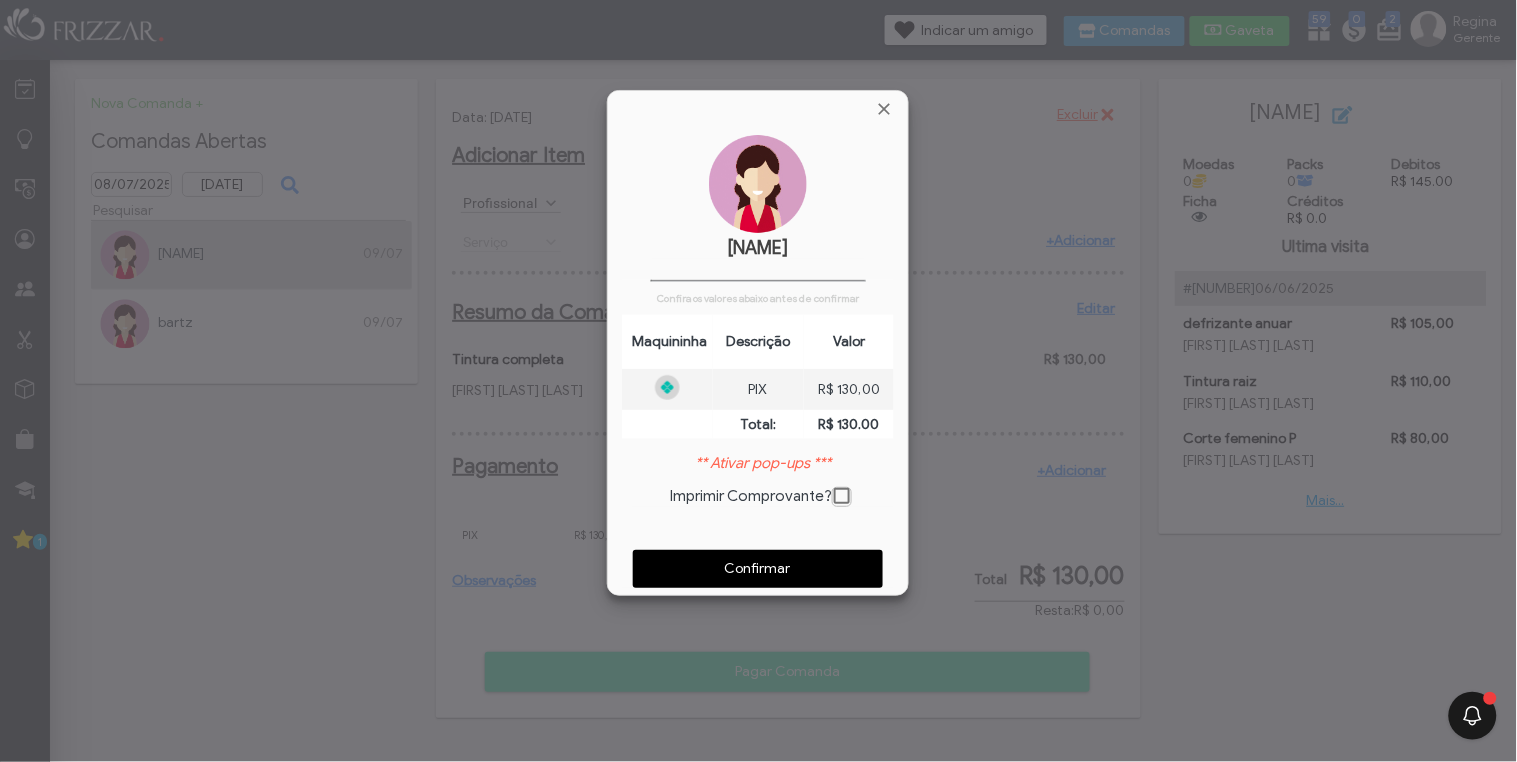 click on "Confirmar" at bounding box center [758, 569] 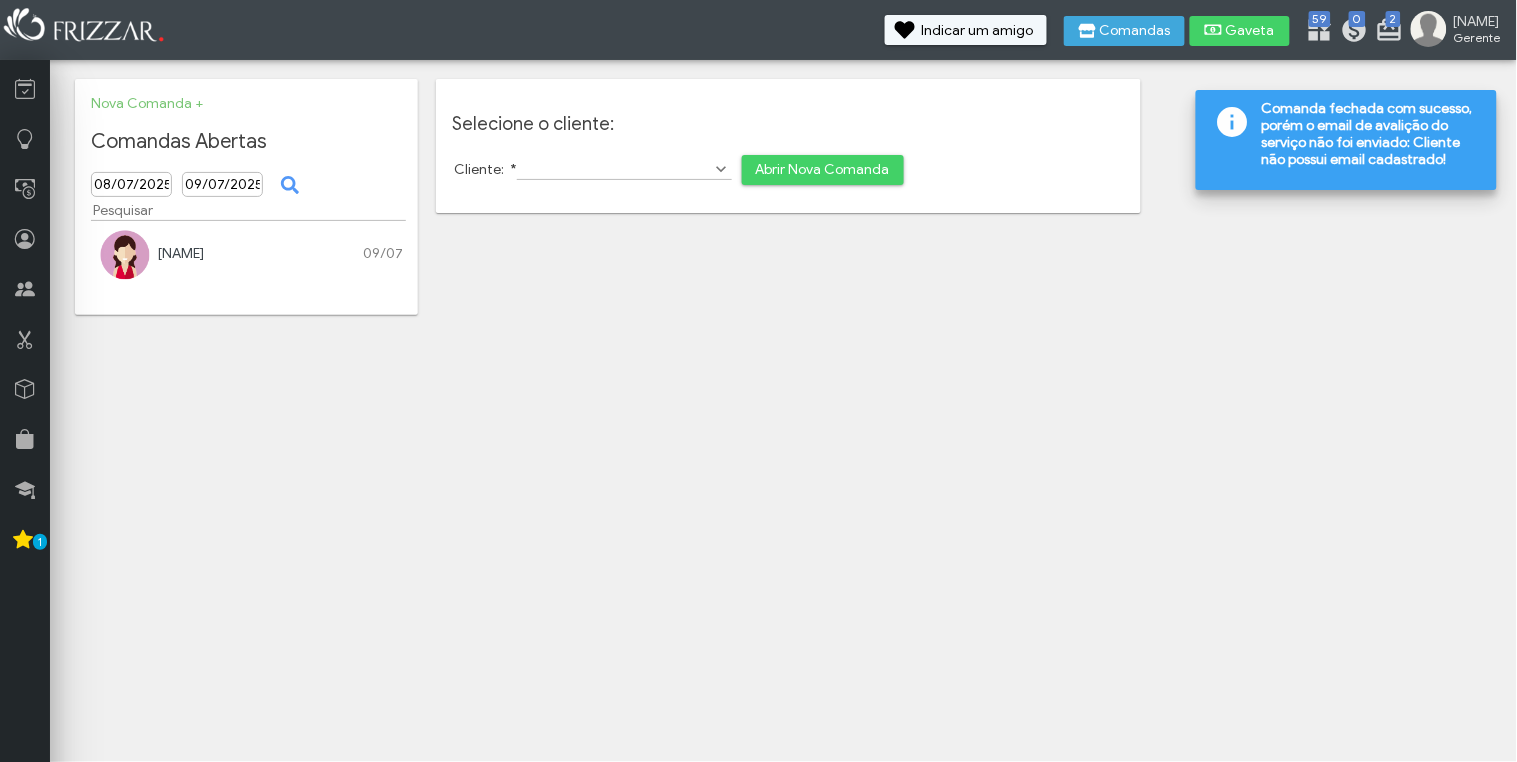 scroll, scrollTop: 0, scrollLeft: 0, axis: both 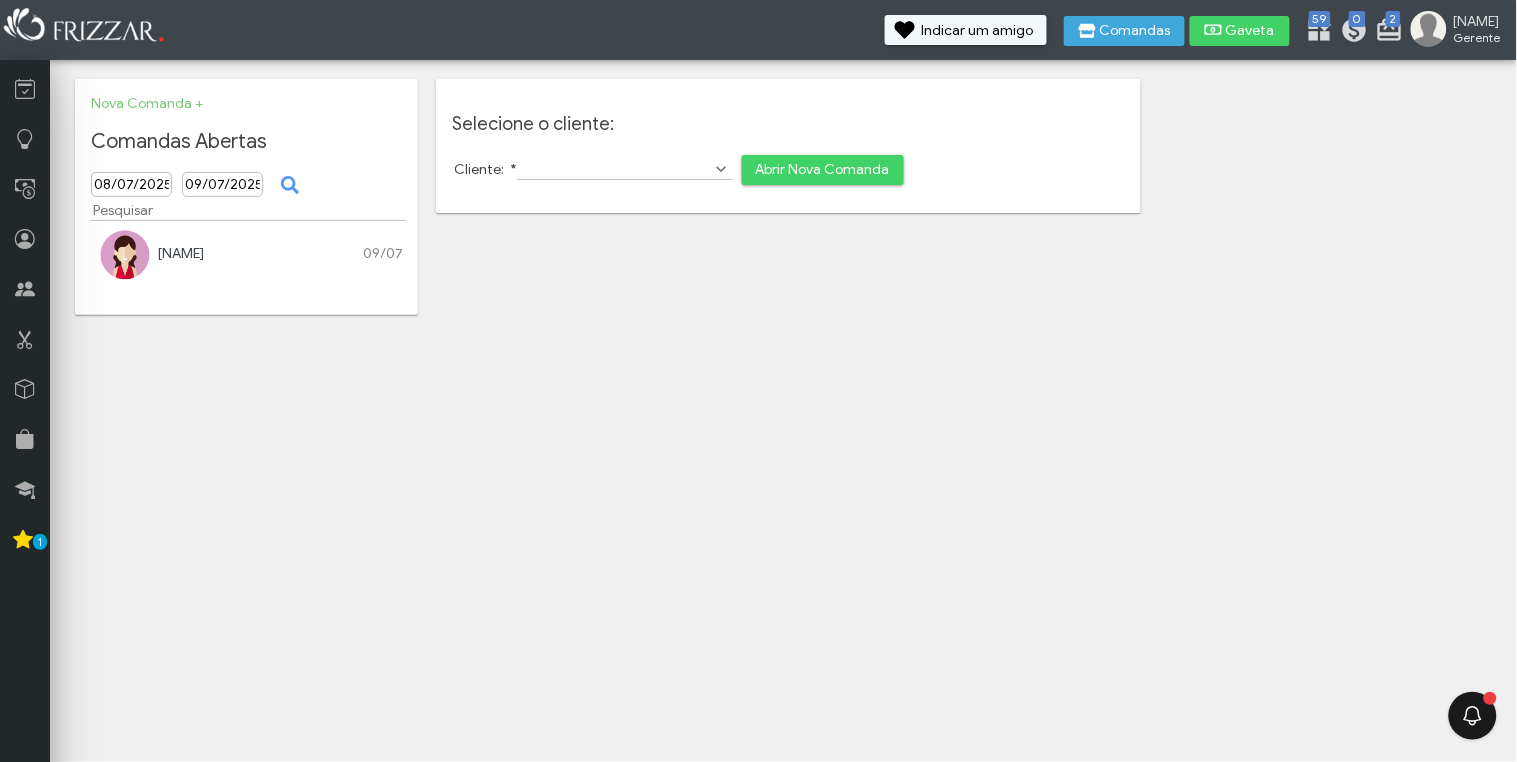 click on "[LAST]" at bounding box center (181, 253) 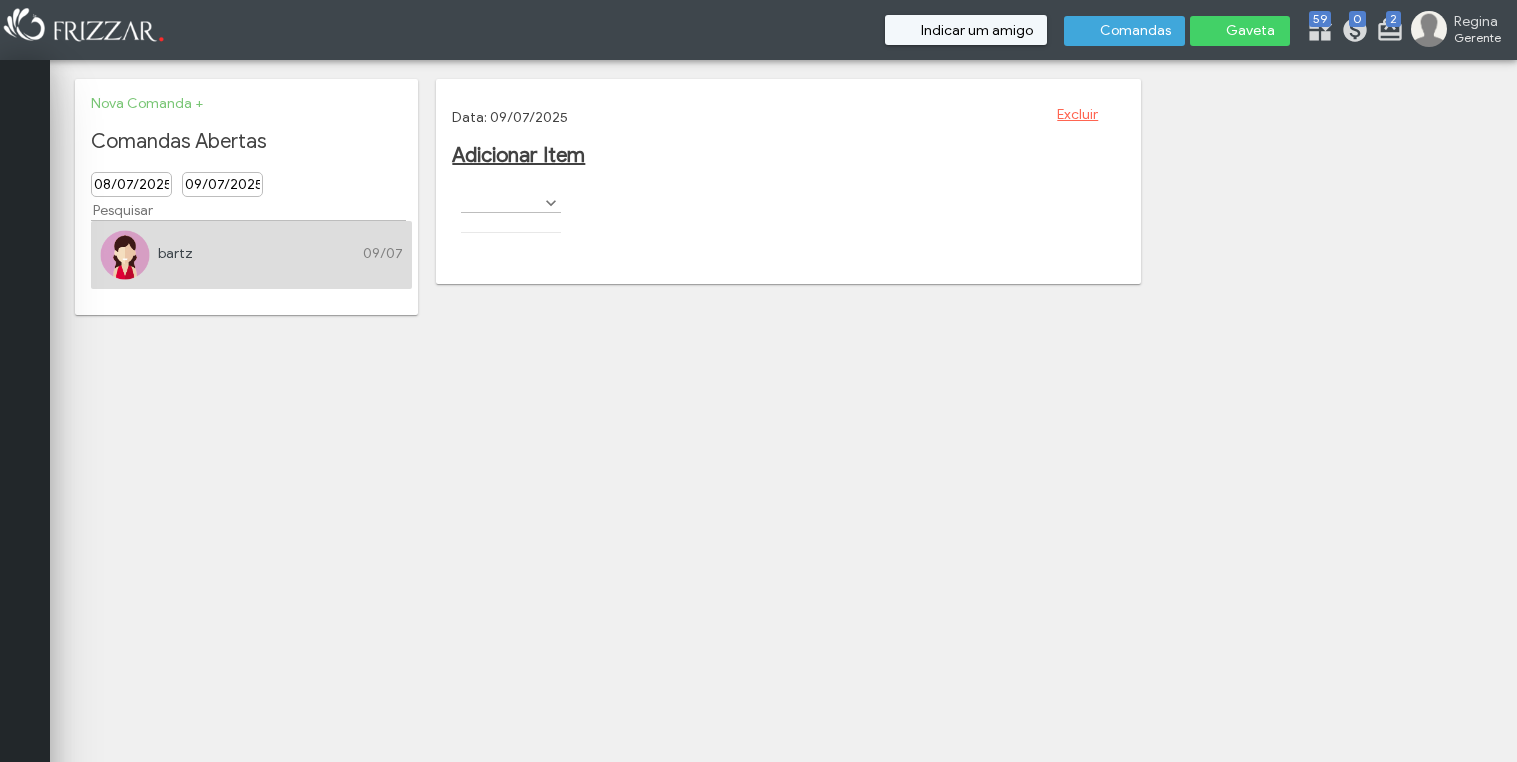 scroll, scrollTop: 0, scrollLeft: 0, axis: both 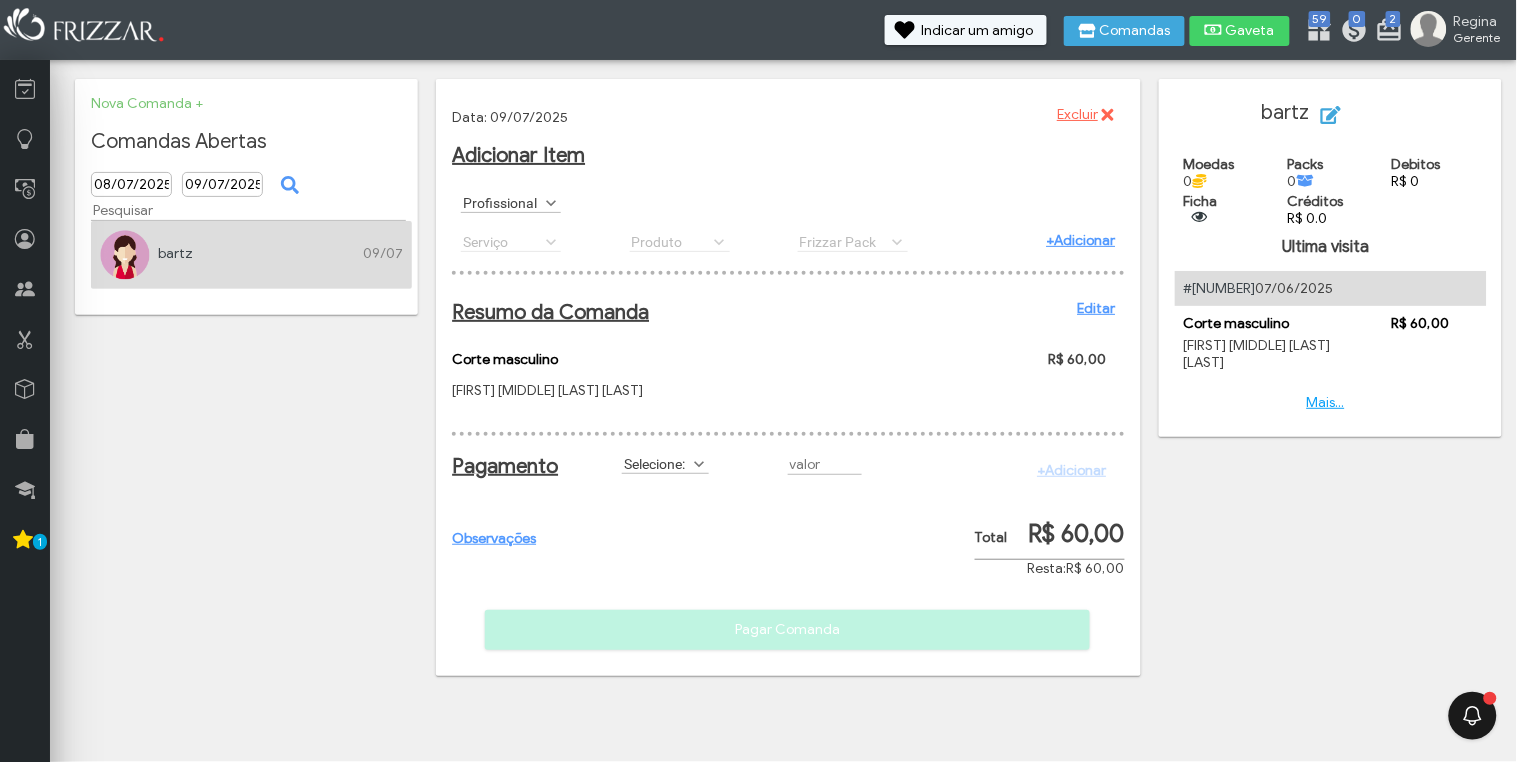 click at bounding box center (699, 464) 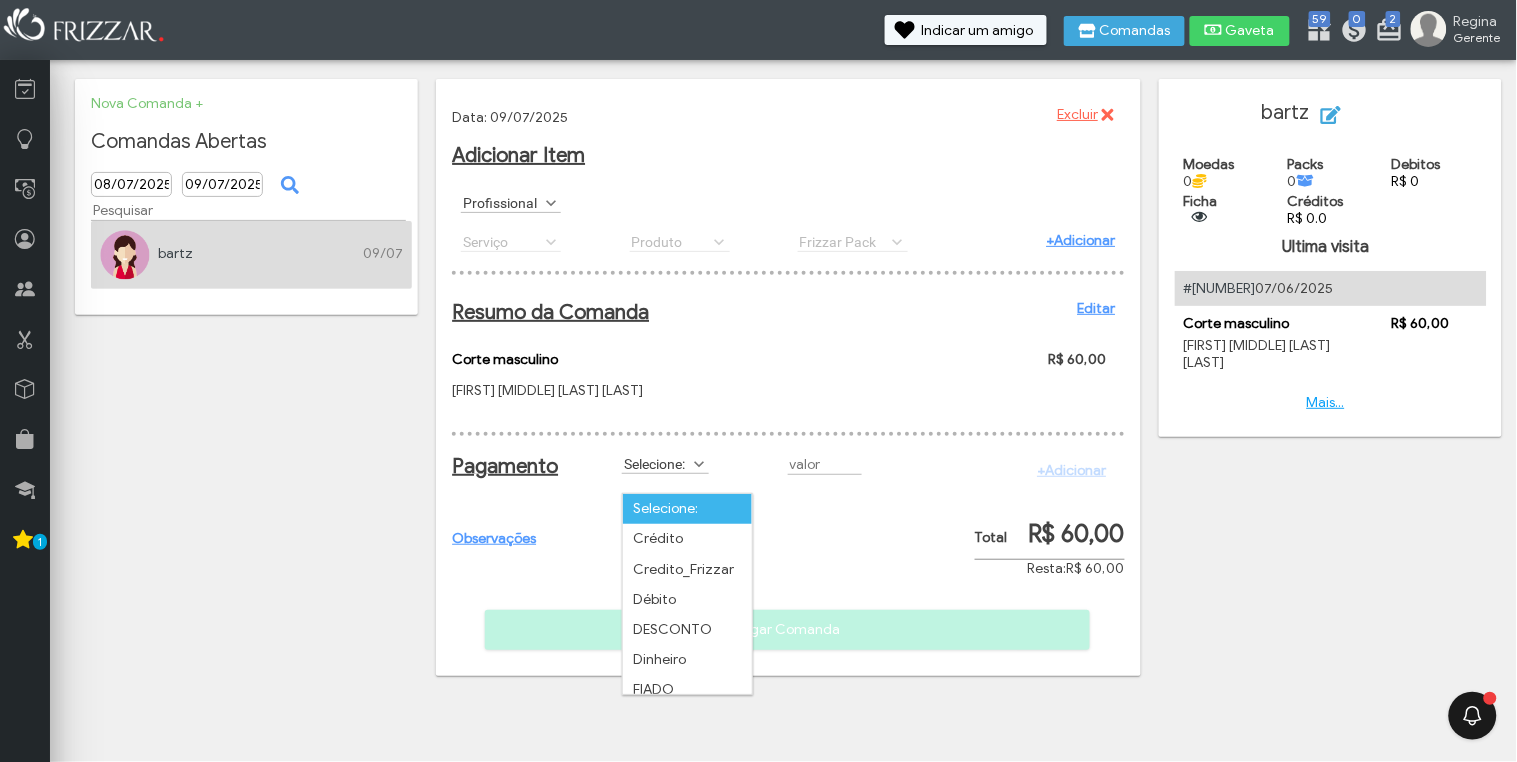 scroll, scrollTop: 10, scrollLeft: 84, axis: both 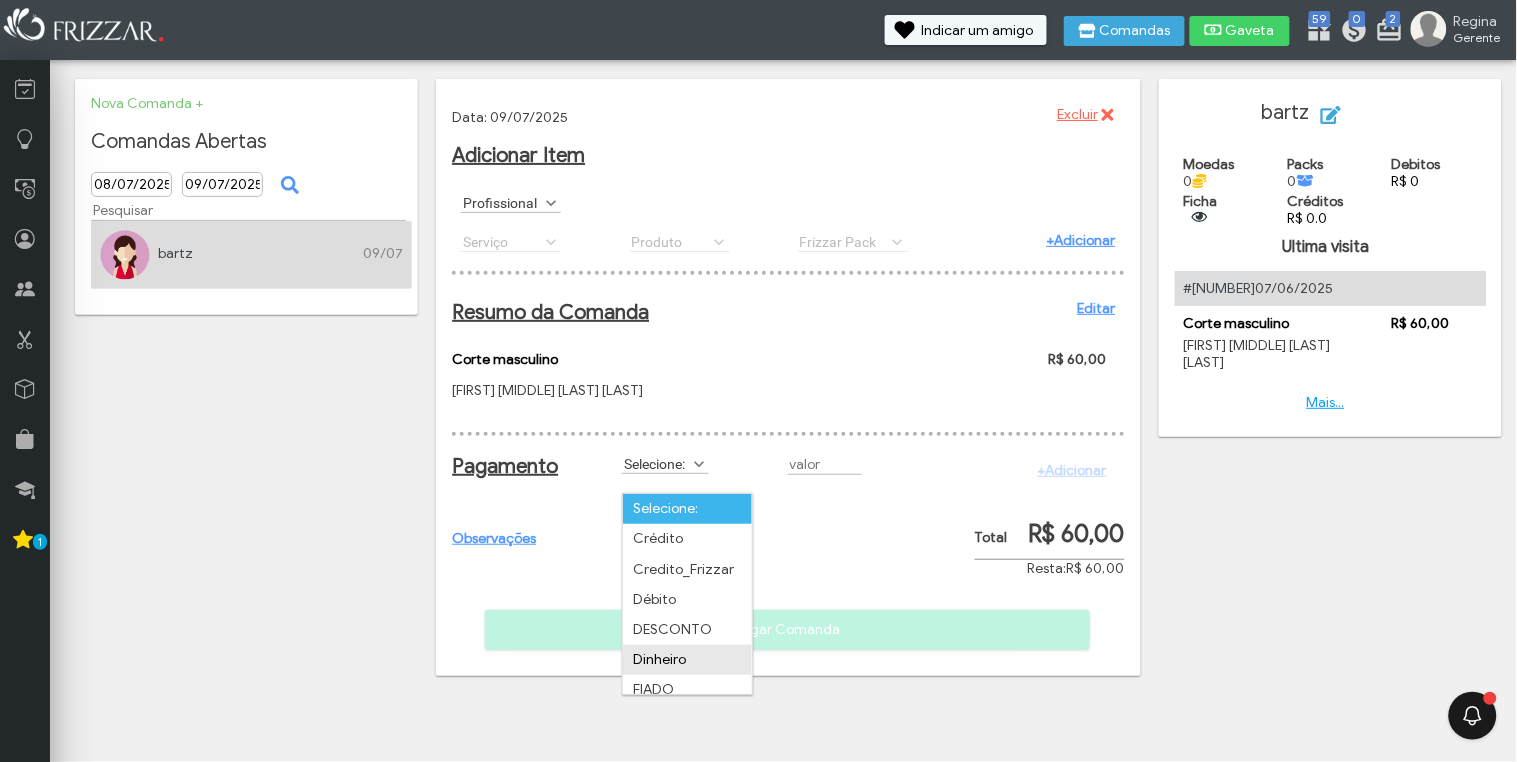 click on "Dinheiro" at bounding box center [687, 660] 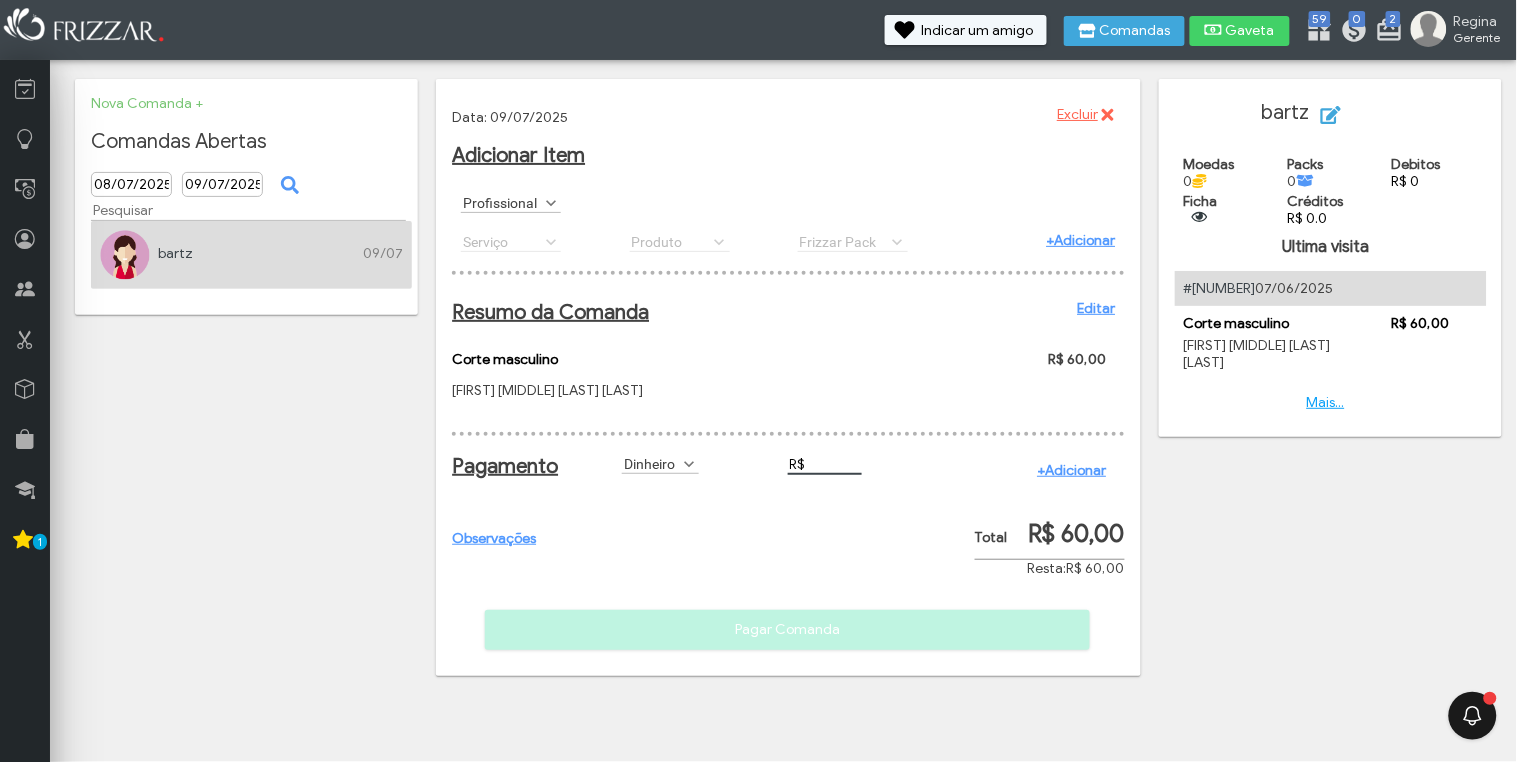 click on "R$" at bounding box center [825, 464] 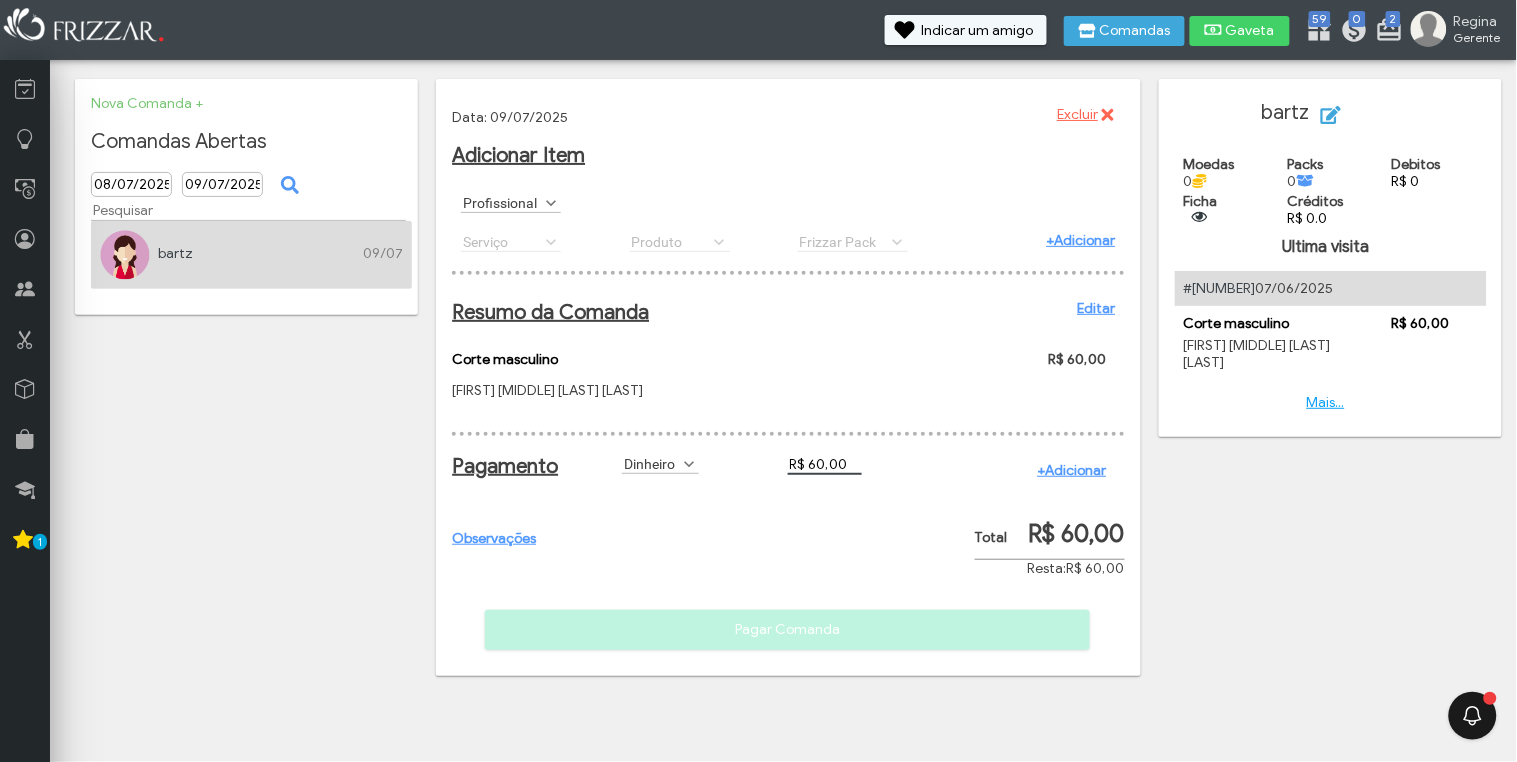 click on "+Adicionar" at bounding box center (1071, 470) 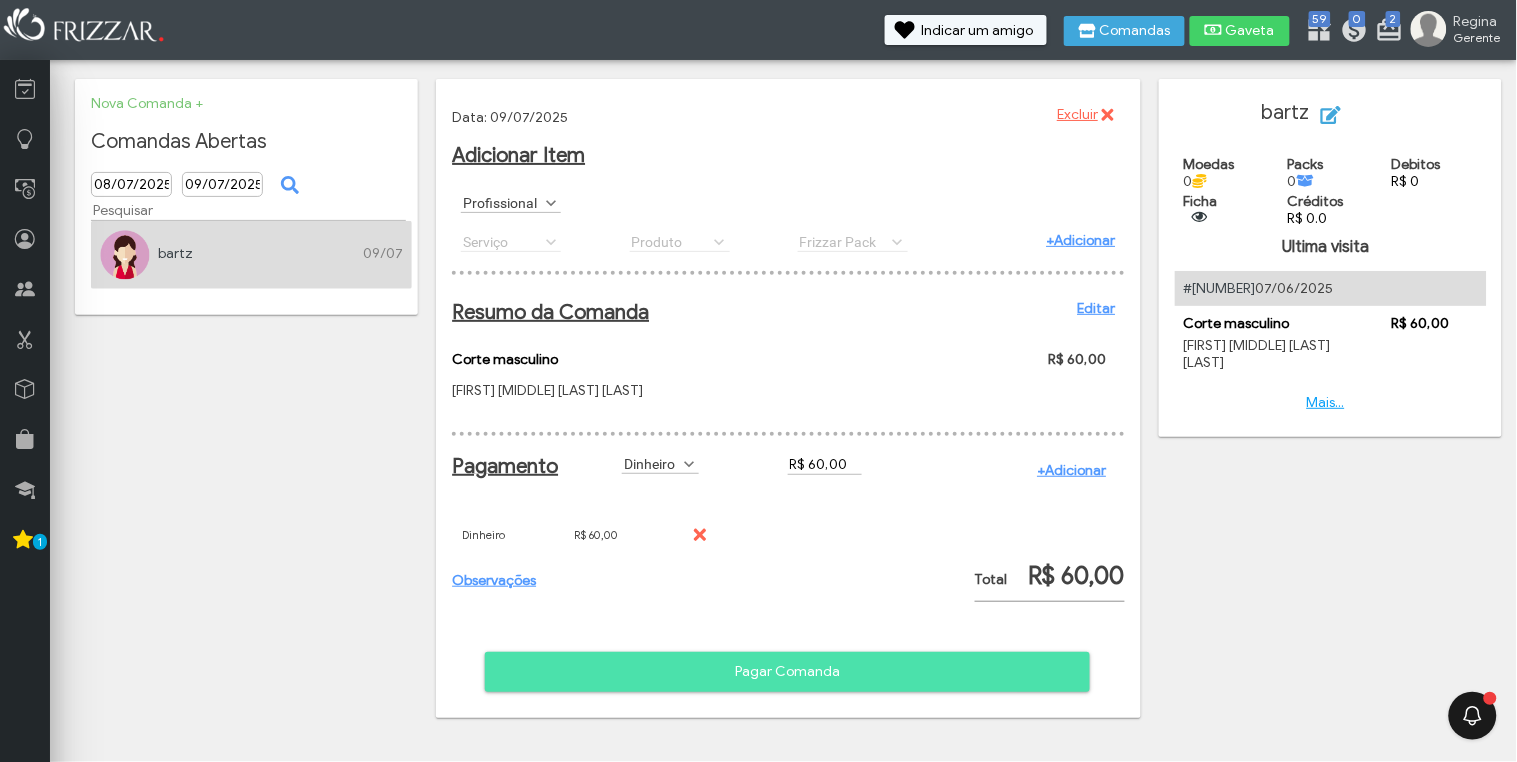 click on "Pagar Comanda" at bounding box center (787, 672) 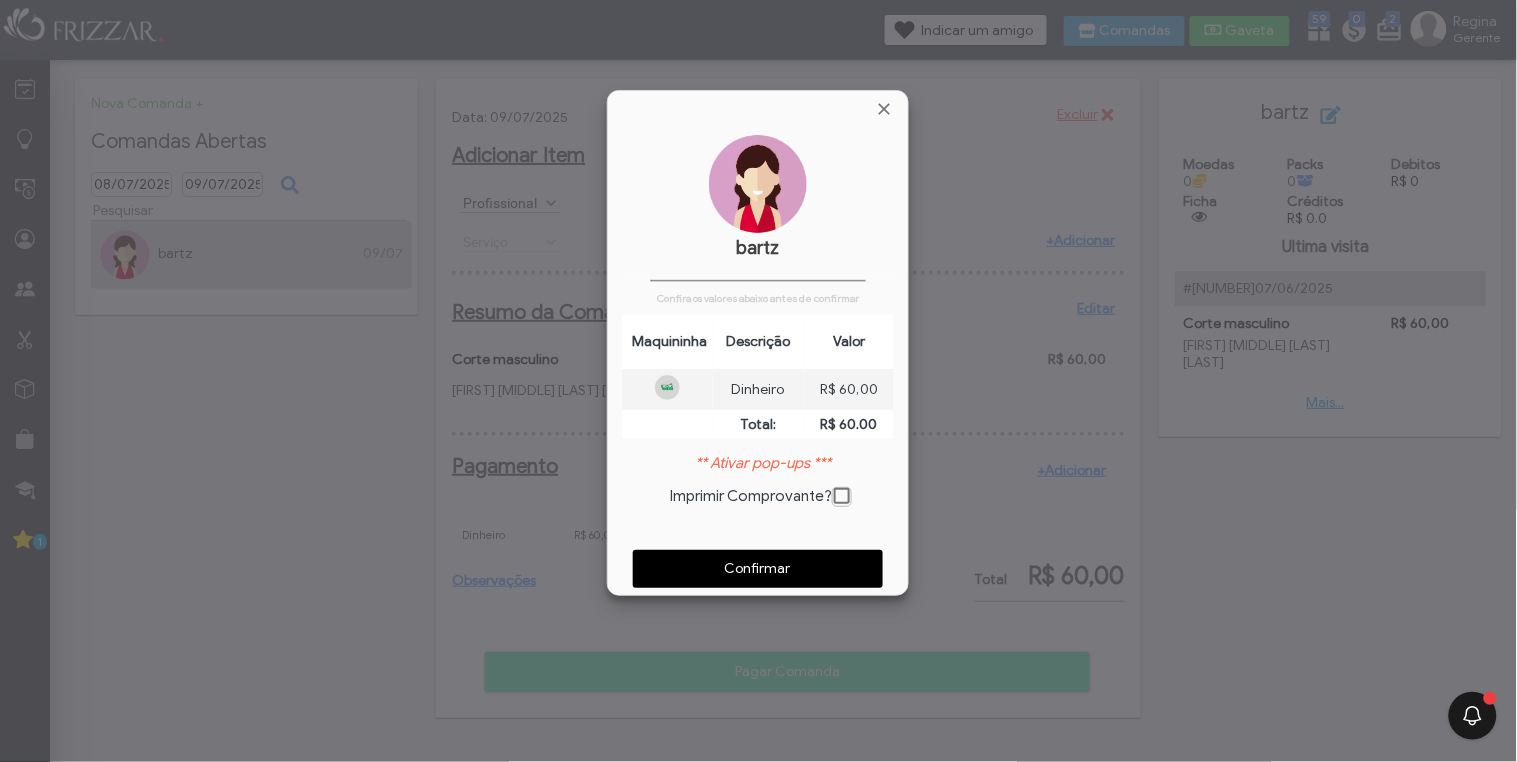 scroll, scrollTop: 10, scrollLeft: 10, axis: both 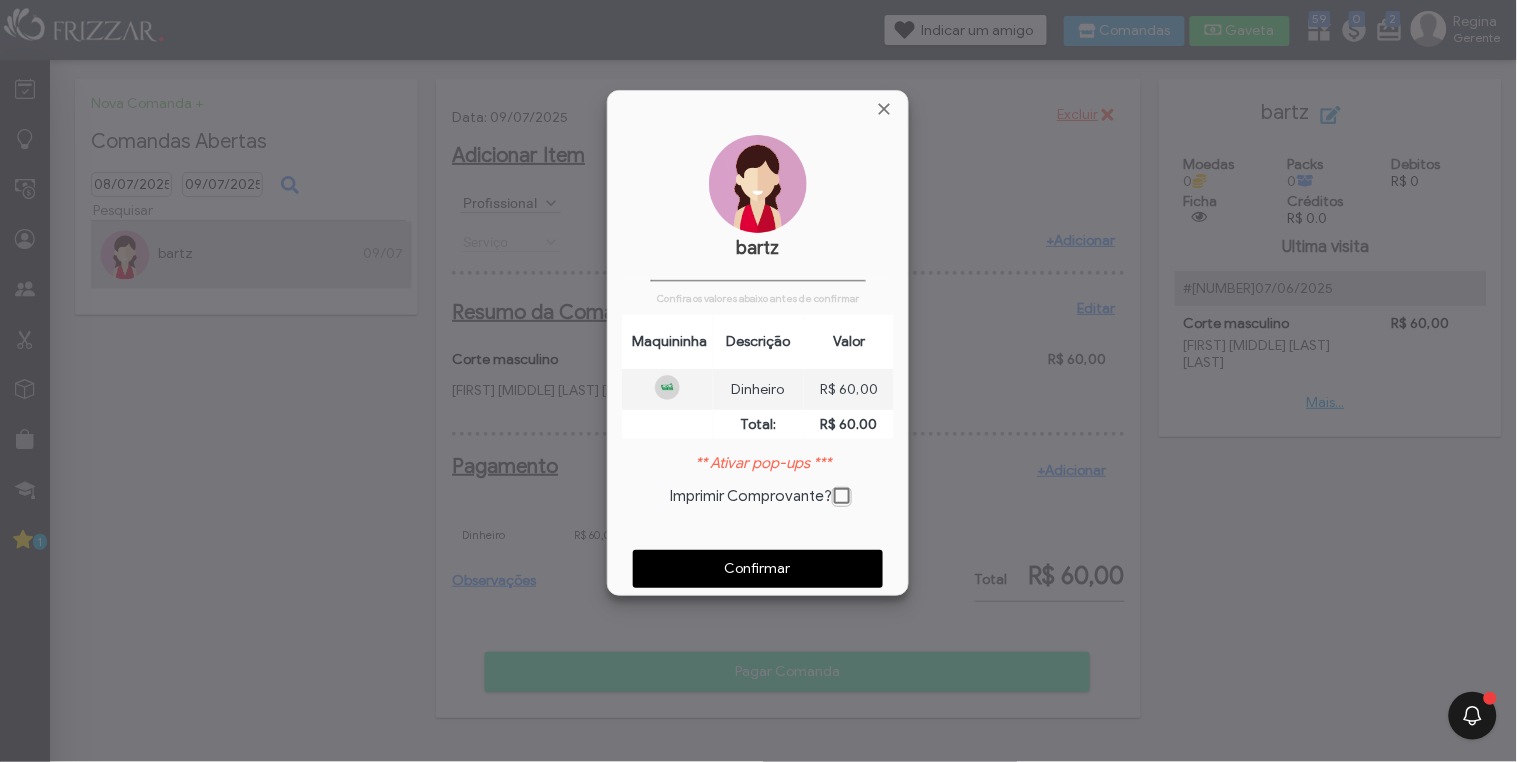 click on "Confirmar" at bounding box center [758, 569] 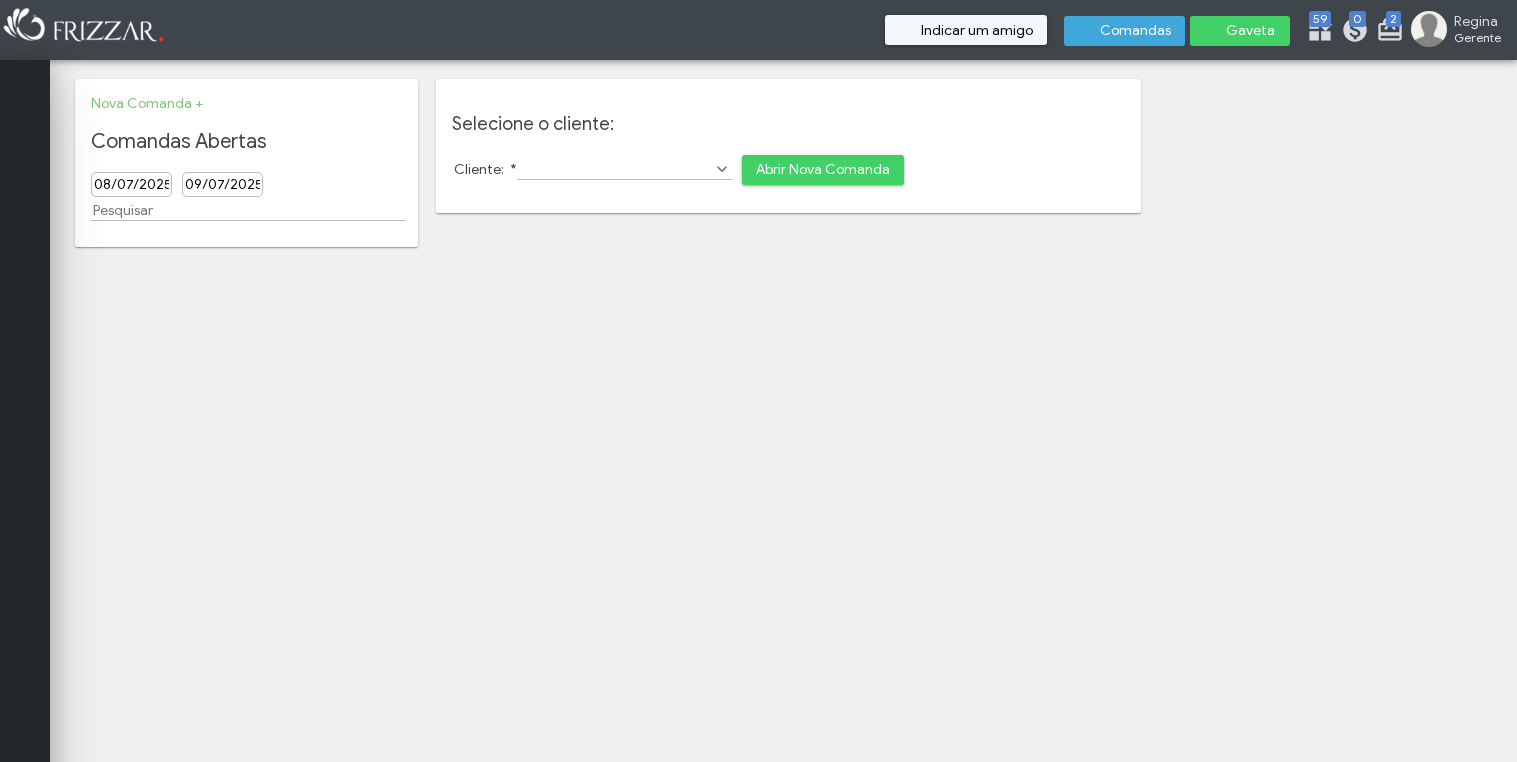 scroll, scrollTop: 0, scrollLeft: 0, axis: both 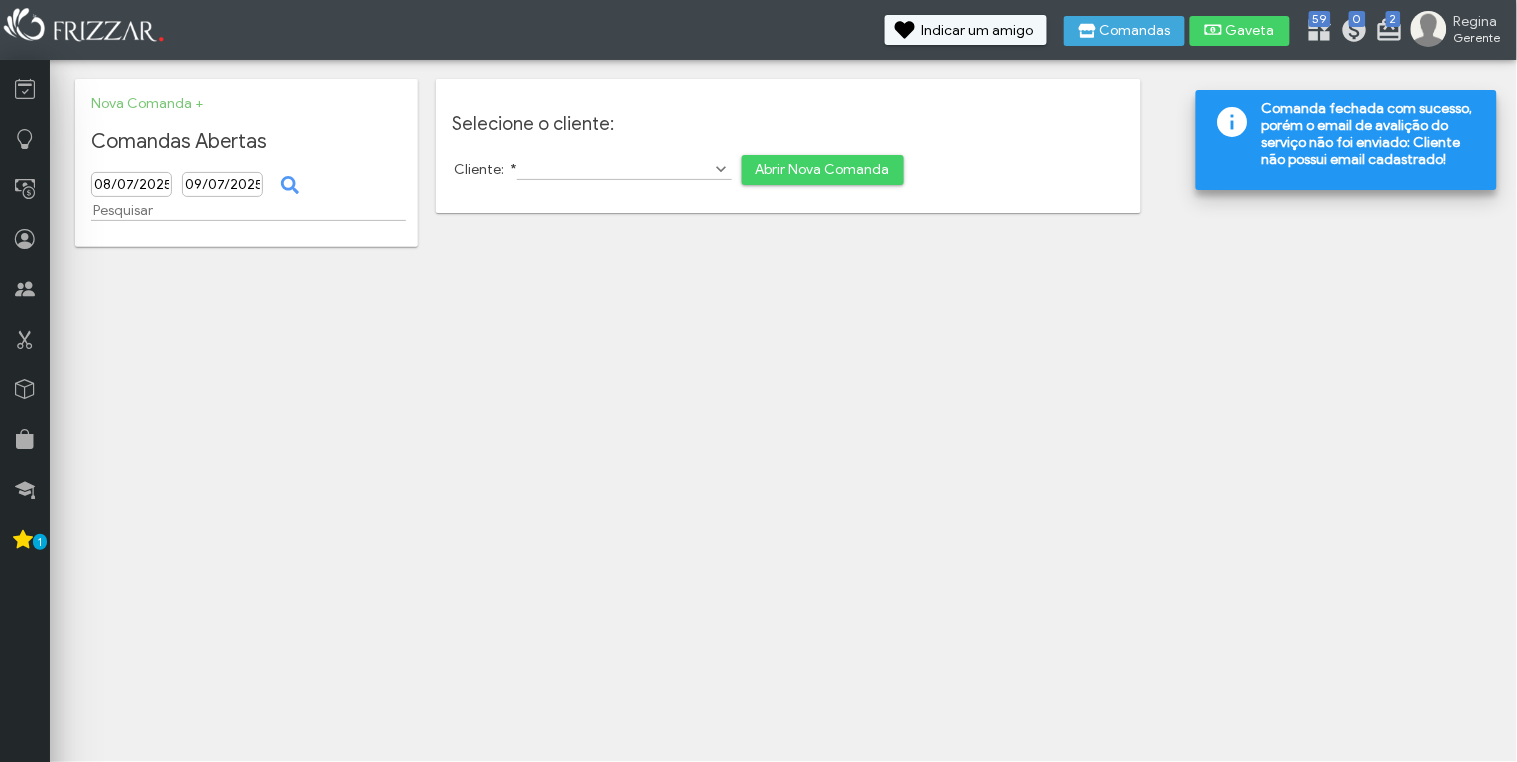 click on "ui-button
[PERSON]
Gerente
Minha Conta
Home
Treinamento
Sair [NUMBER] [NUMBER]" at bounding box center [758, 381] 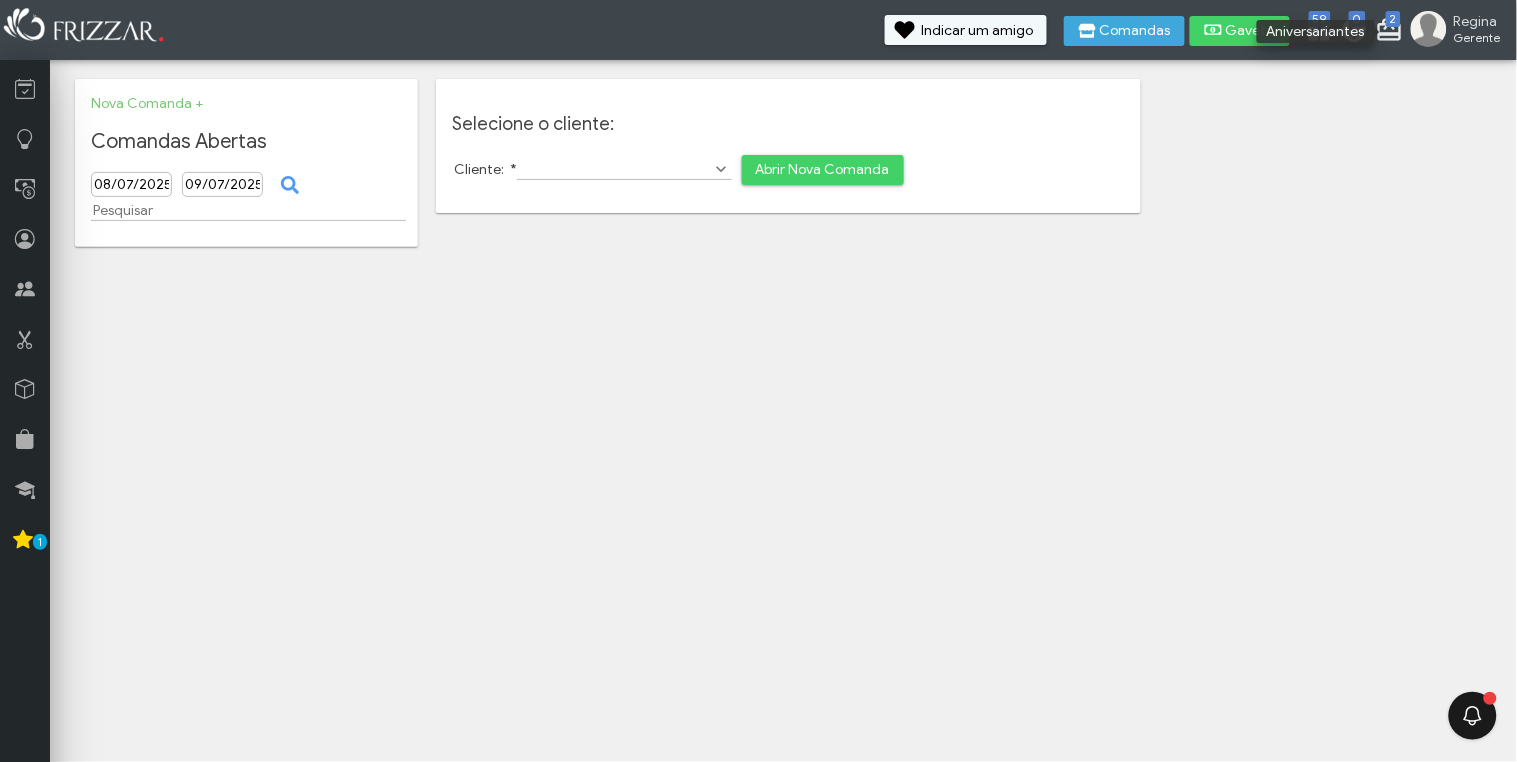 click on "2" at bounding box center (1393, 19) 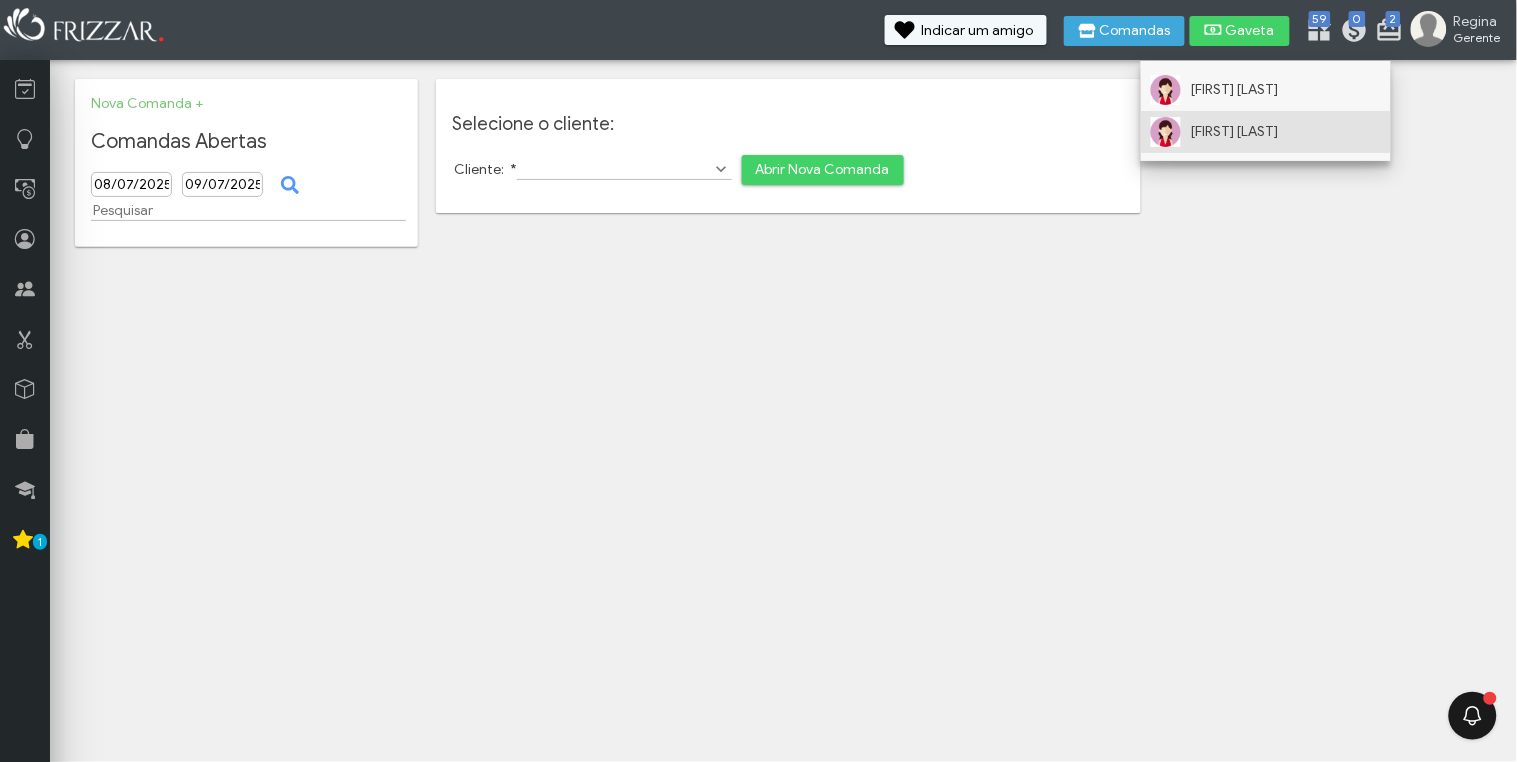 click on "[FIRST] [LAST]" at bounding box center (1235, 90) 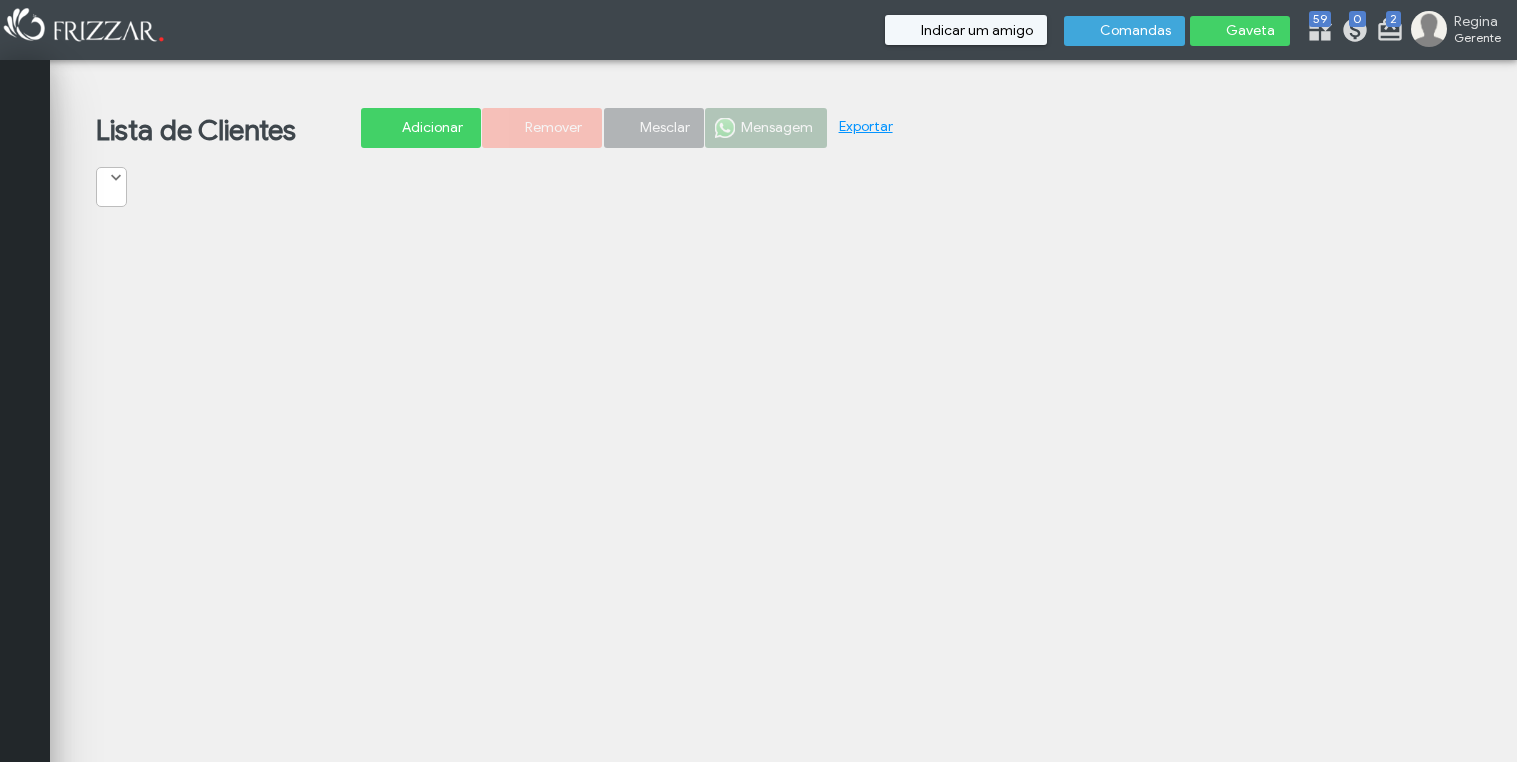 scroll, scrollTop: 0, scrollLeft: 0, axis: both 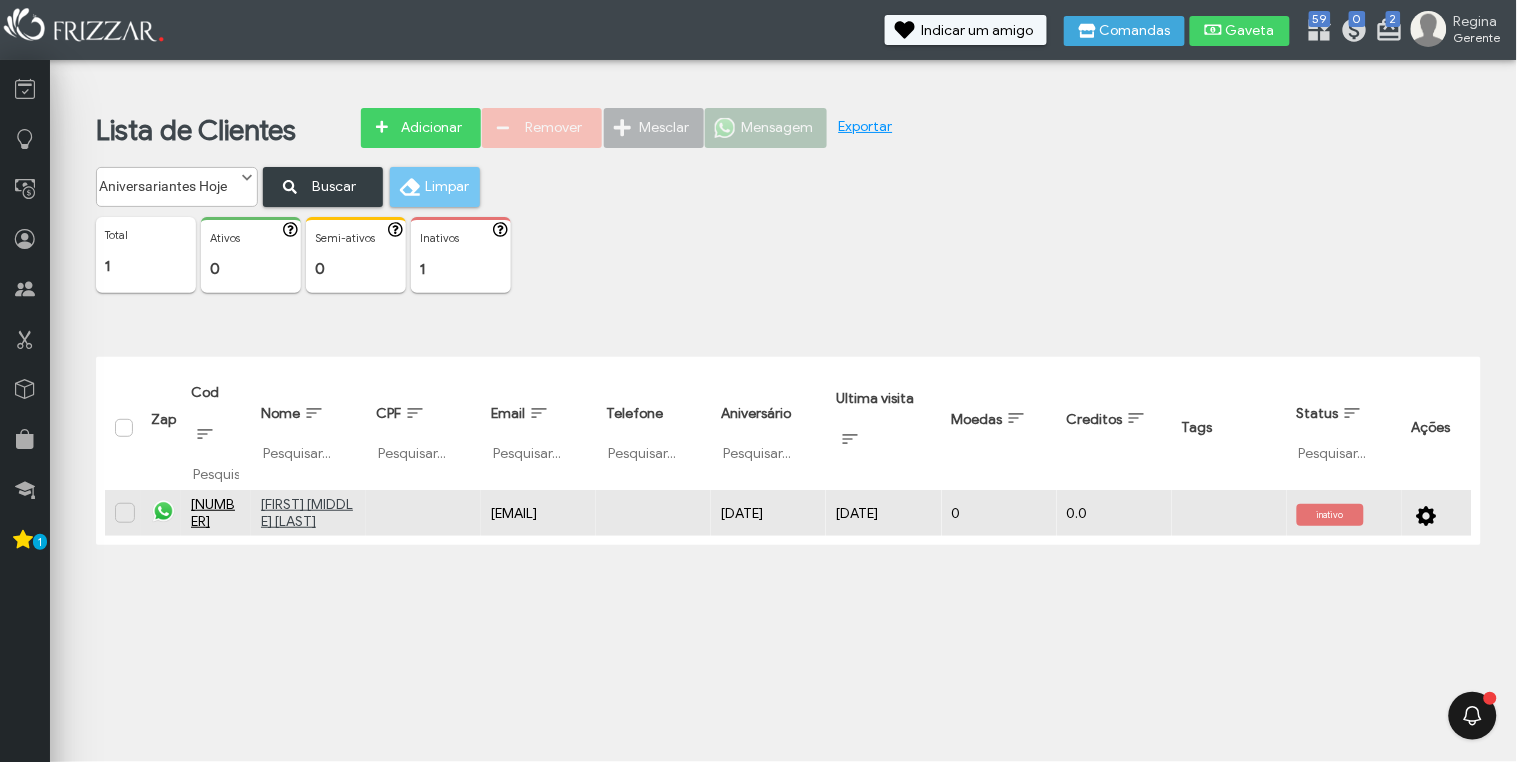 click at bounding box center [163, 511] 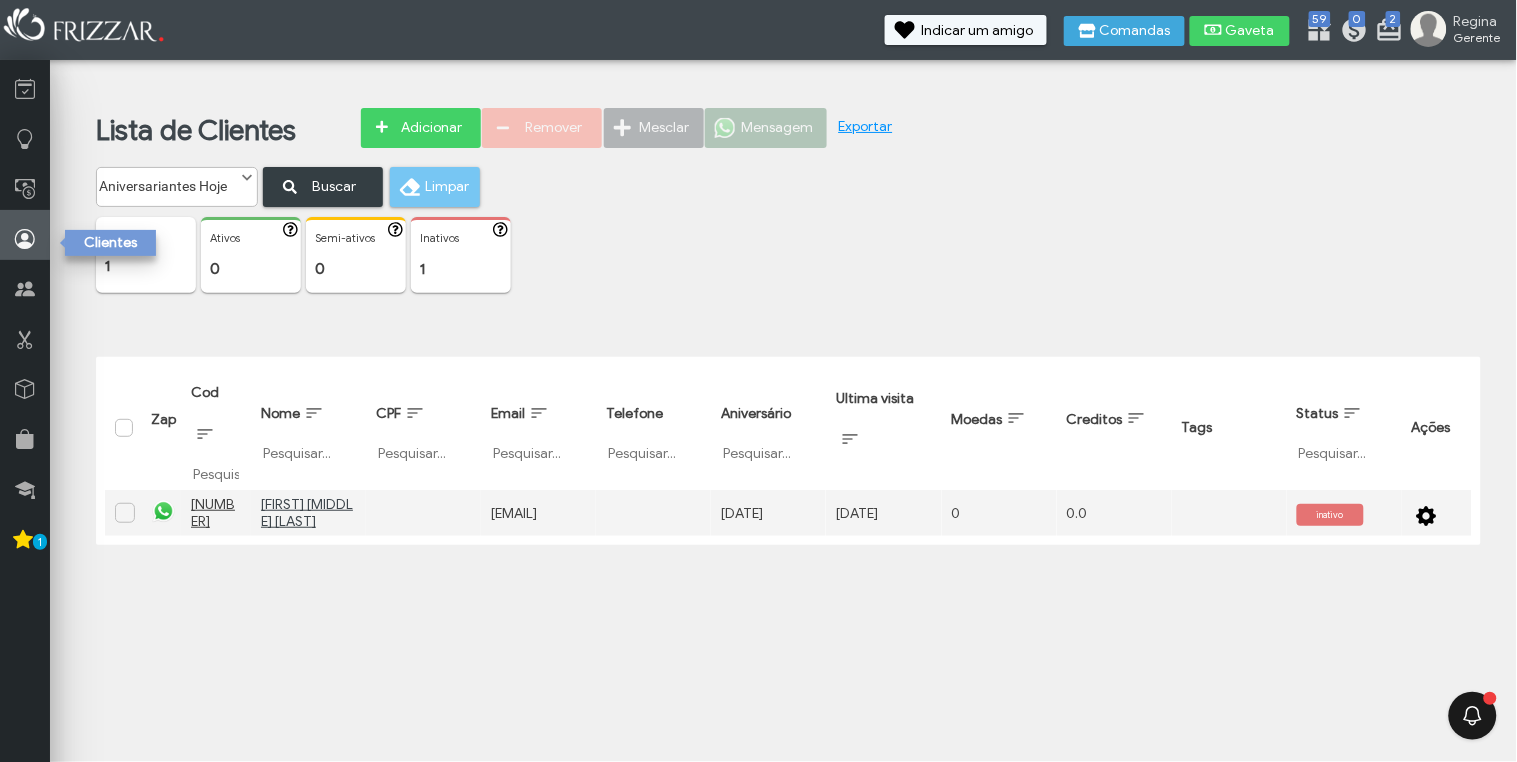 click at bounding box center [25, 239] 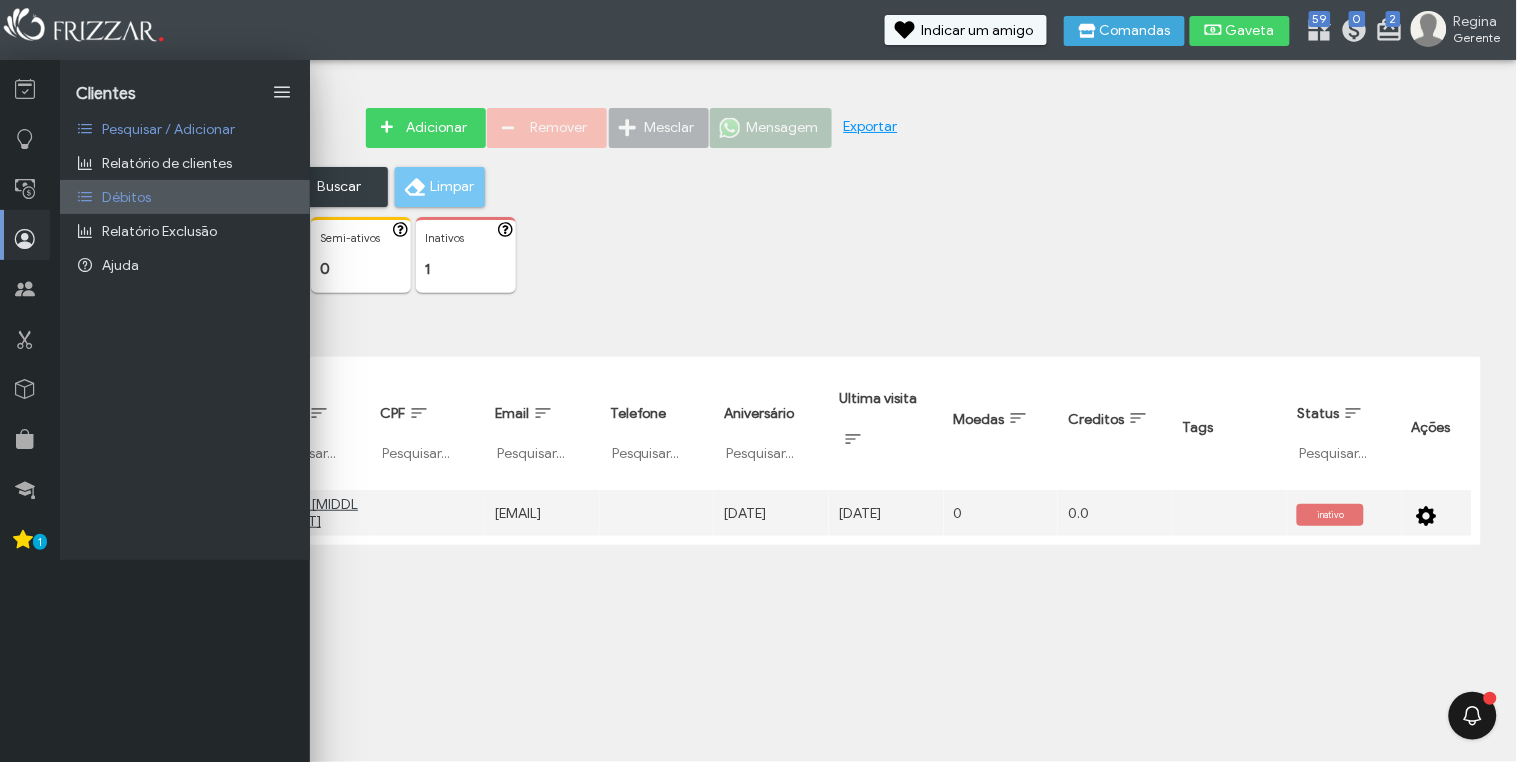 click on "Débitos" at bounding box center (126, 197) 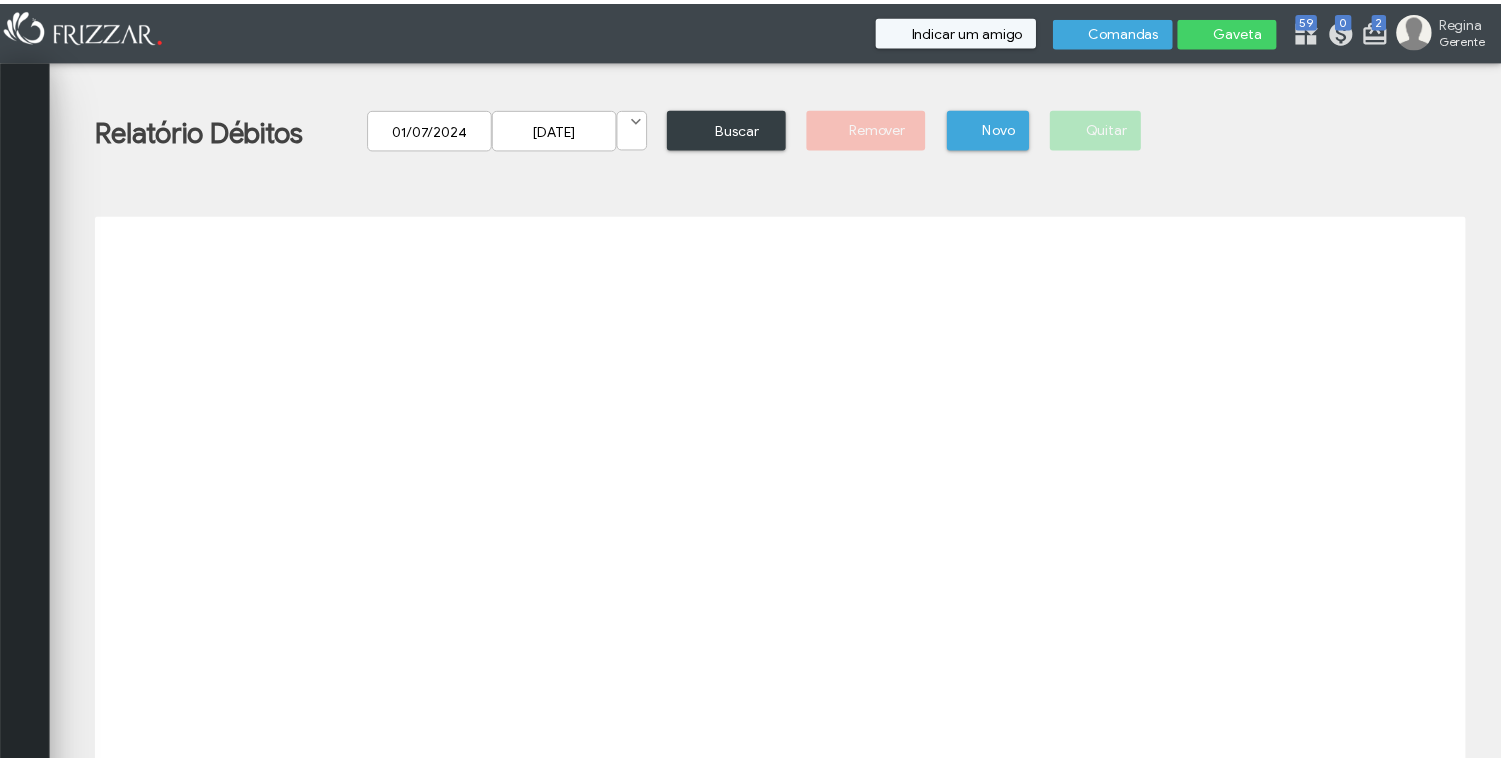 scroll, scrollTop: 0, scrollLeft: 0, axis: both 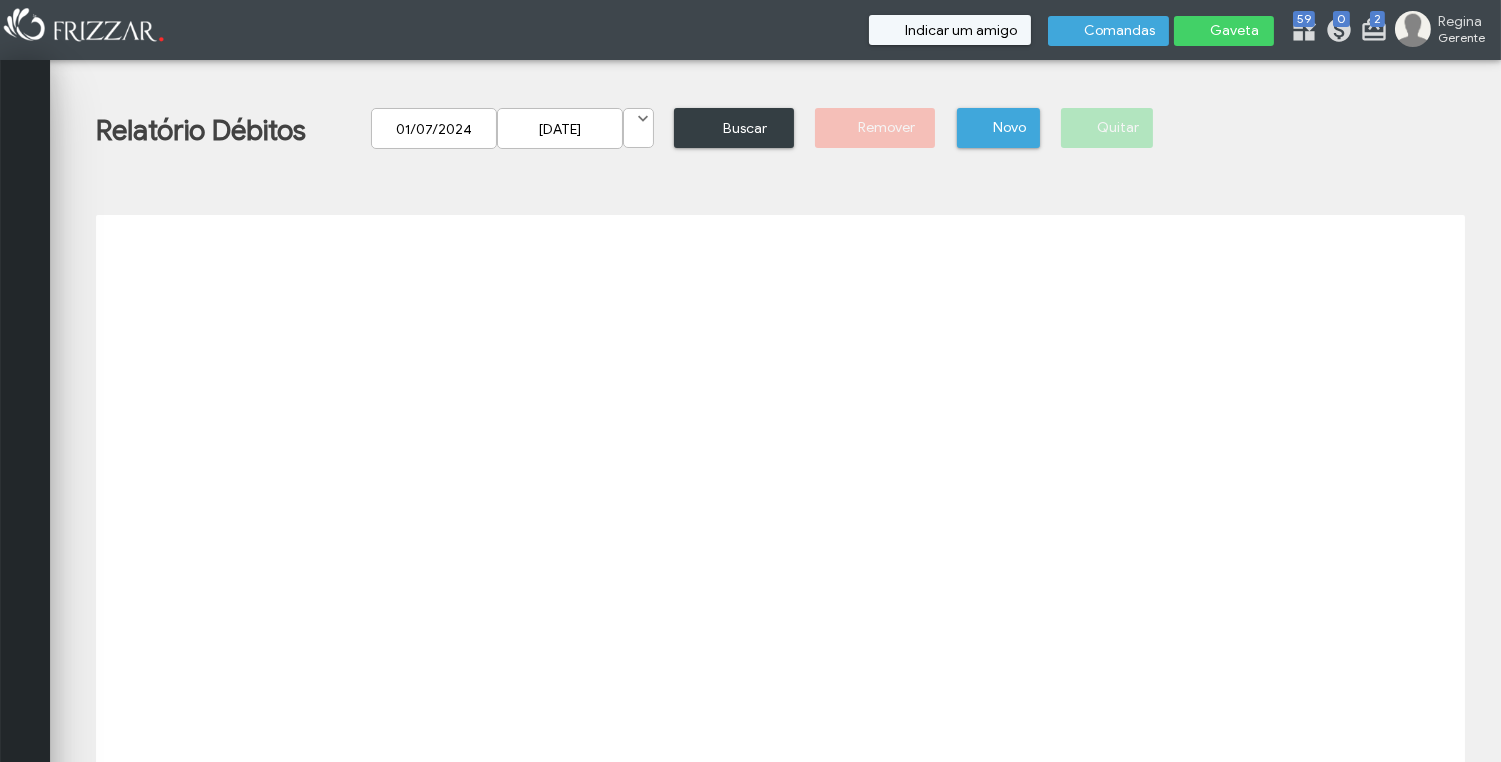 click on "Relatório Débitos
[DATE]
[DATE]
Cliente
Buscar
Remover
Novo
Quitar" at bounding box center [780, 142] 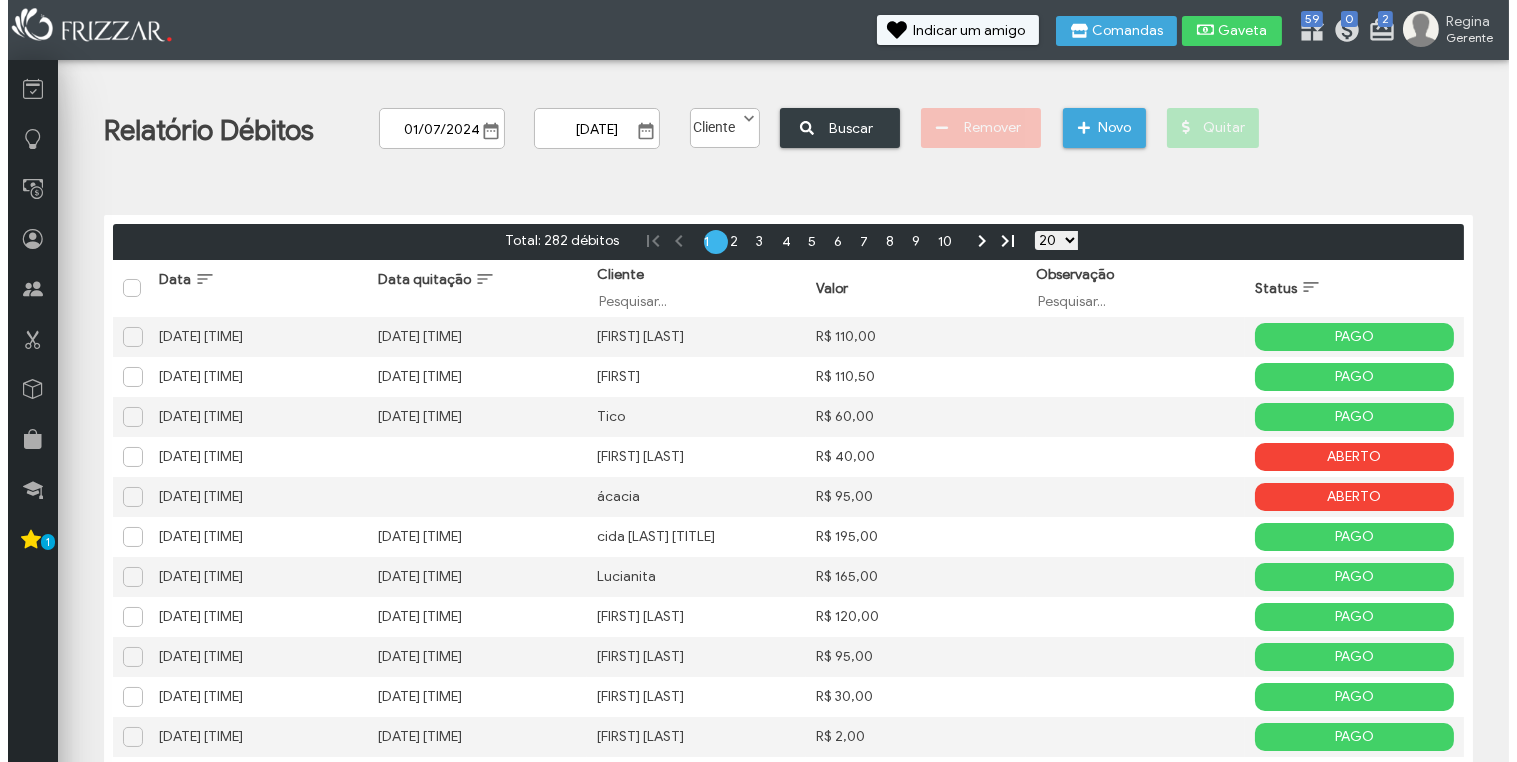 scroll, scrollTop: 0, scrollLeft: 0, axis: both 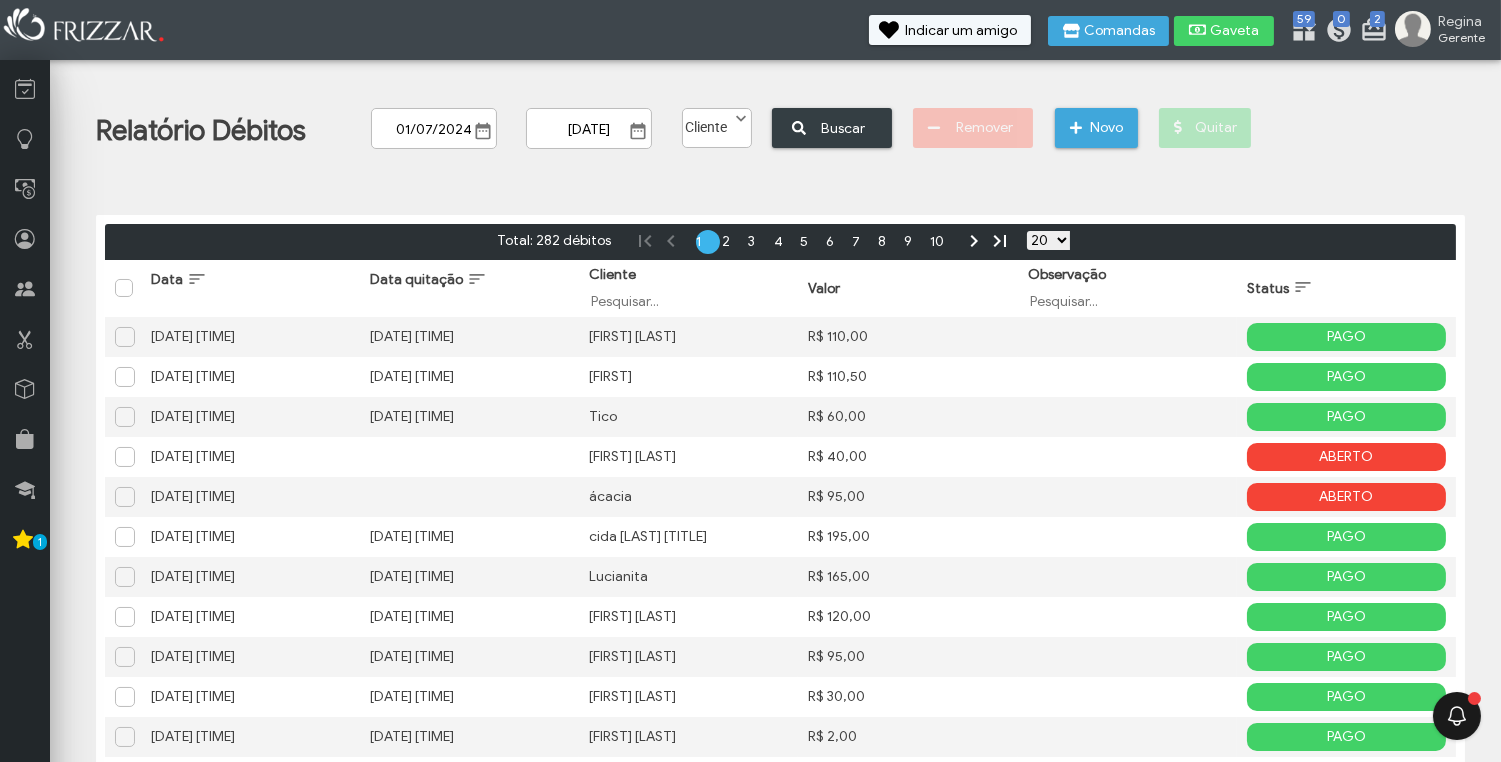 click on "Filtrar por Cliente" at bounding box center [688, 301] 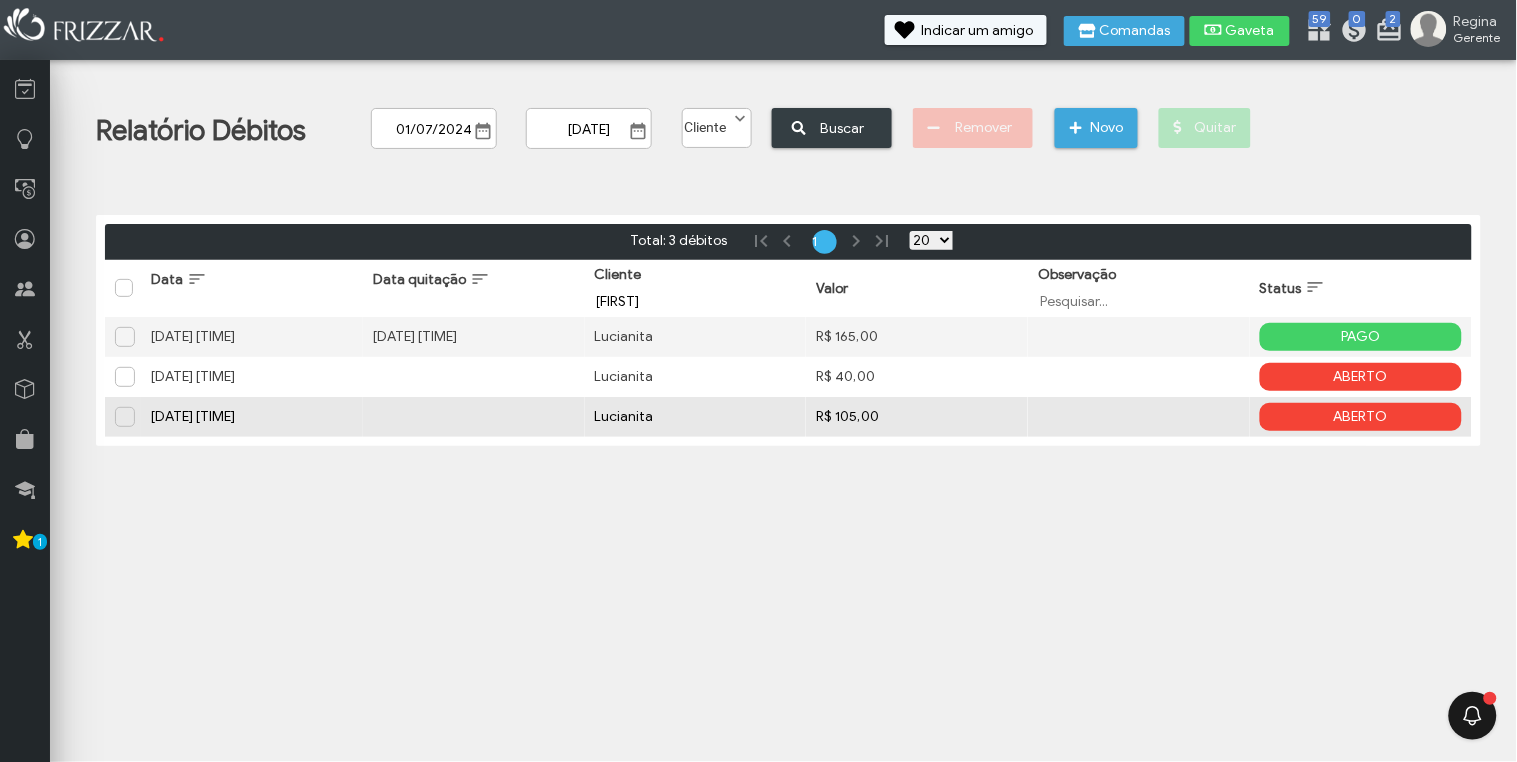 type on "[FIRST]" 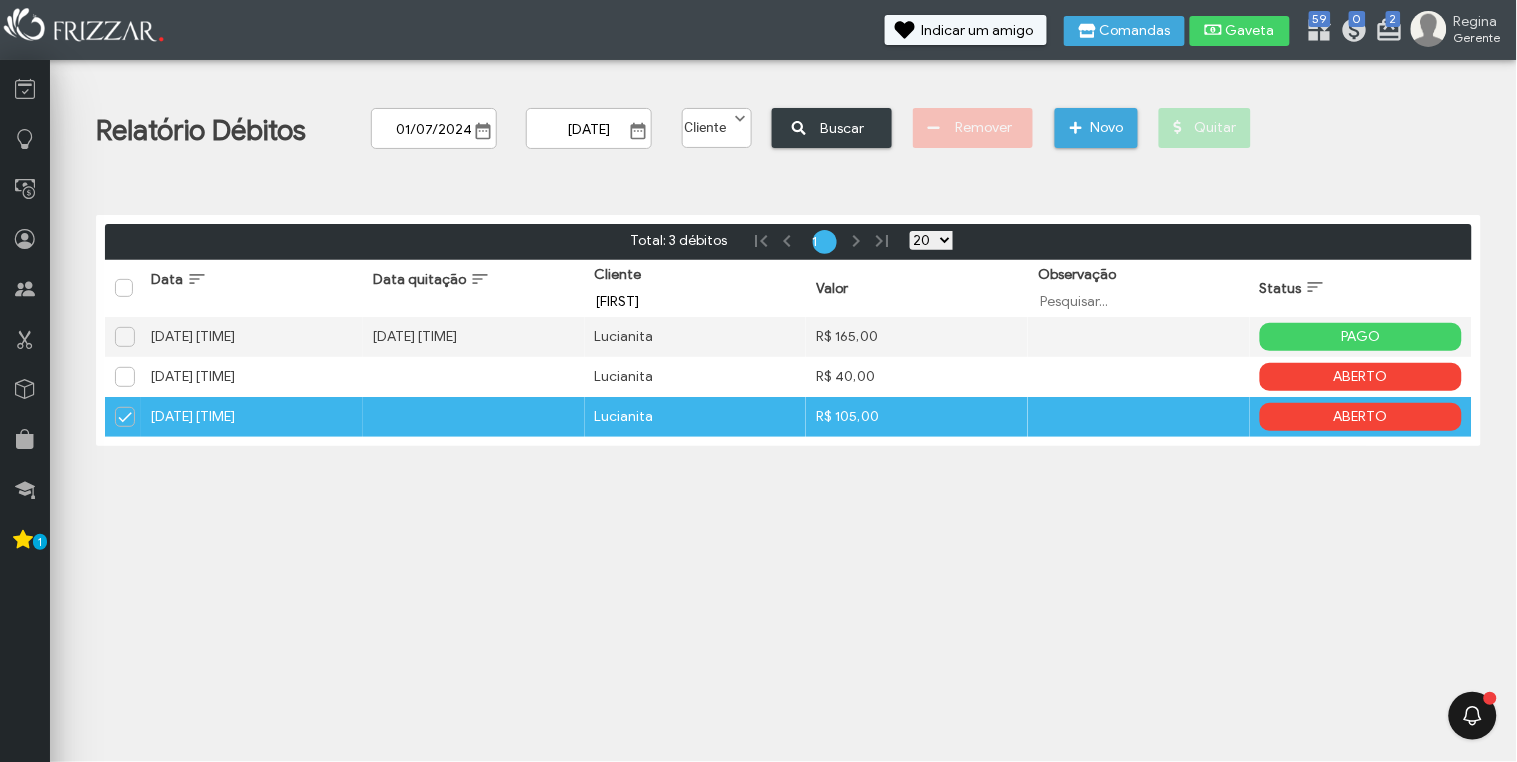 click on "Quitar" at bounding box center (1205, 137) 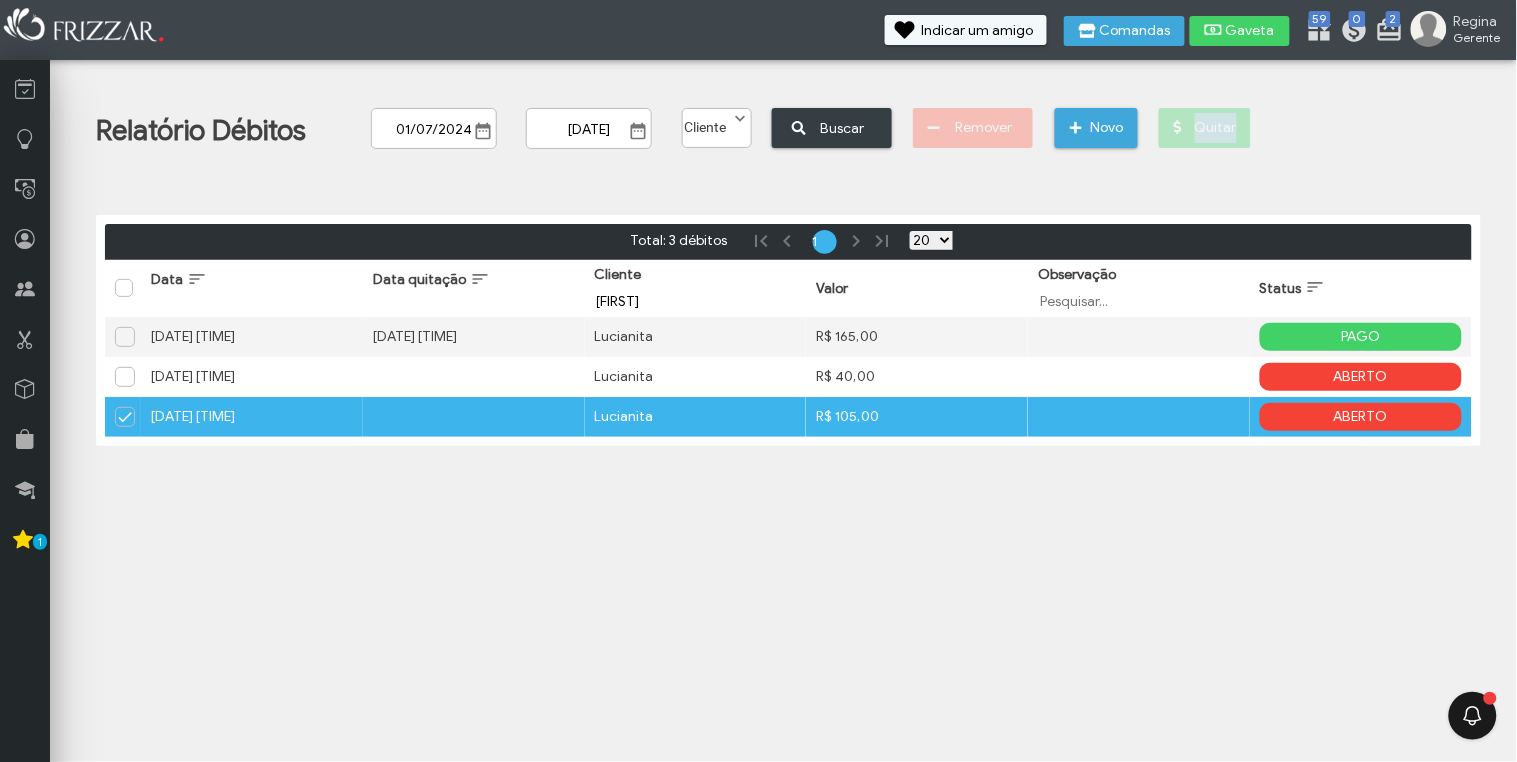 click on "Quitar" at bounding box center (1205, 137) 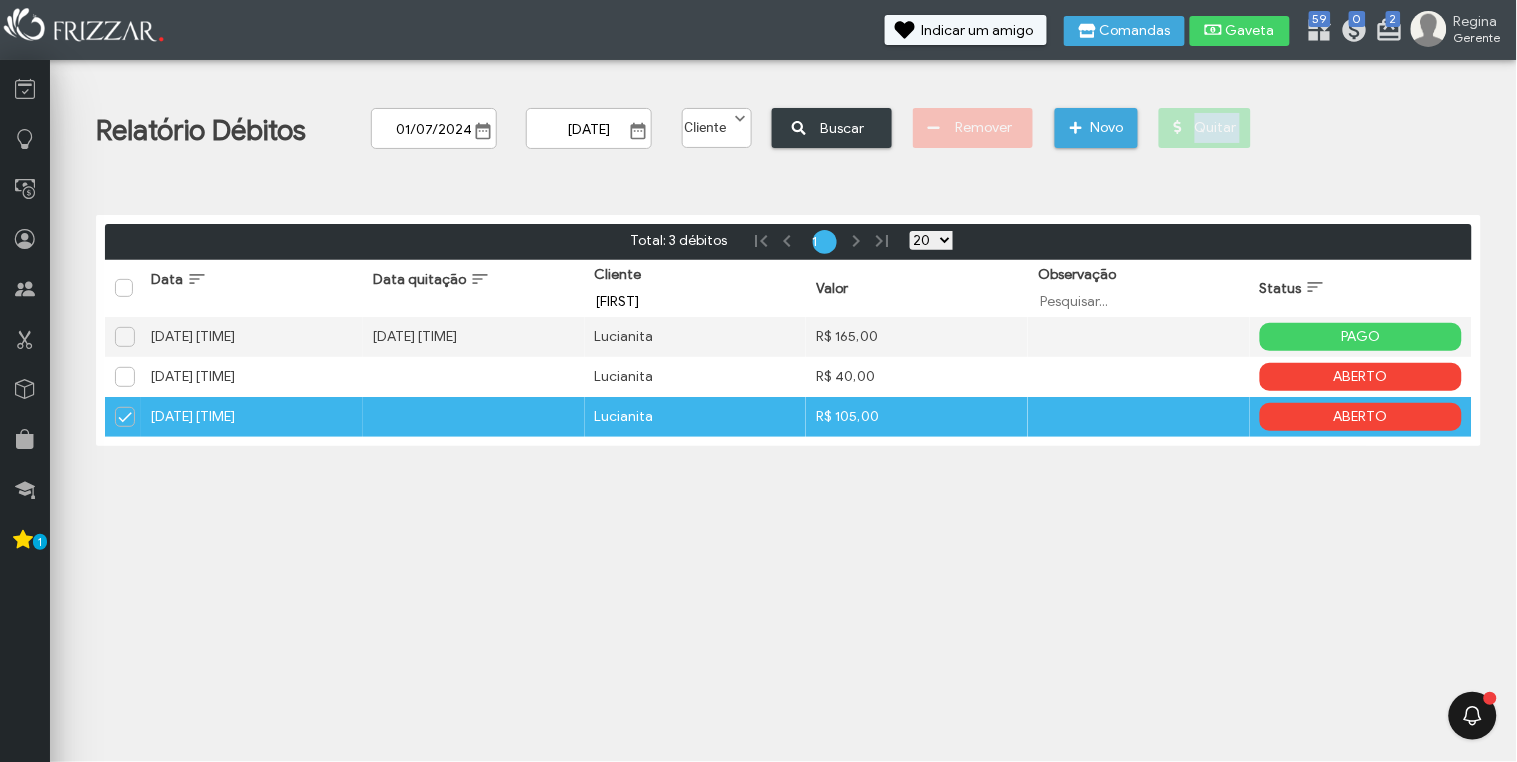 click on "Quitar" at bounding box center (1205, 137) 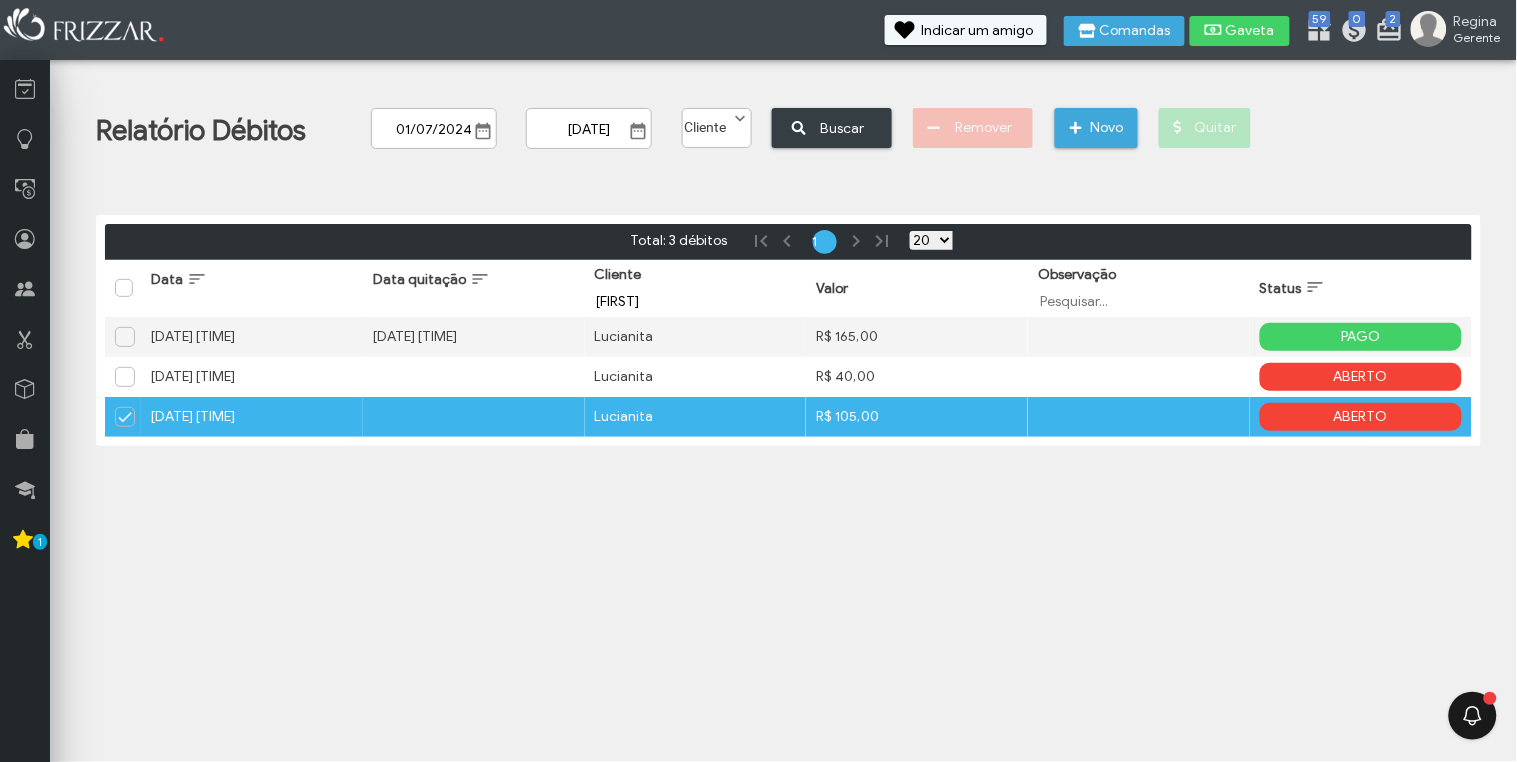 click on "Relatório Débitos
01/07/2024 ui-button
31/07/2025 ui-button
Cliente Cliente
Buscar
Remover
Novo
Quitar" at bounding box center [788, 142] 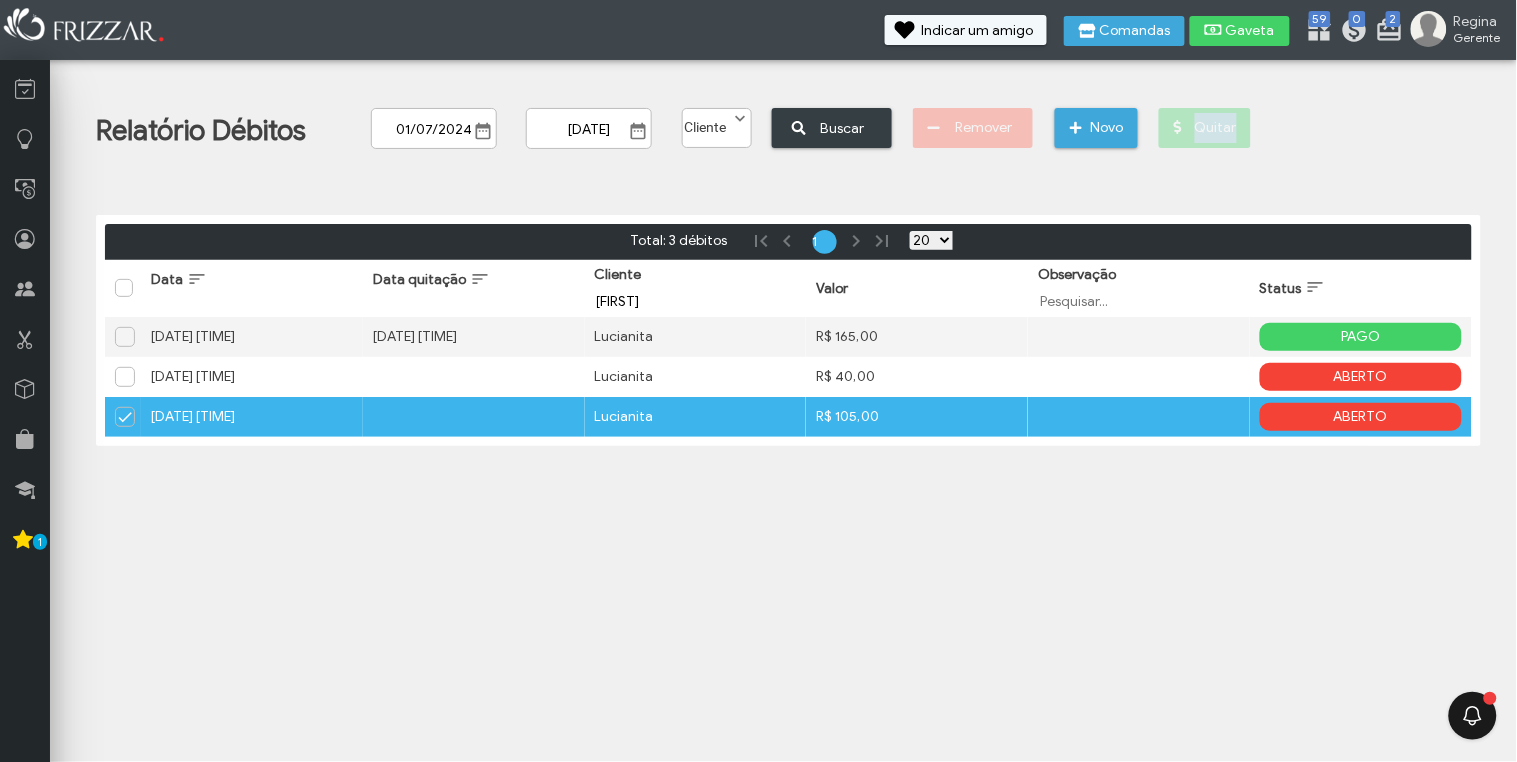 click on "Quitar" at bounding box center [1205, 137] 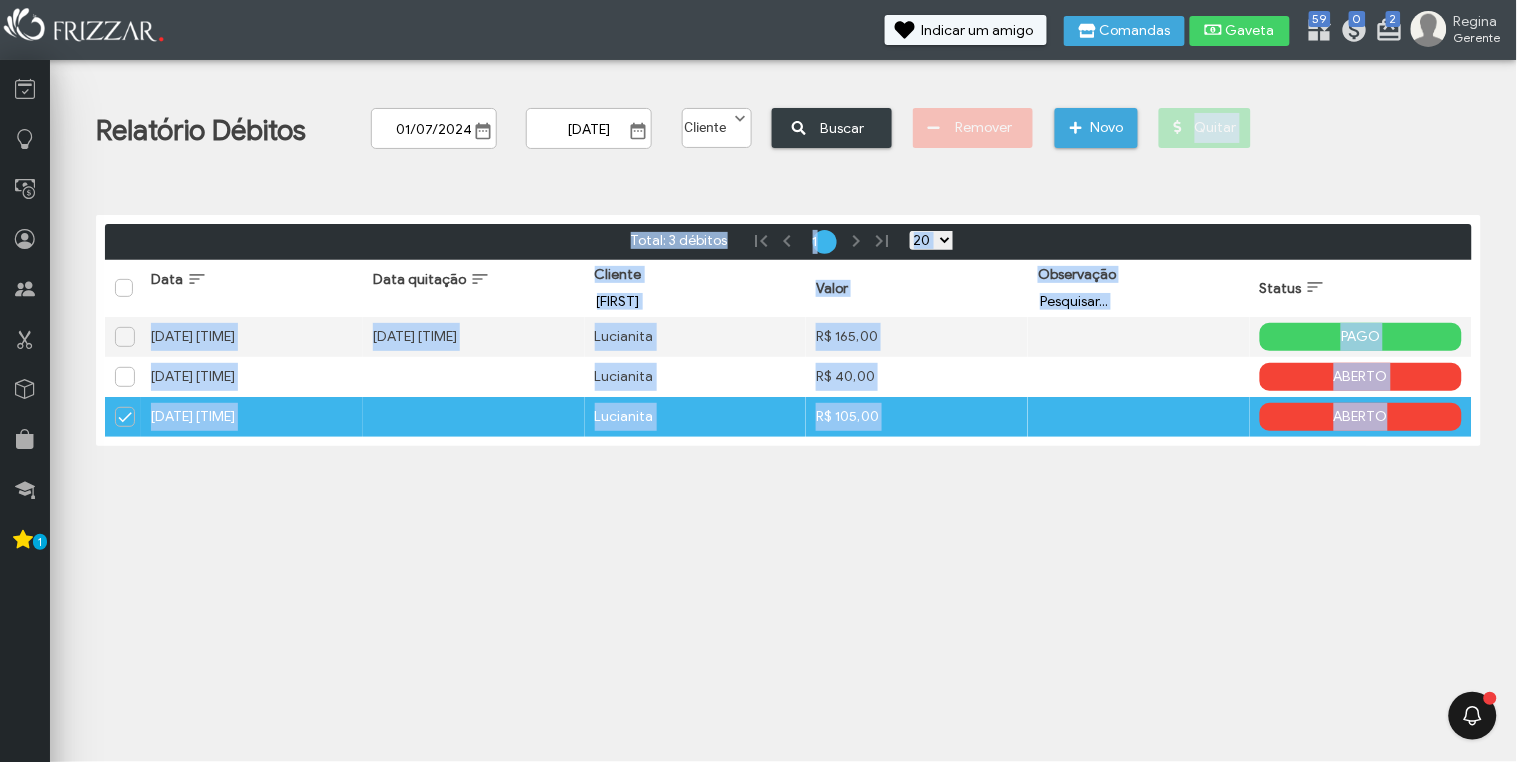 drag, startPoint x: 1221, startPoint y: 124, endPoint x: 1257, endPoint y: 564, distance: 441.47028 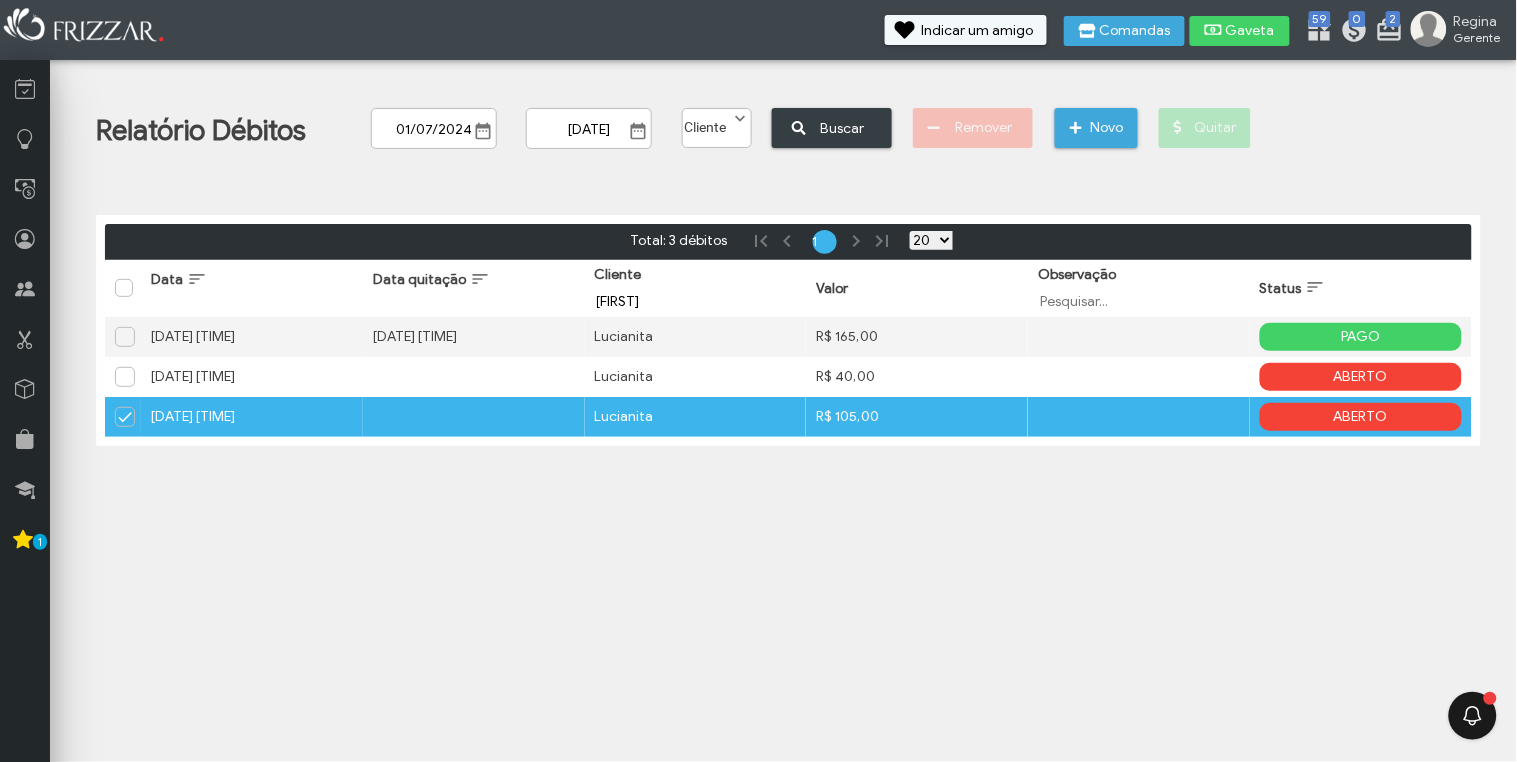 click on "ui-button
Regina
Gerente
Minha Conta
Home
Treinamento
Sair 2 0 59" at bounding box center [758, 381] 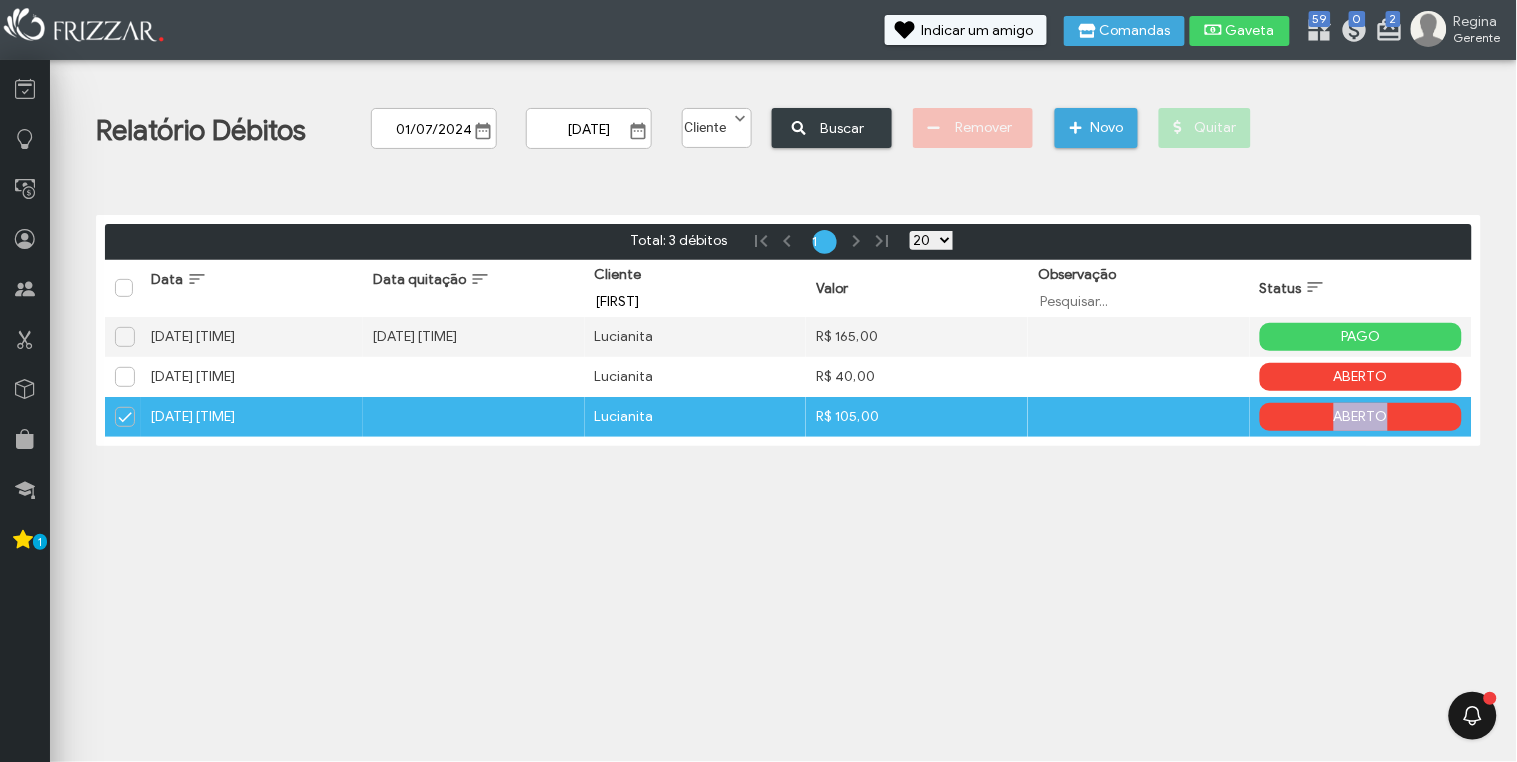 click on "ui-button
Regina
Gerente
Minha Conta
Home
Treinamento
Sair 2 0 59" at bounding box center [758, 381] 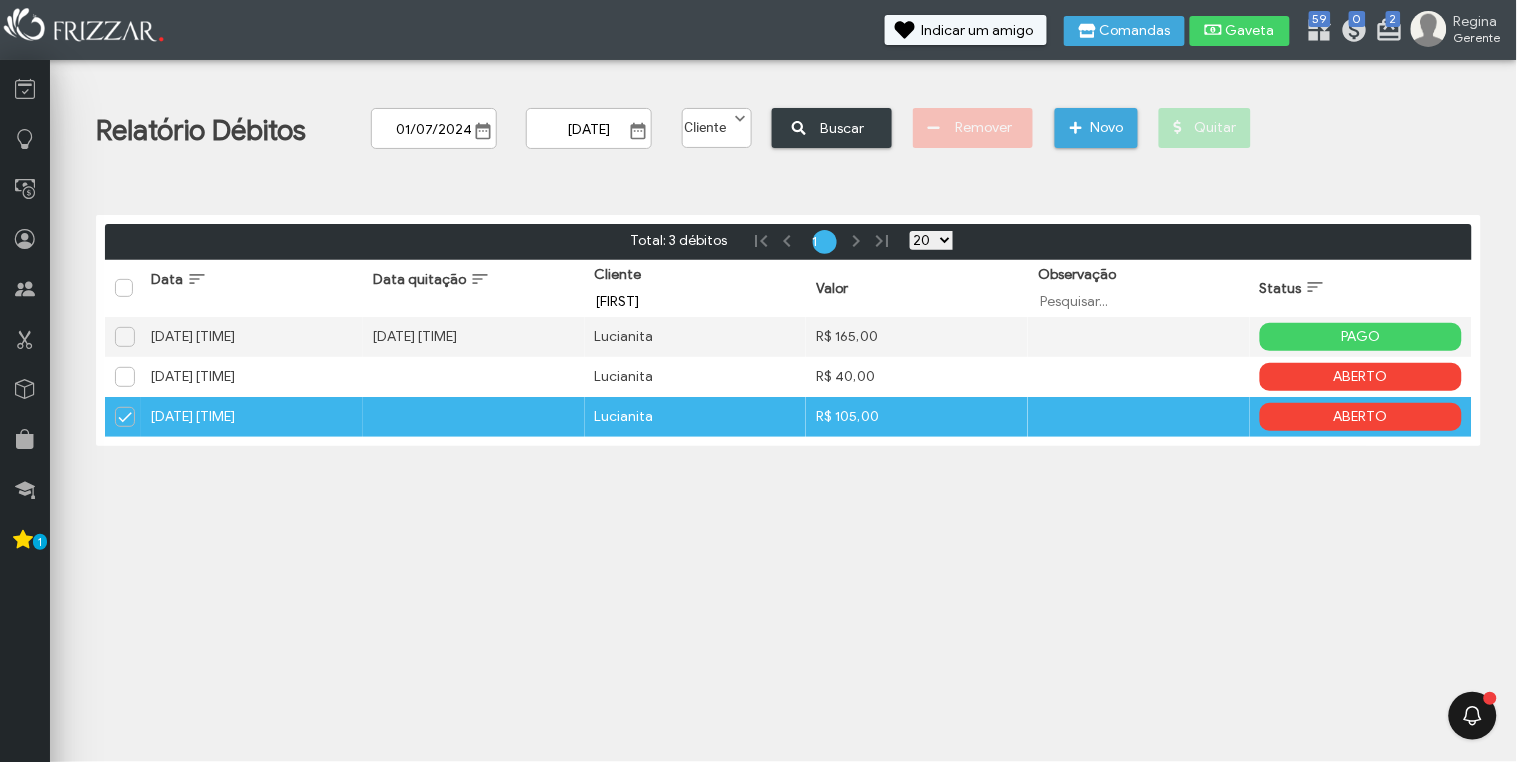 click on "ui-button
Regina
Gerente
Minha Conta
Home
Treinamento
Sair 2 0 59" at bounding box center (758, 381) 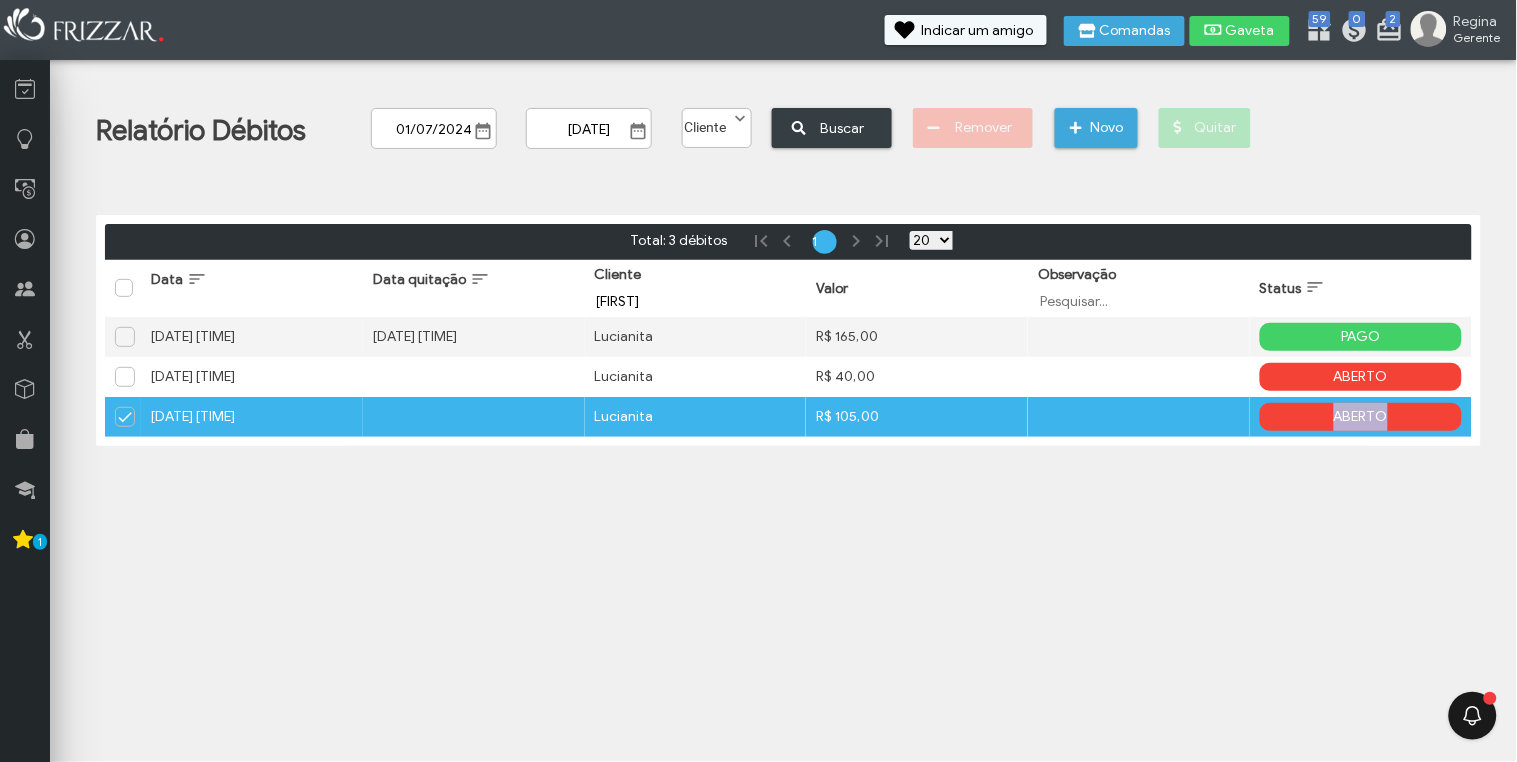 click on "ui-button
Regina
Gerente
Minha Conta
Home
Treinamento
Sair 2 0 59" at bounding box center [758, 381] 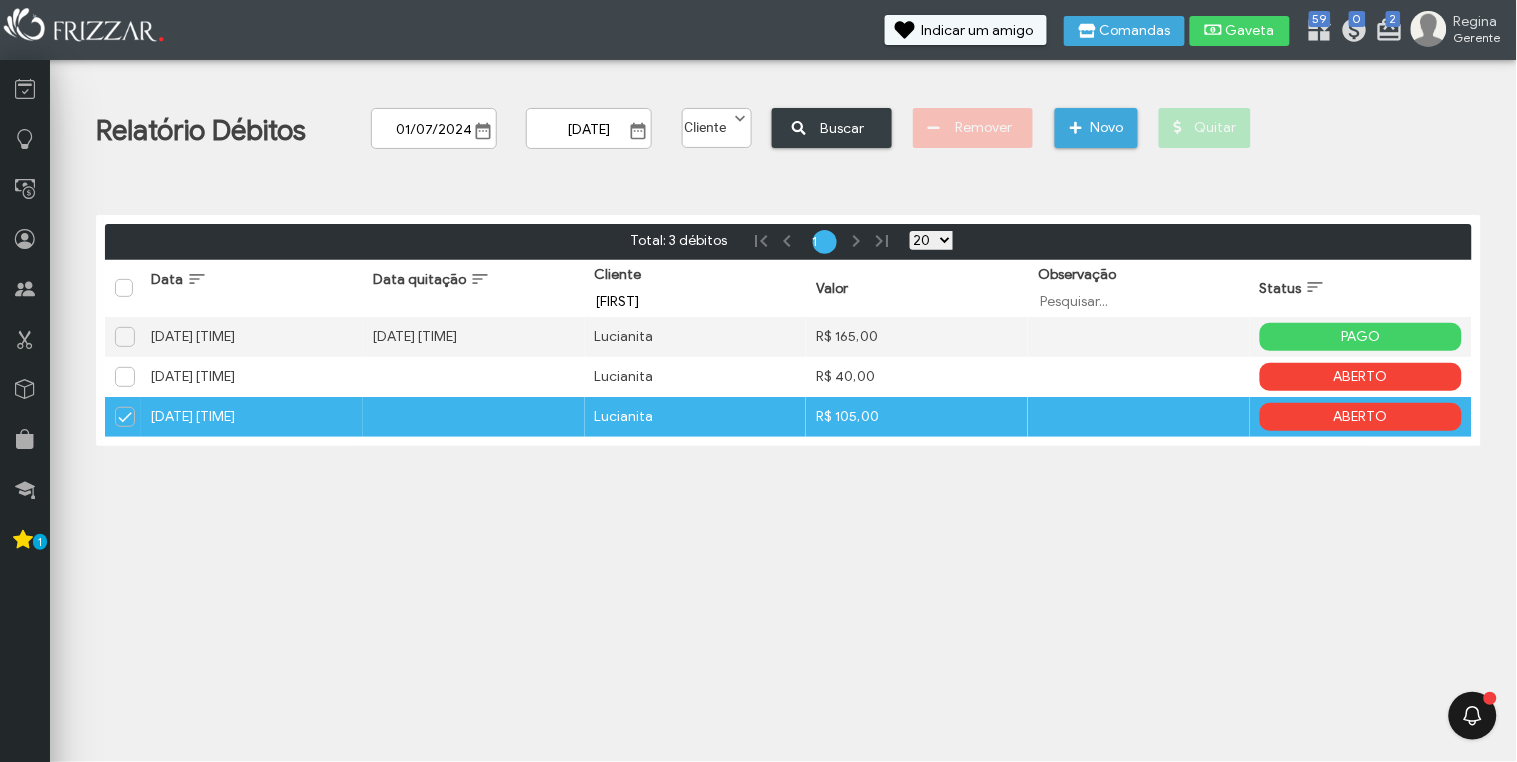 click on "Valor R$ 105,00" at bounding box center [917, 417] 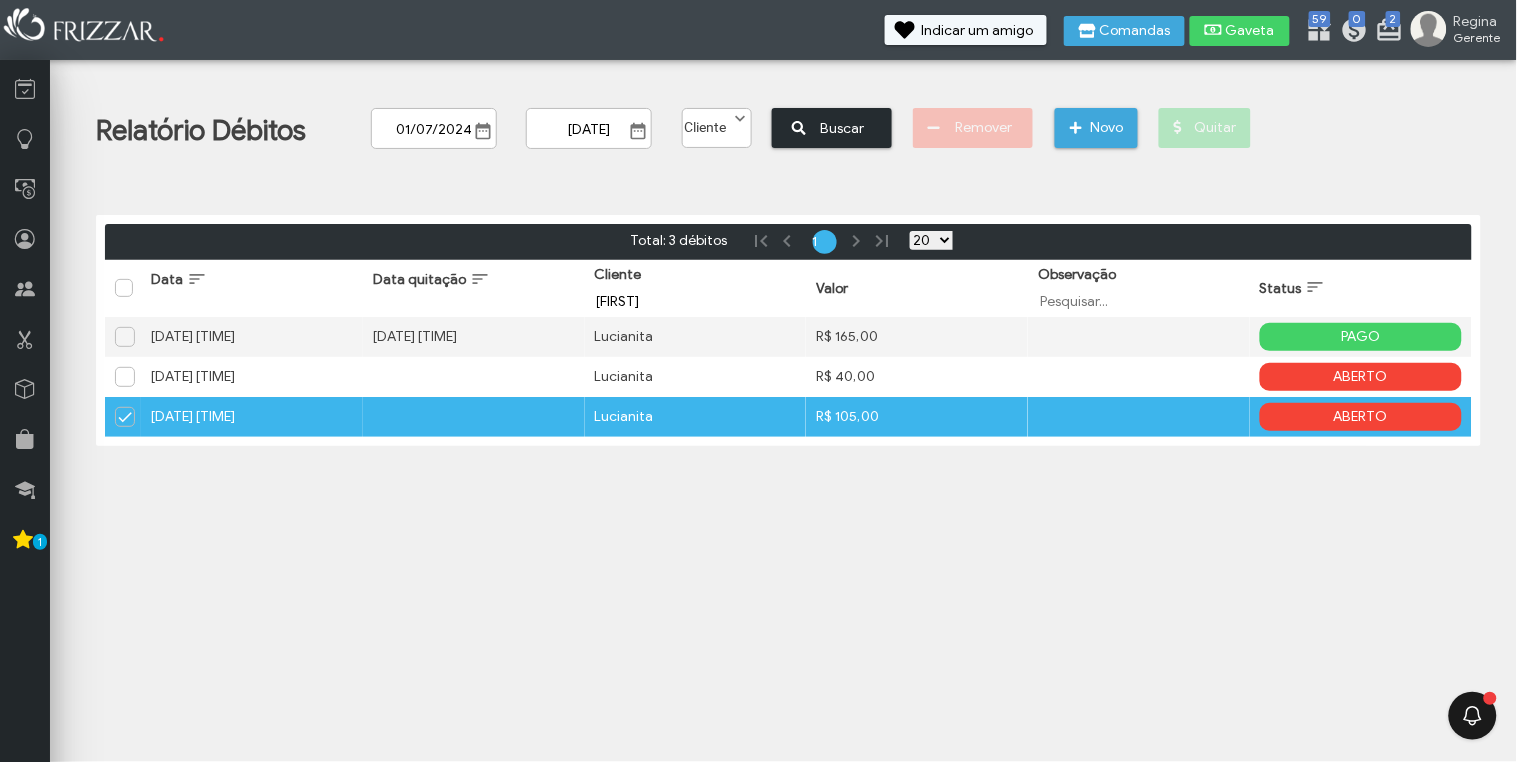 click on "Buscar" at bounding box center (843, 128) 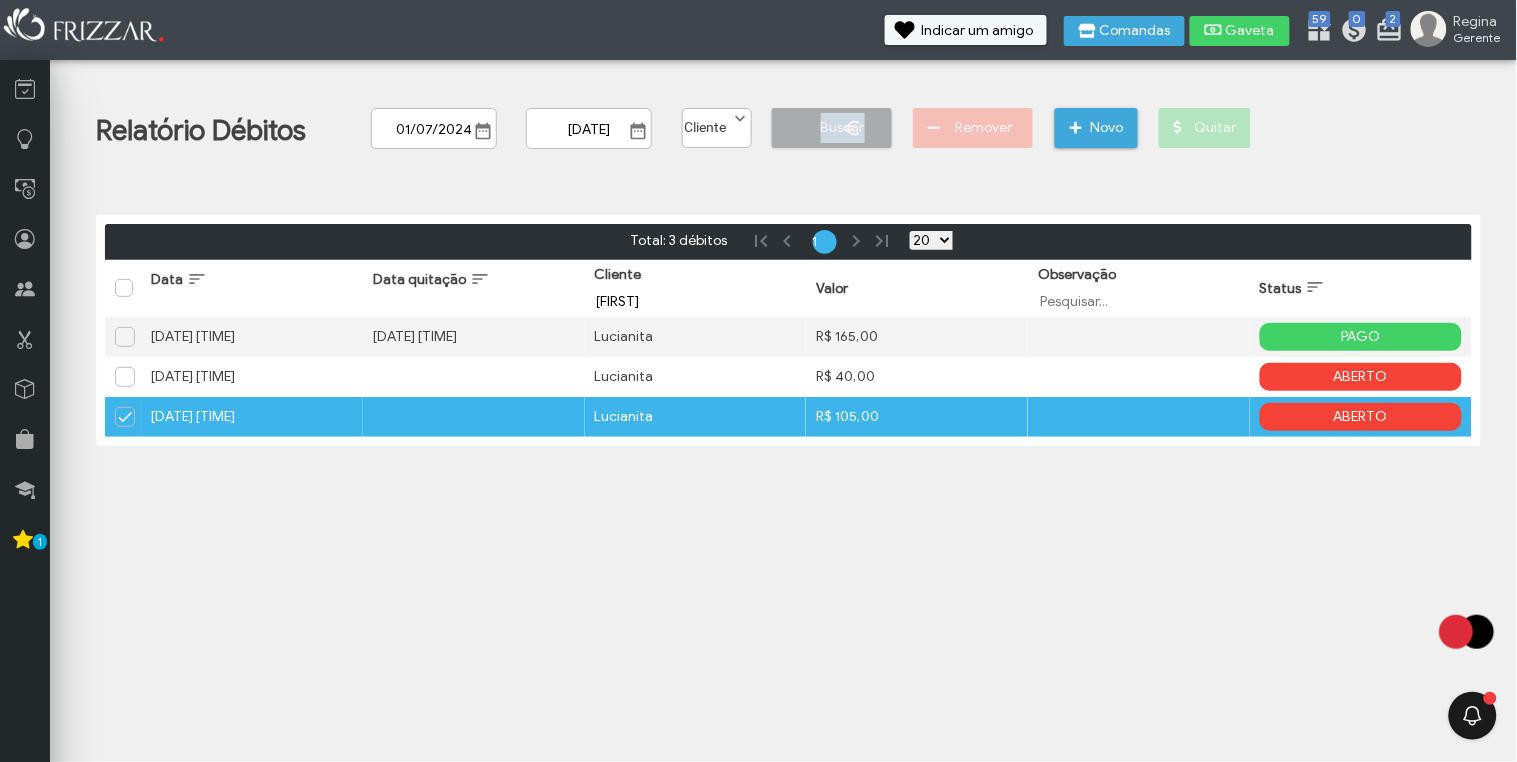 click on "Buscar" at bounding box center (832, 137) 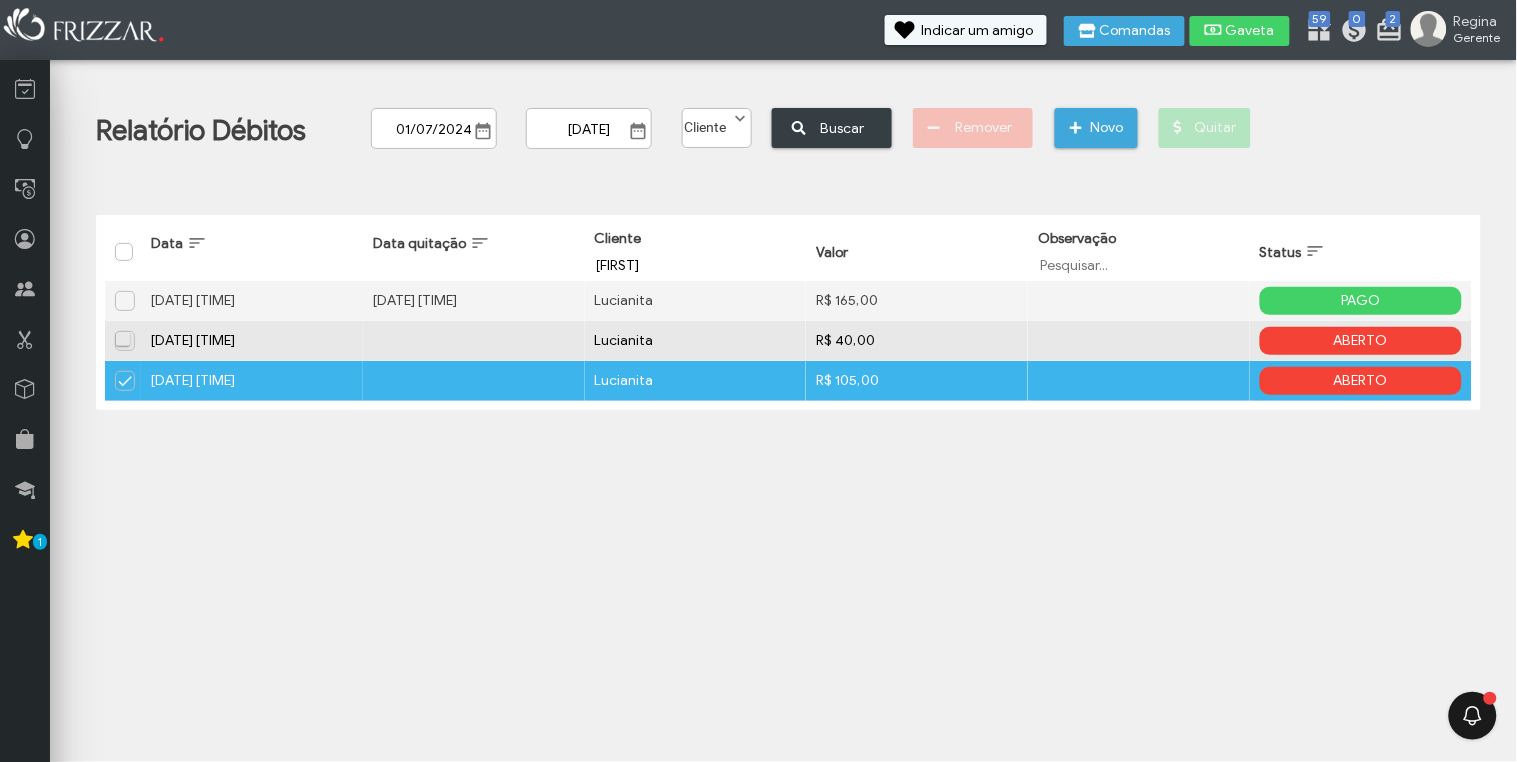 click at bounding box center [126, 340] 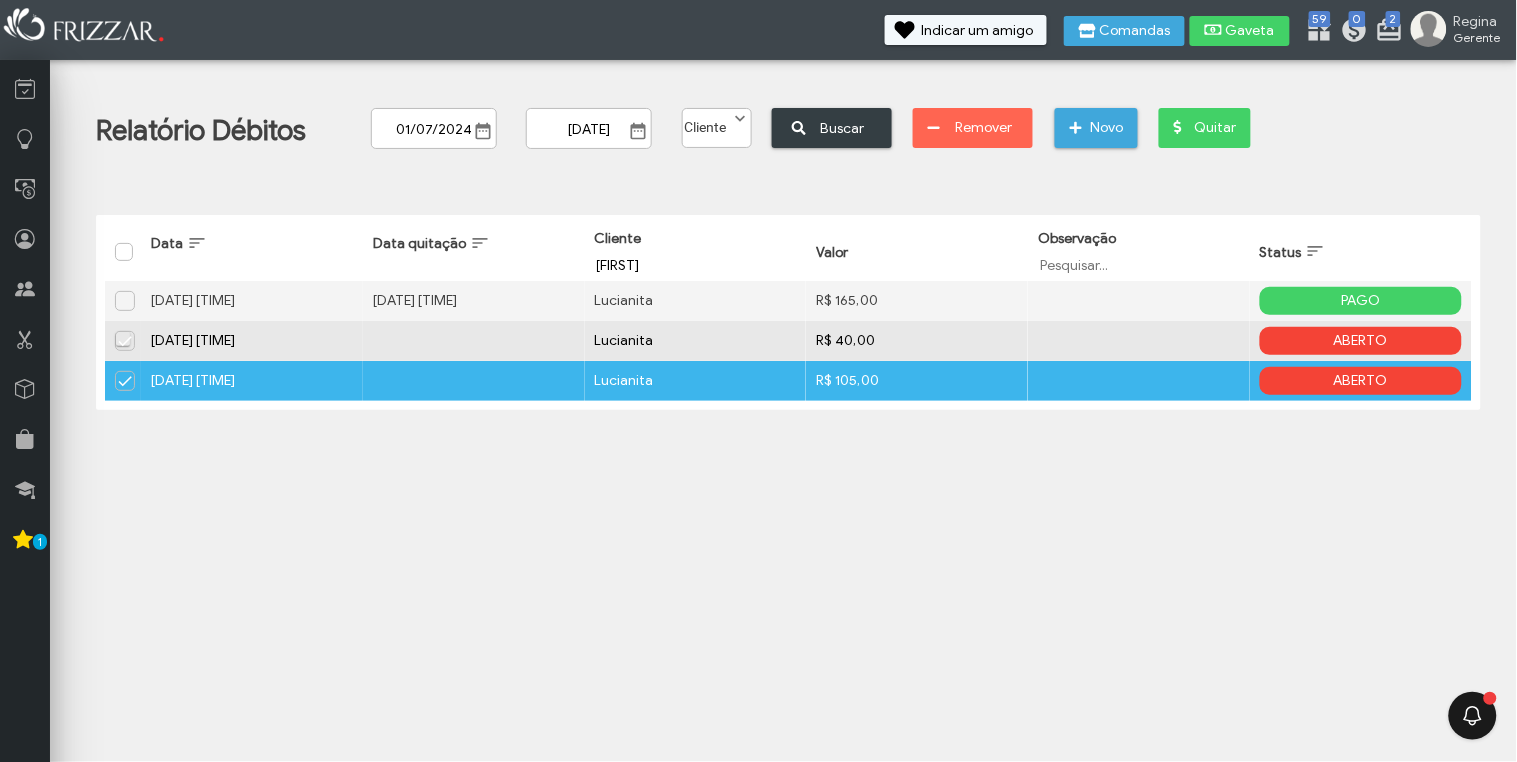 click at bounding box center (126, 342) 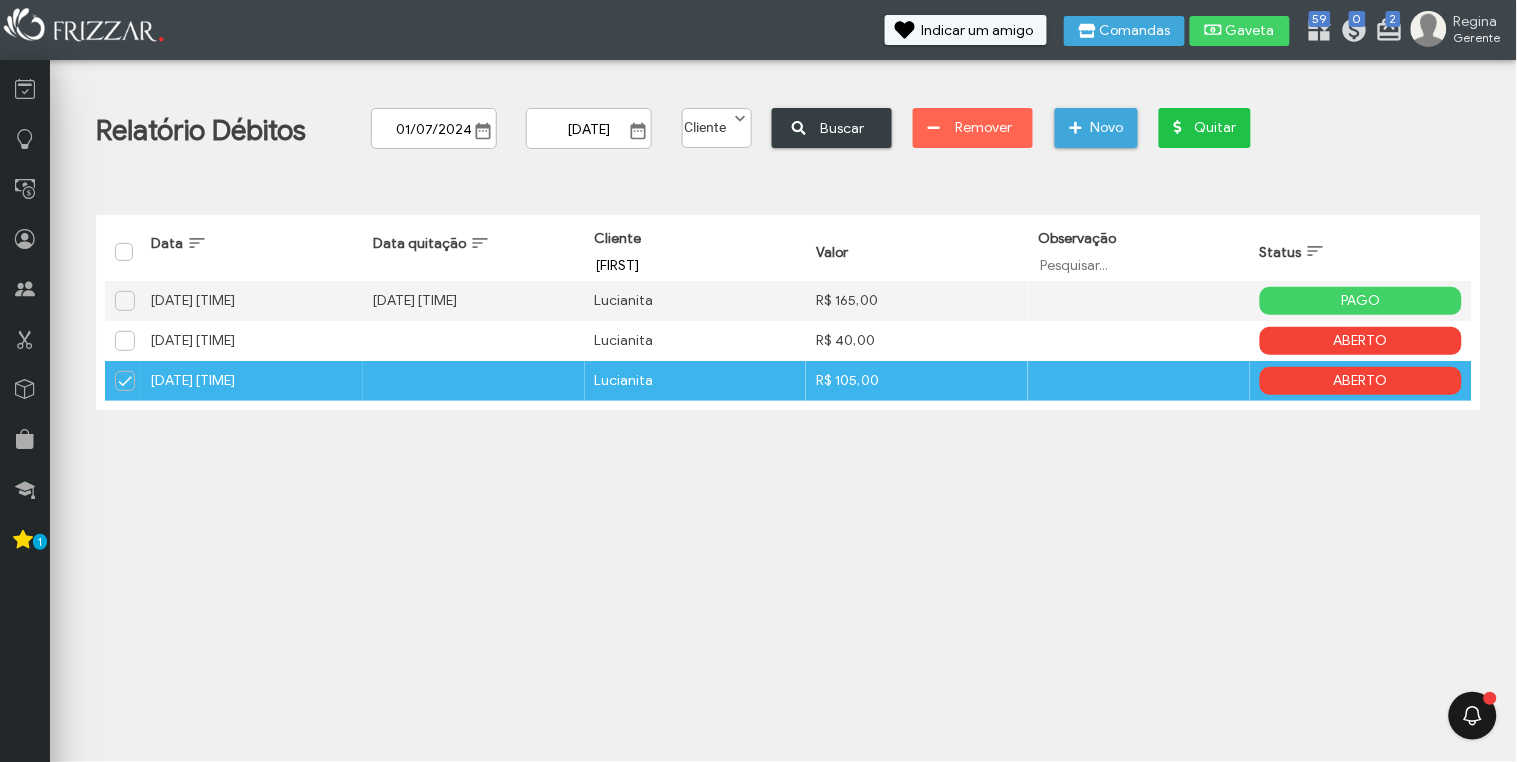 click on "Quitar" at bounding box center [1216, 128] 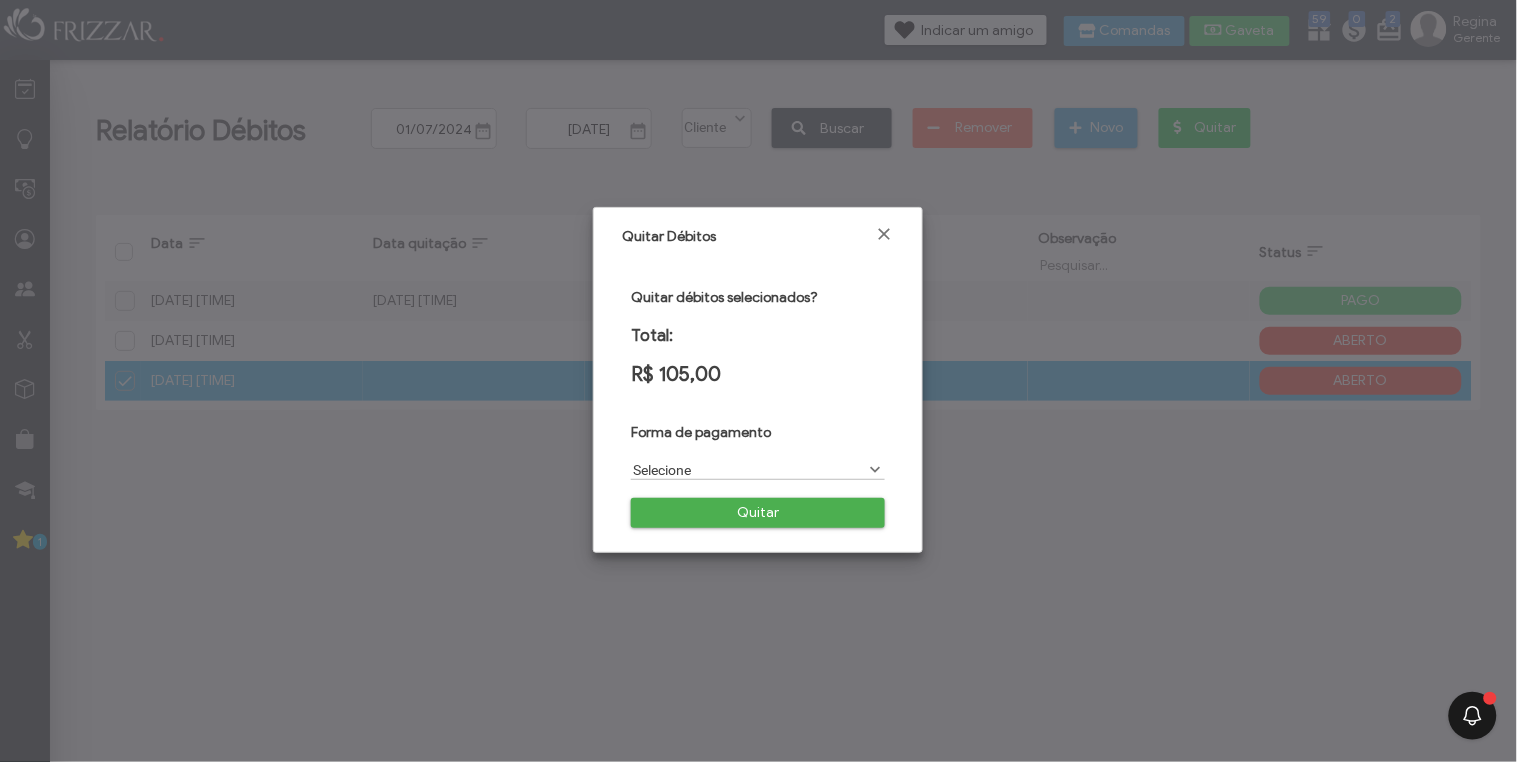 scroll, scrollTop: 10, scrollLeft: 84, axis: both 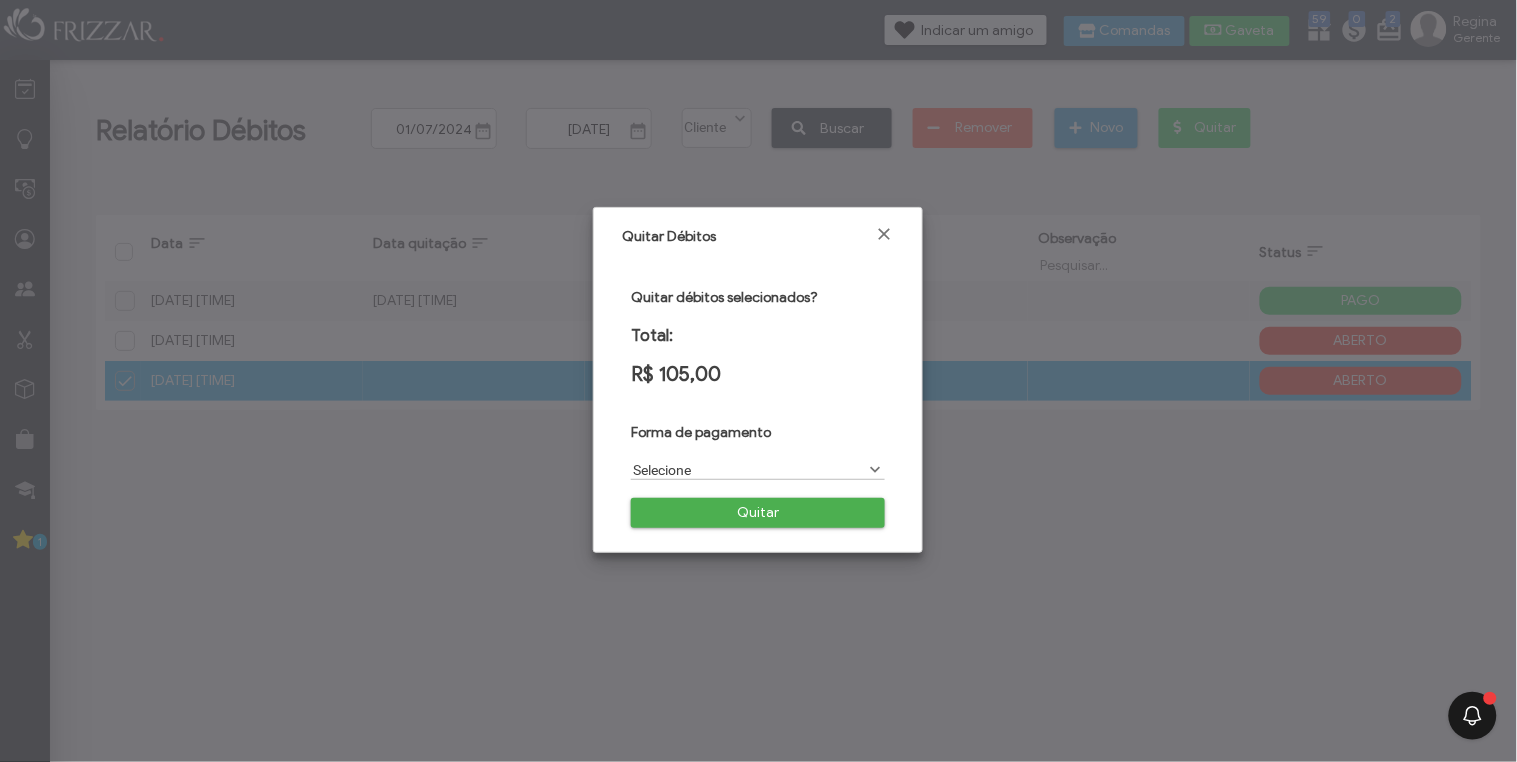 click at bounding box center (875, 470) 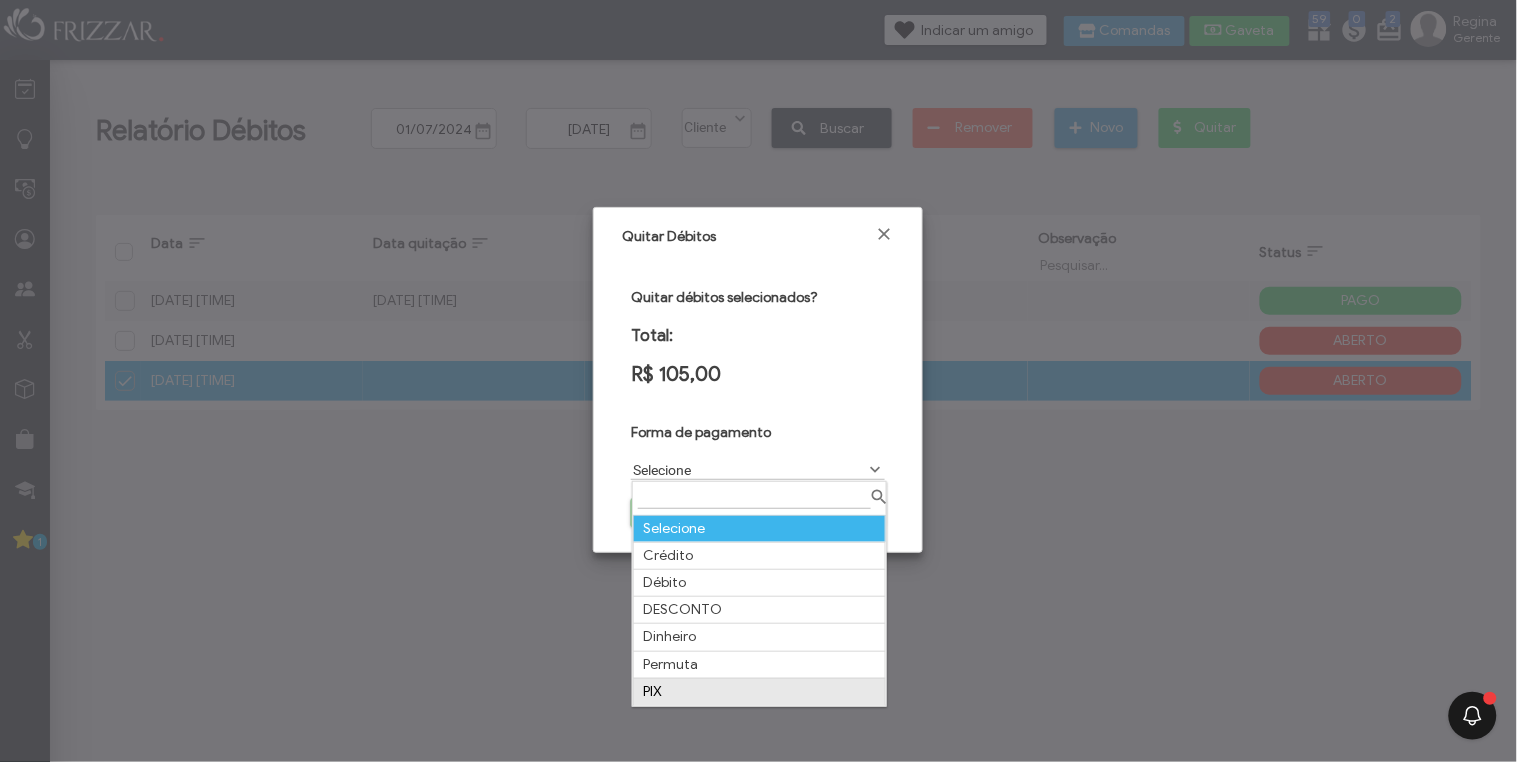 click on "PIX" at bounding box center (759, 691) 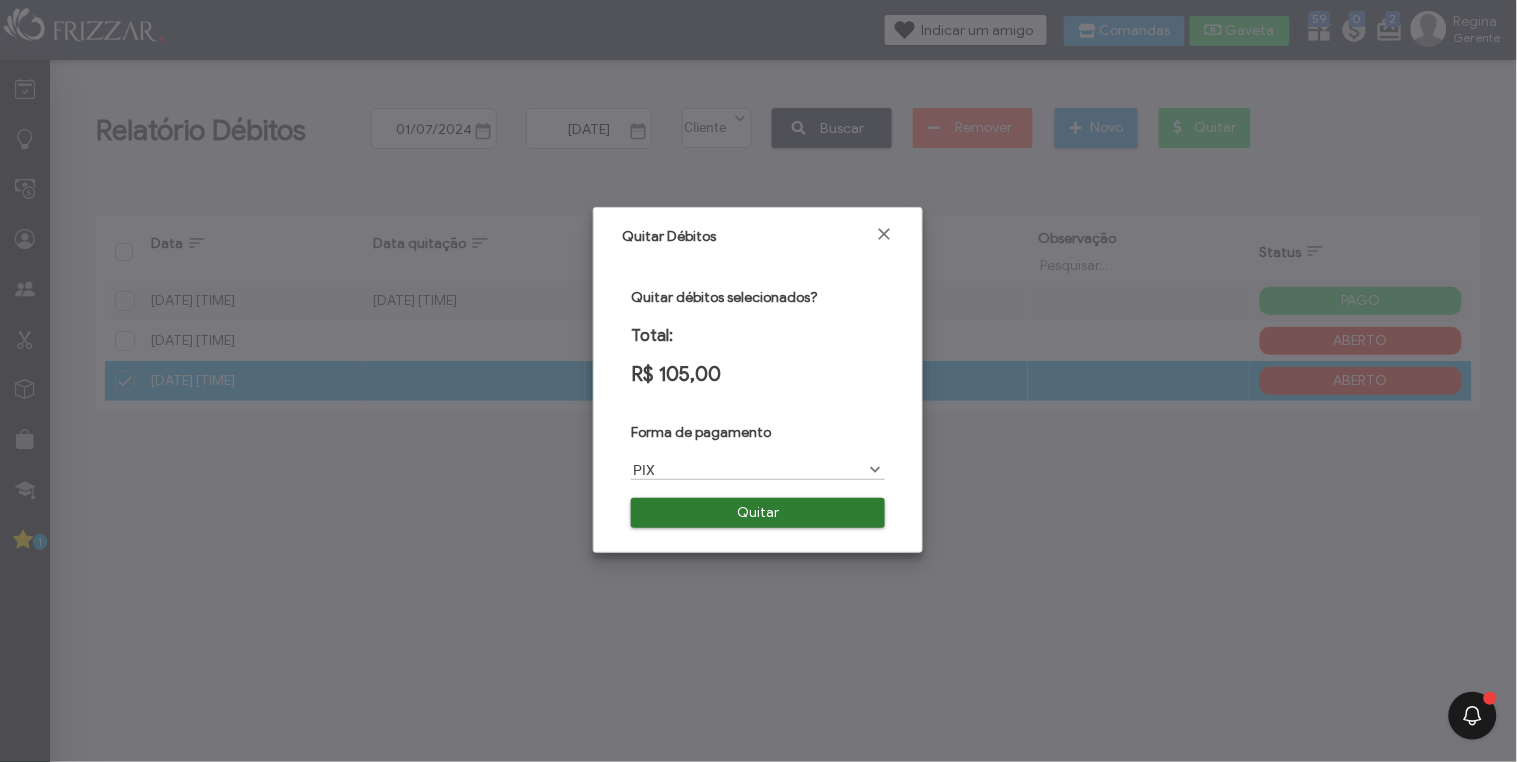 click on "Quitar" at bounding box center (758, 513) 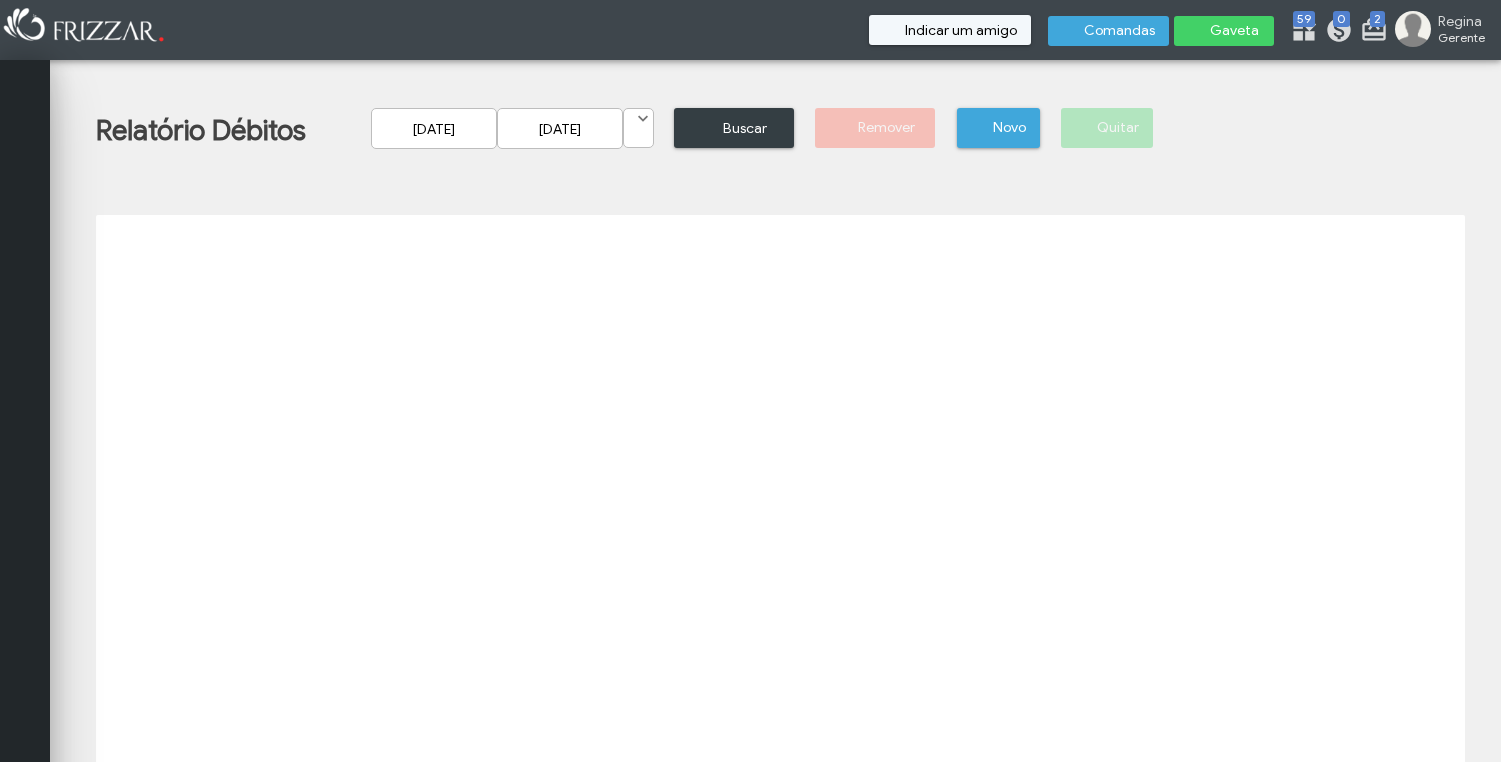 scroll, scrollTop: 0, scrollLeft: 0, axis: both 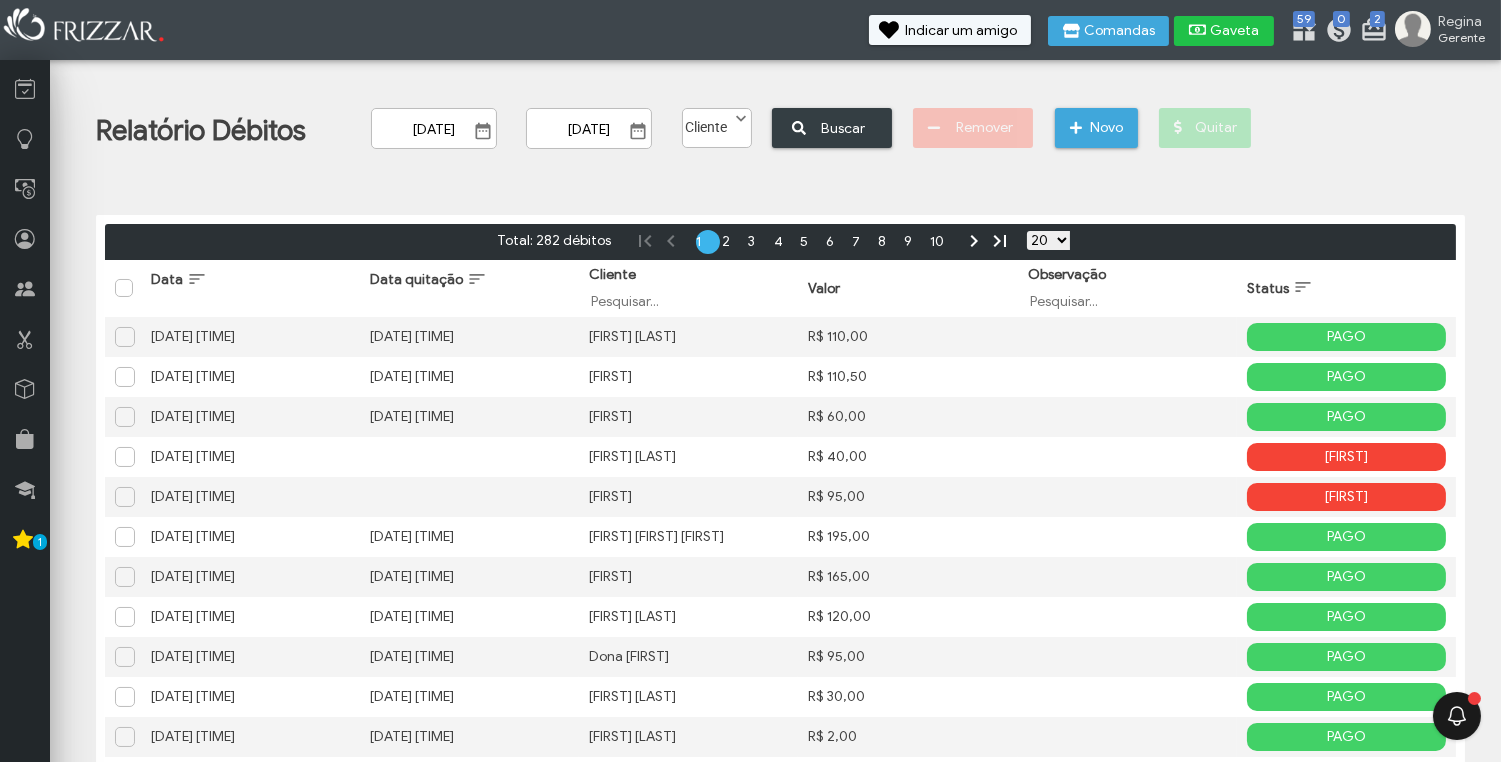 click on "Gaveta" at bounding box center (1235, 31) 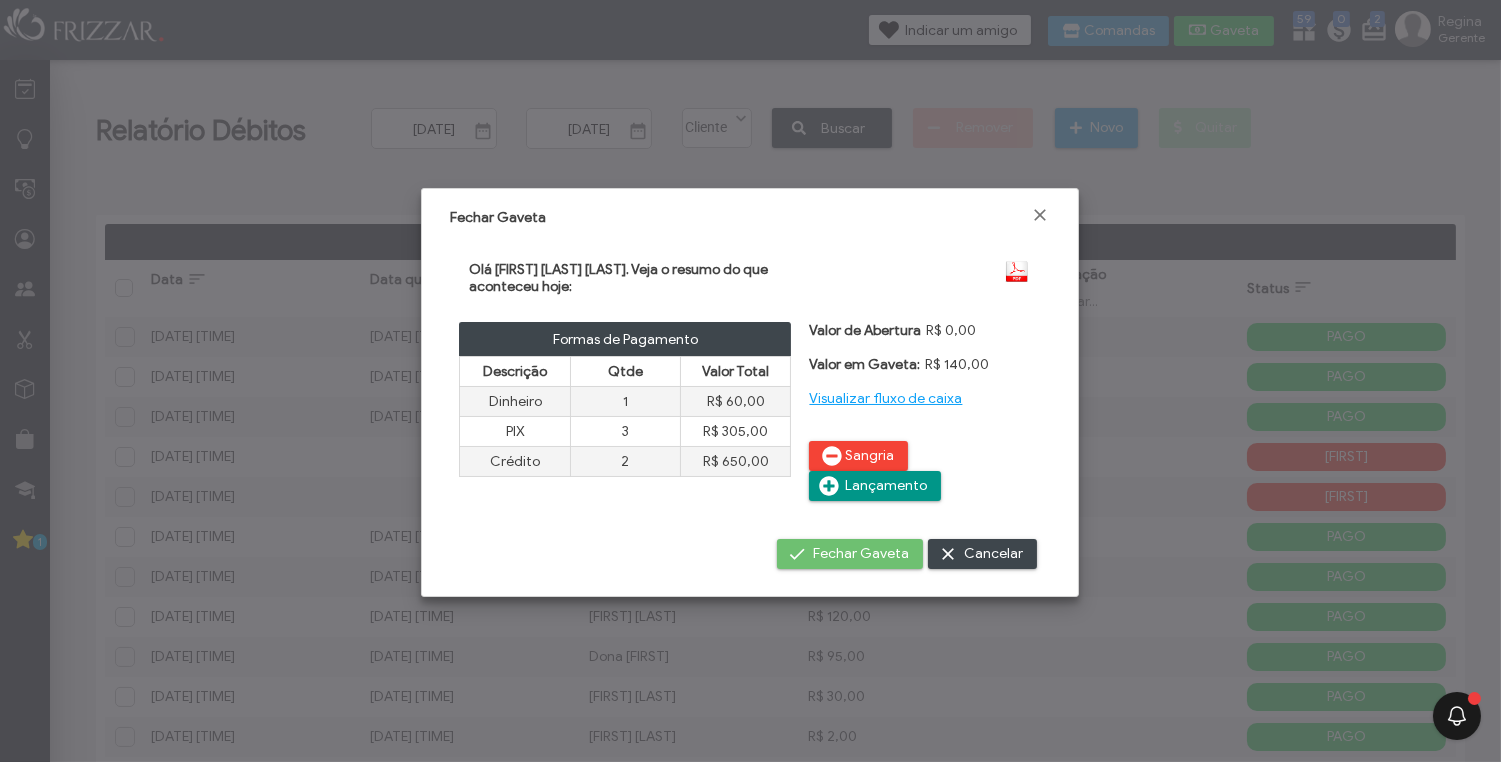 click on "Fechar Gaveta" at bounding box center (861, 554) 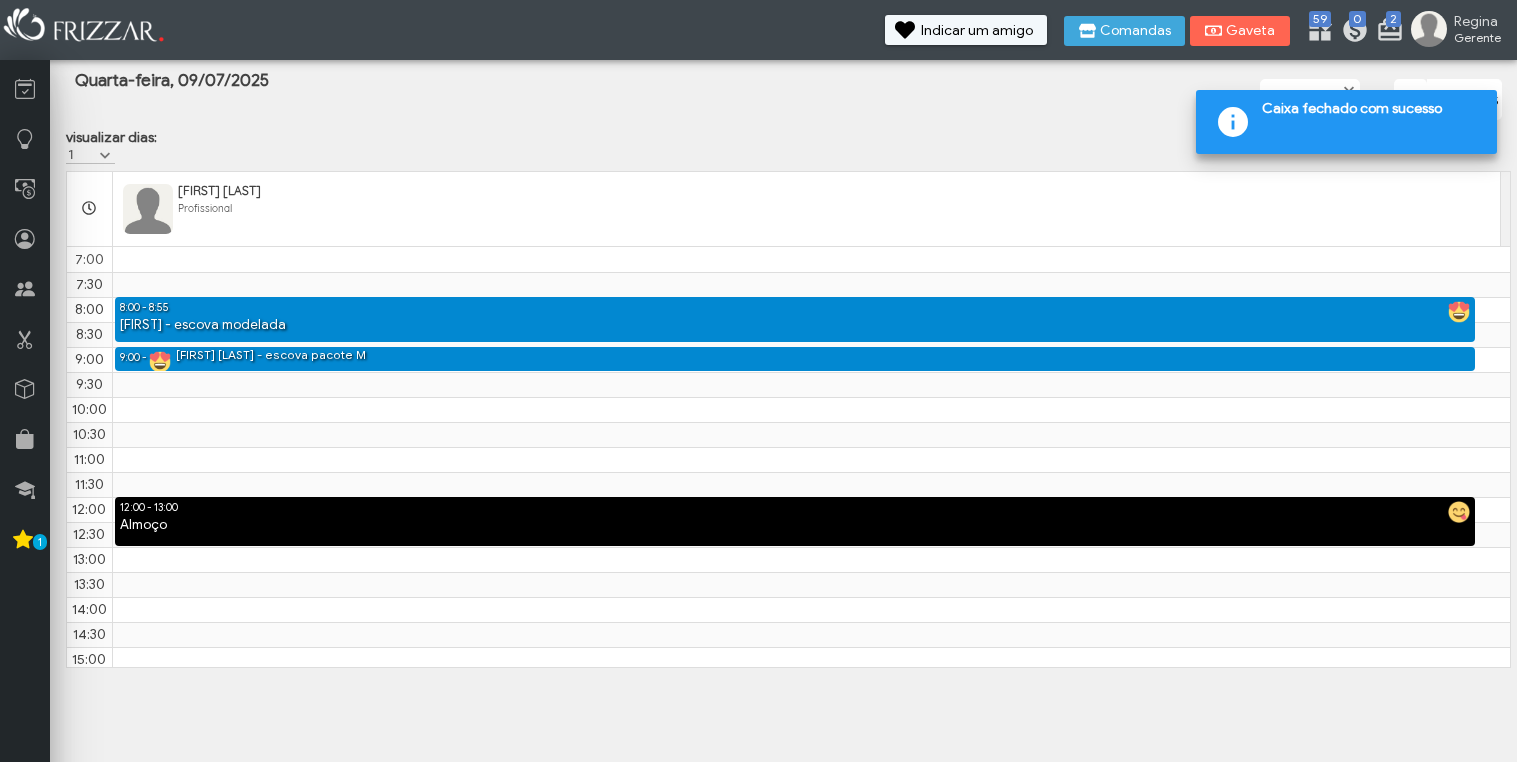 scroll, scrollTop: 0, scrollLeft: 0, axis: both 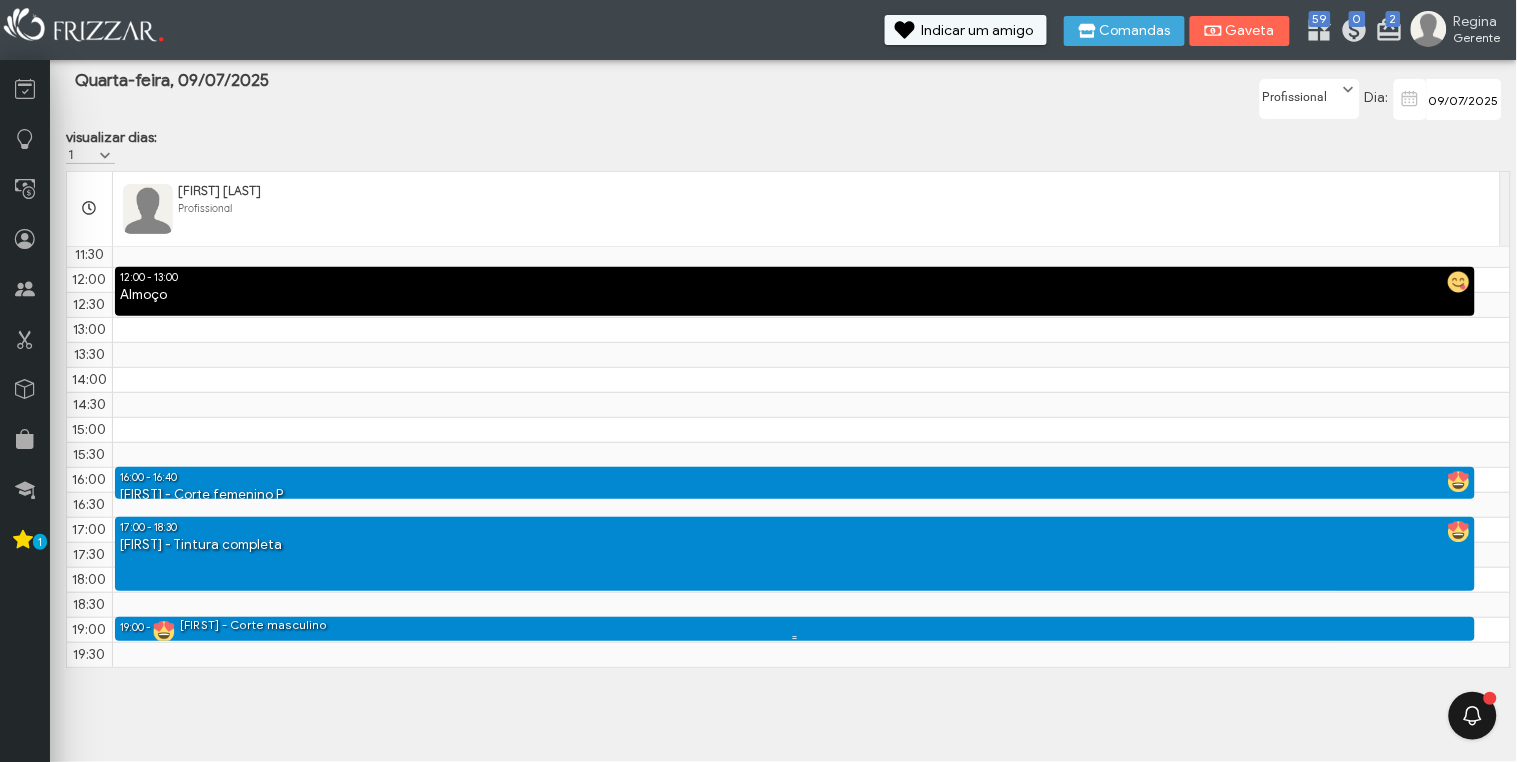 click on "bartz  - Corte masculino" at bounding box center (253, 625) 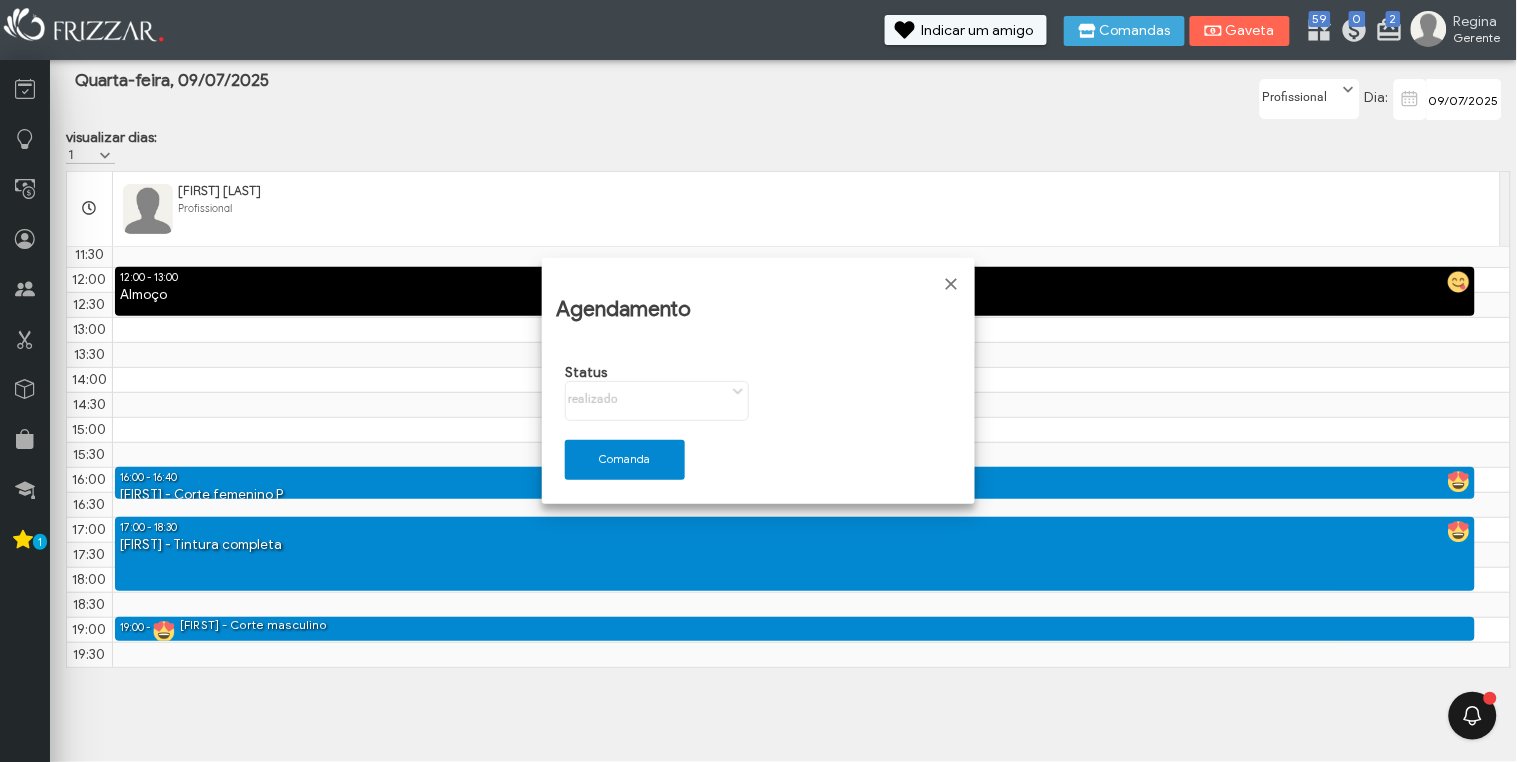 click on "Regina Celi Lopes dos Anjos Profissional" at bounding box center (806, 199) 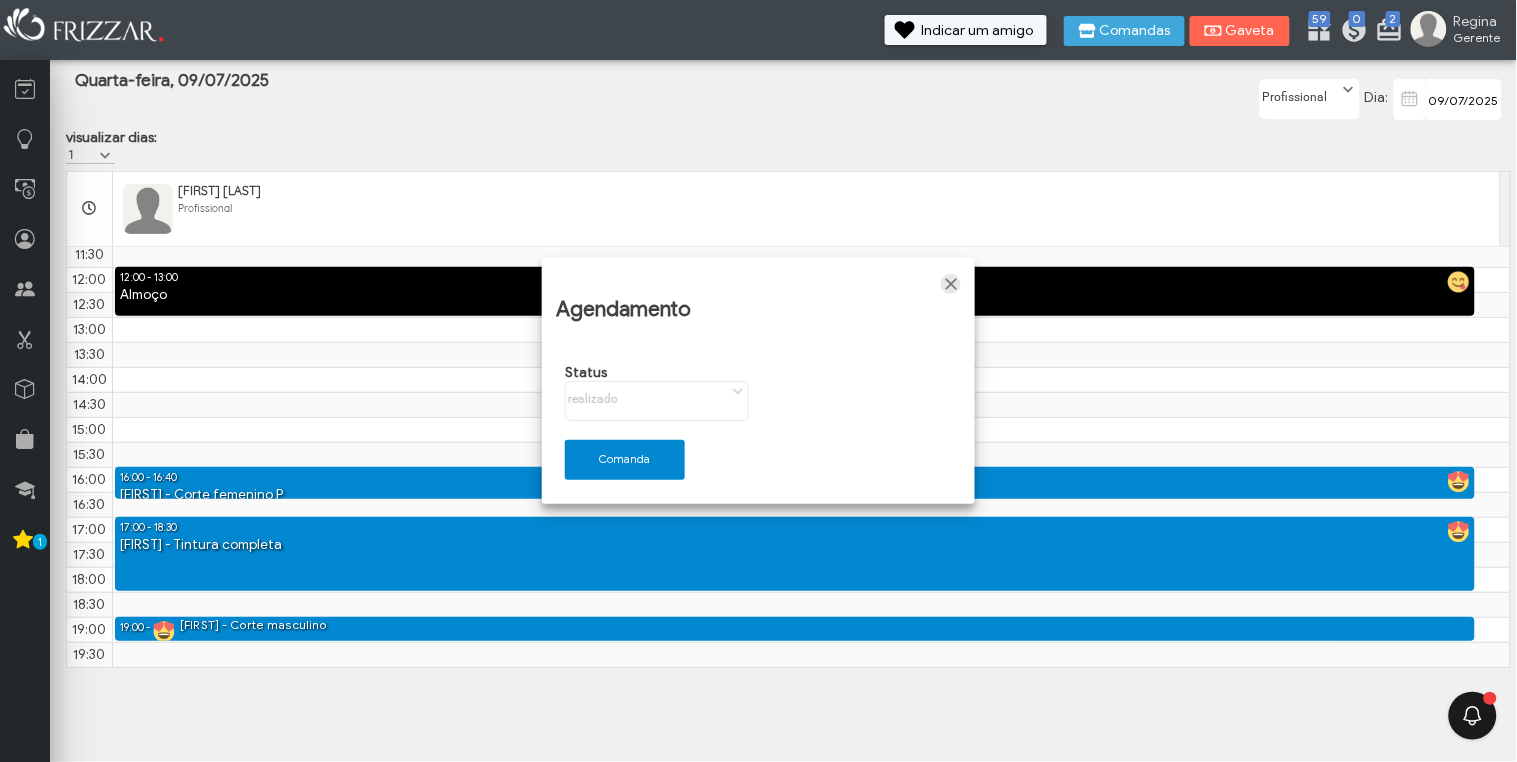 click at bounding box center [951, 284] 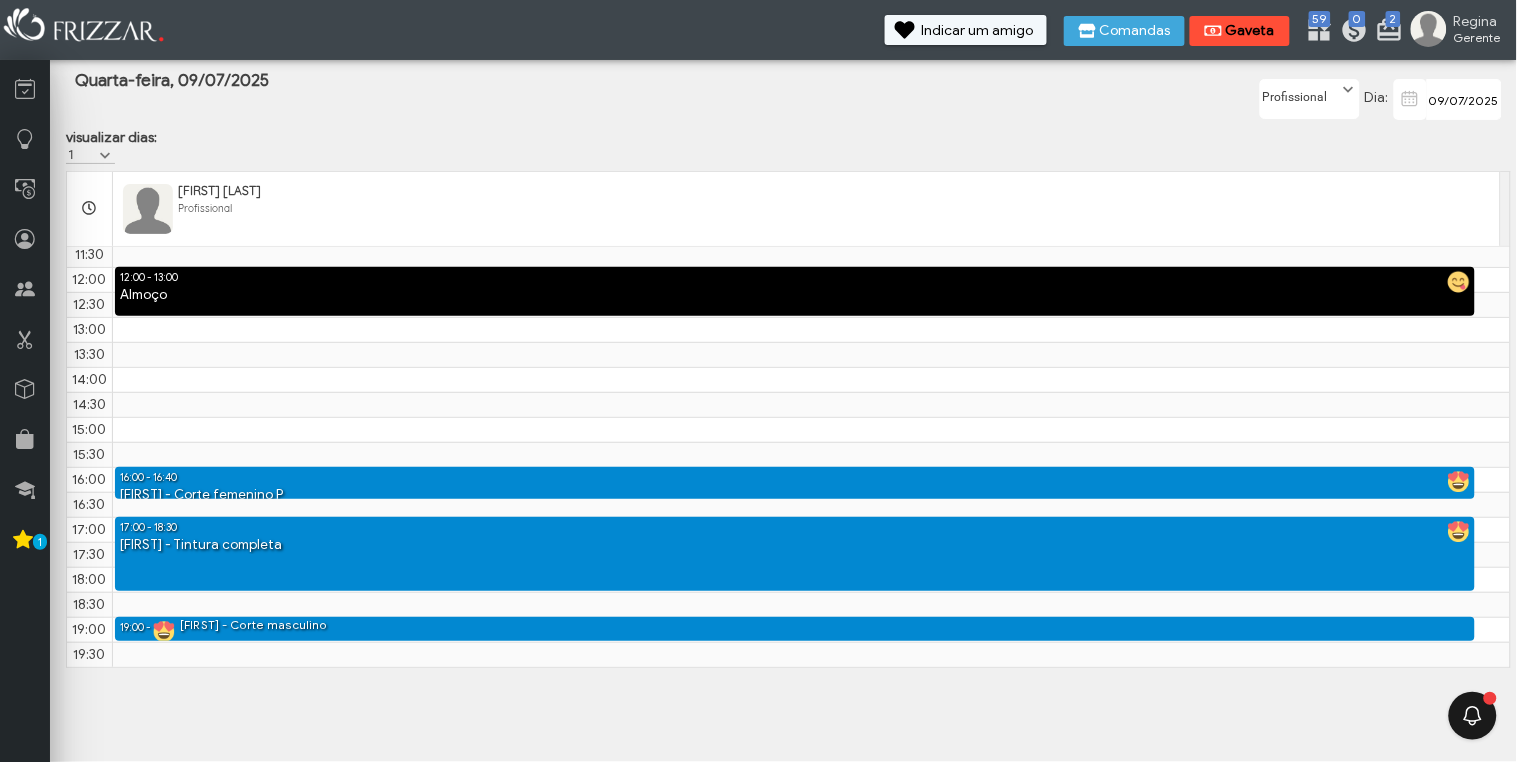 click on "Gaveta" at bounding box center (1251, 31) 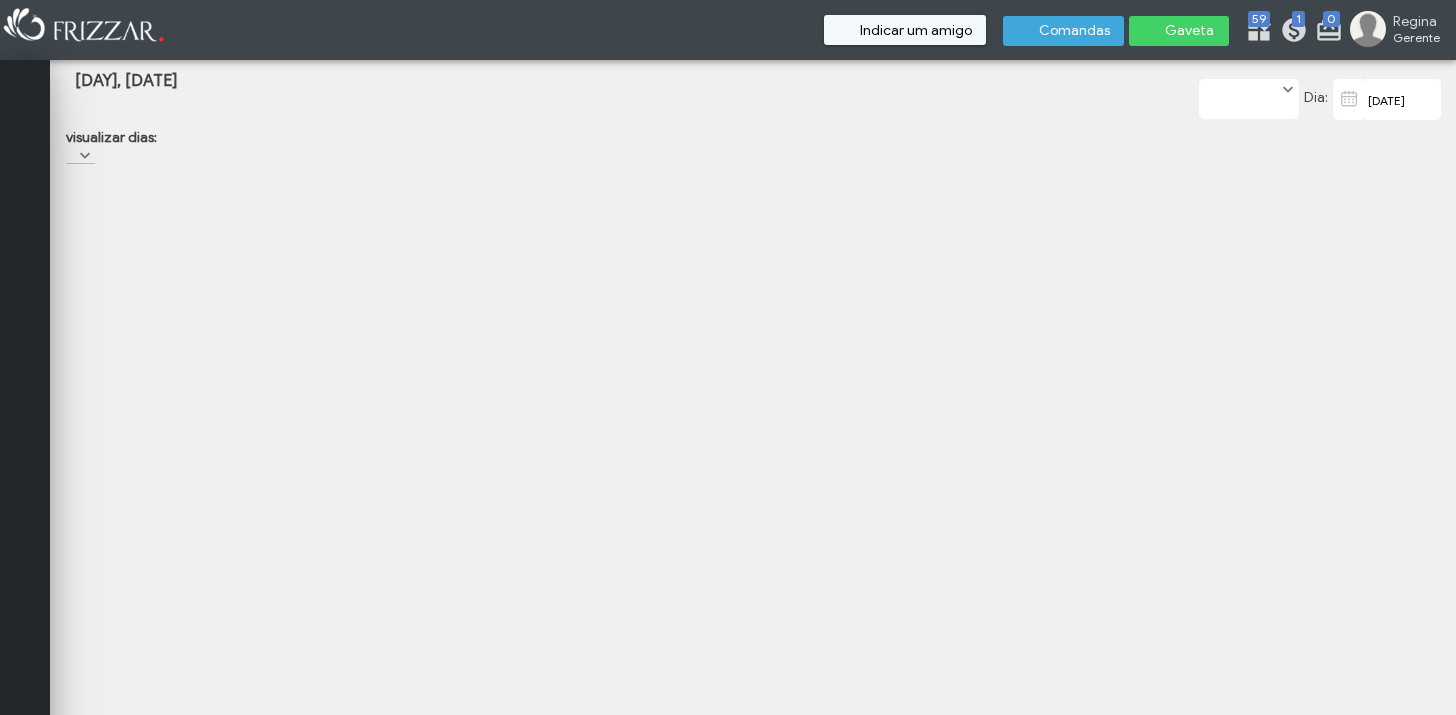 scroll, scrollTop: 0, scrollLeft: 0, axis: both 